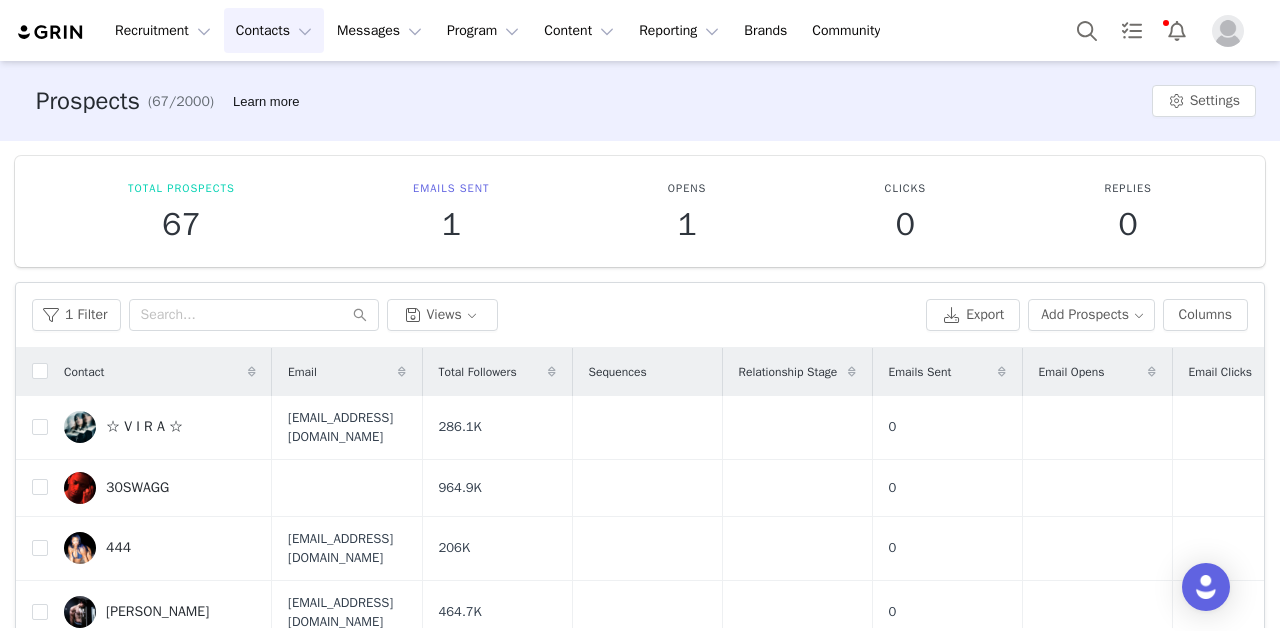 scroll, scrollTop: 0, scrollLeft: 0, axis: both 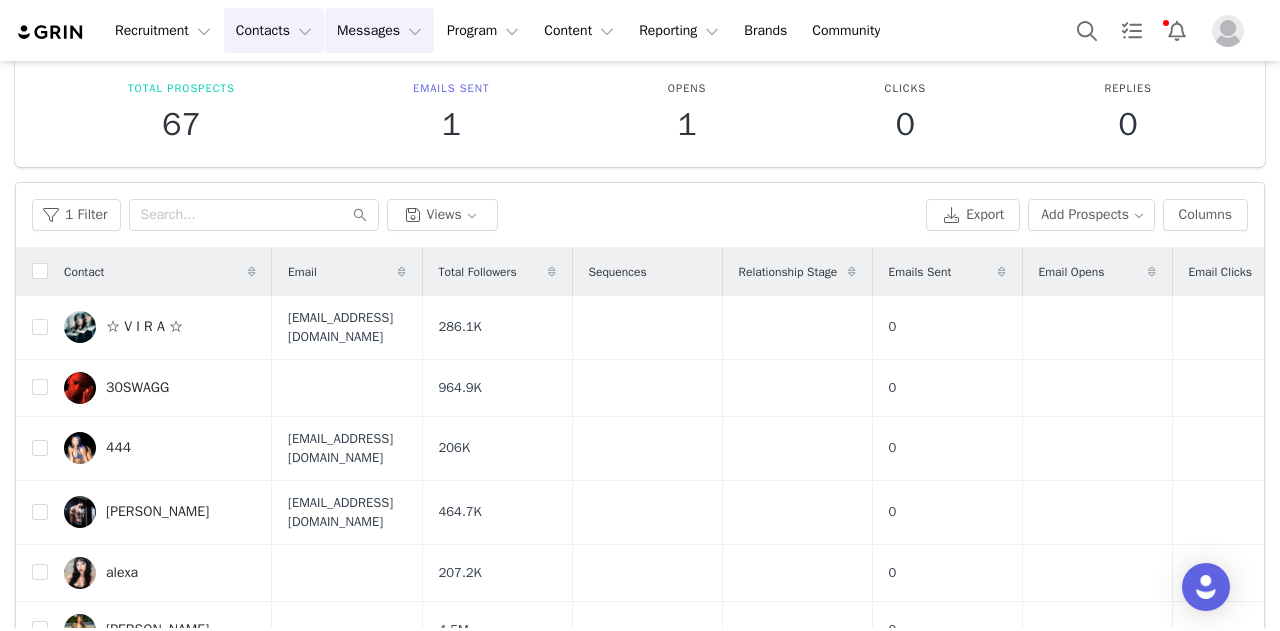 click on "Messages Messages" at bounding box center (379, 30) 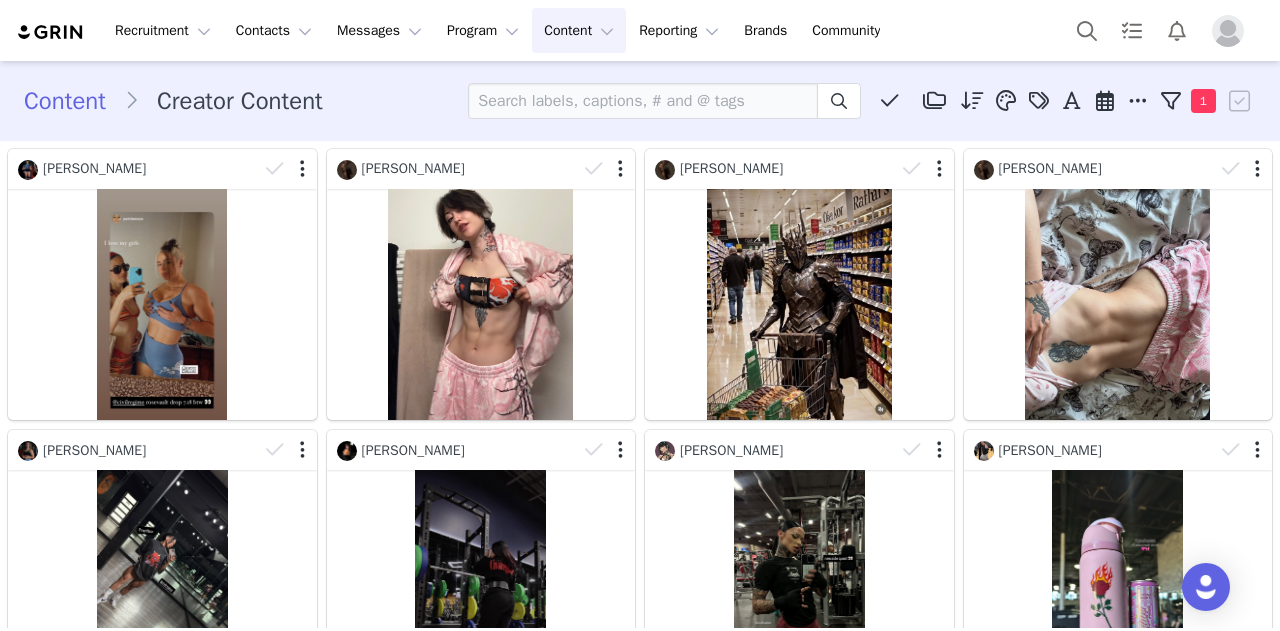 scroll, scrollTop: 0, scrollLeft: 0, axis: both 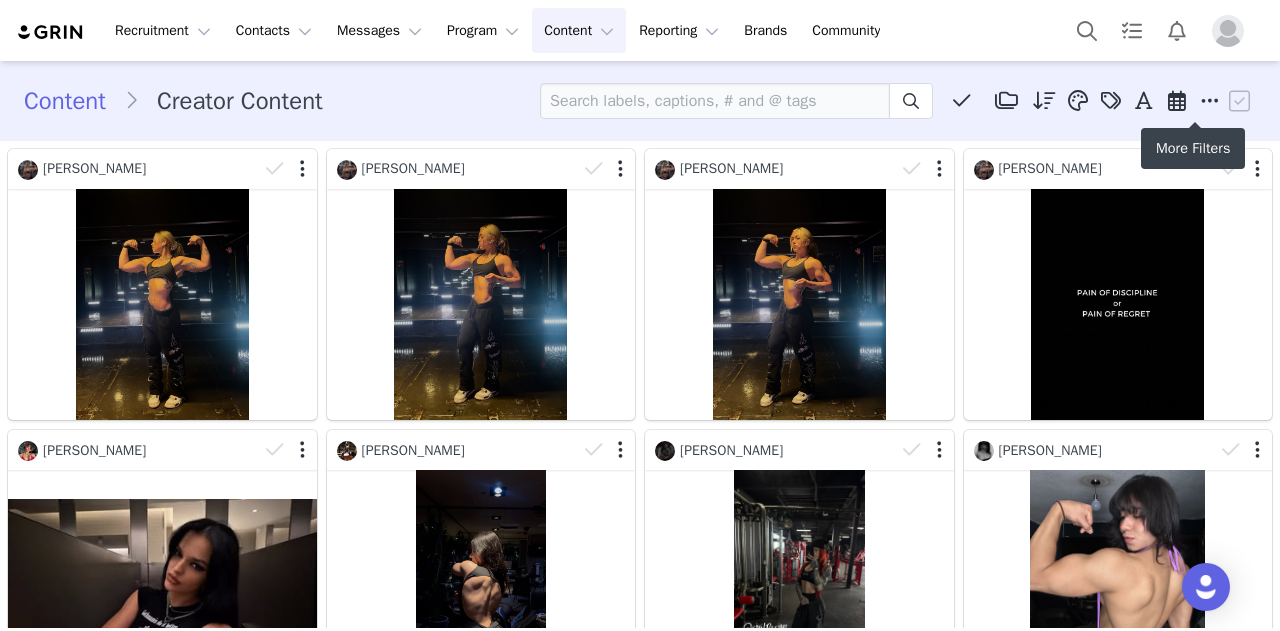 click at bounding box center (1210, 101) 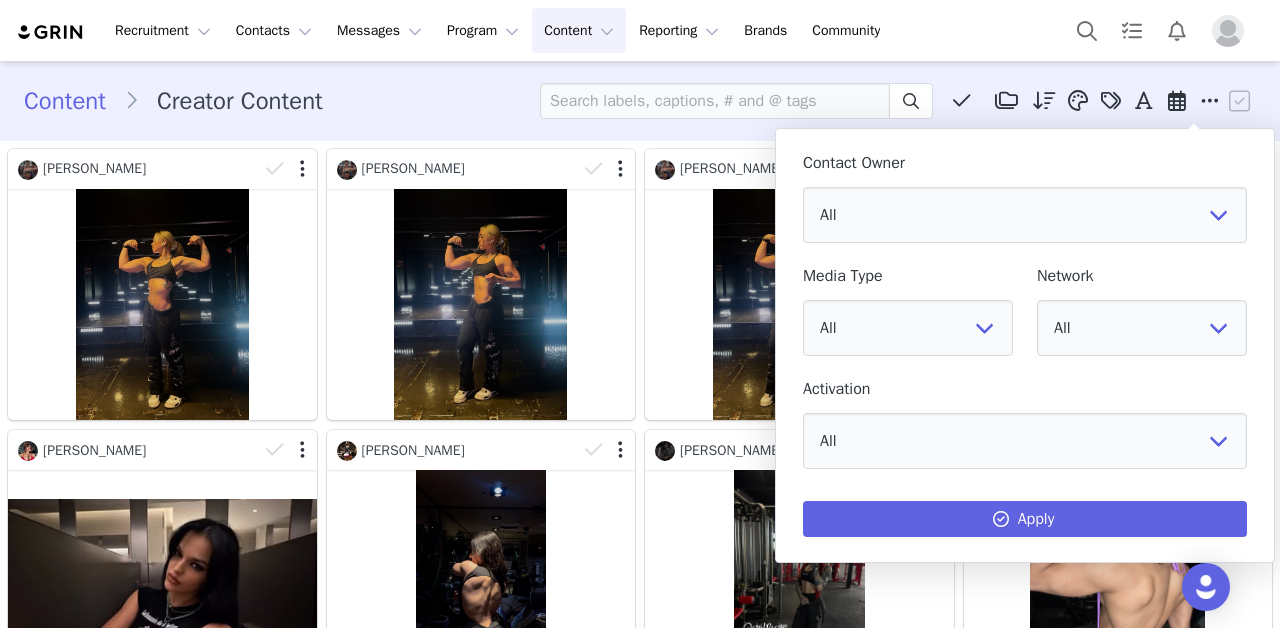 click on "Contact Owner All  Julius Castro   Fernando Q   Eduardo Lopez   Kameron Khorram   Taylor orozco" at bounding box center [1025, 198] 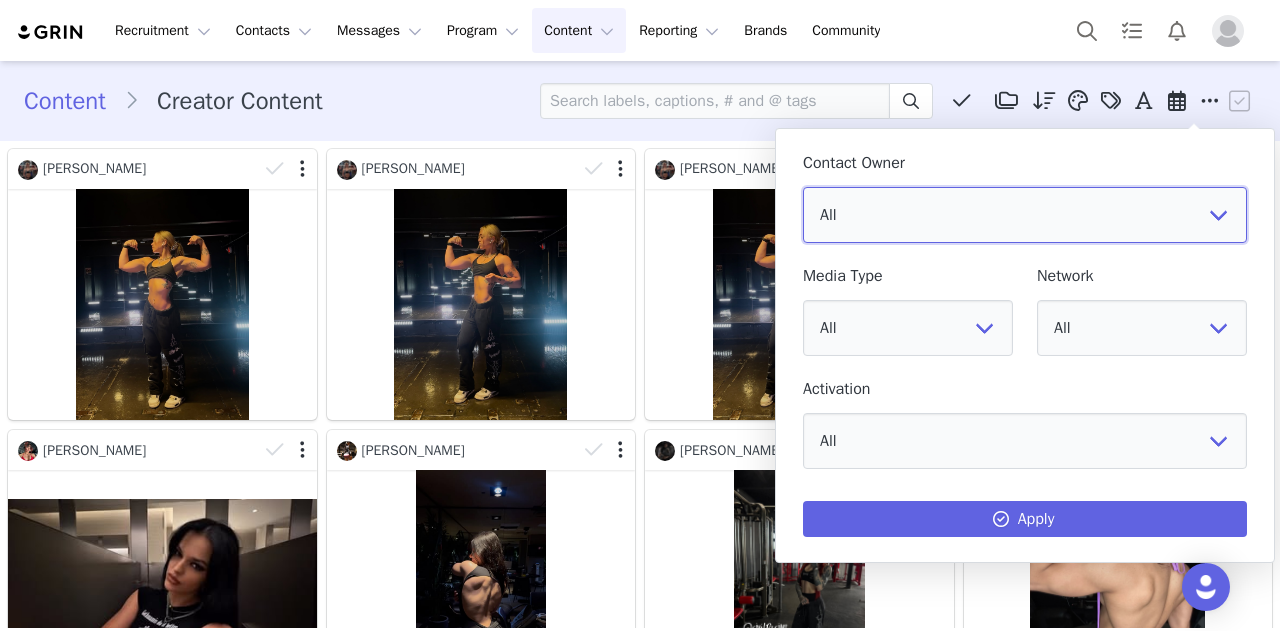 click on "All  Julius Castro   Fernando Q   Eduardo Lopez   Kameron Khorram   Taylor orozco" at bounding box center (1025, 215) 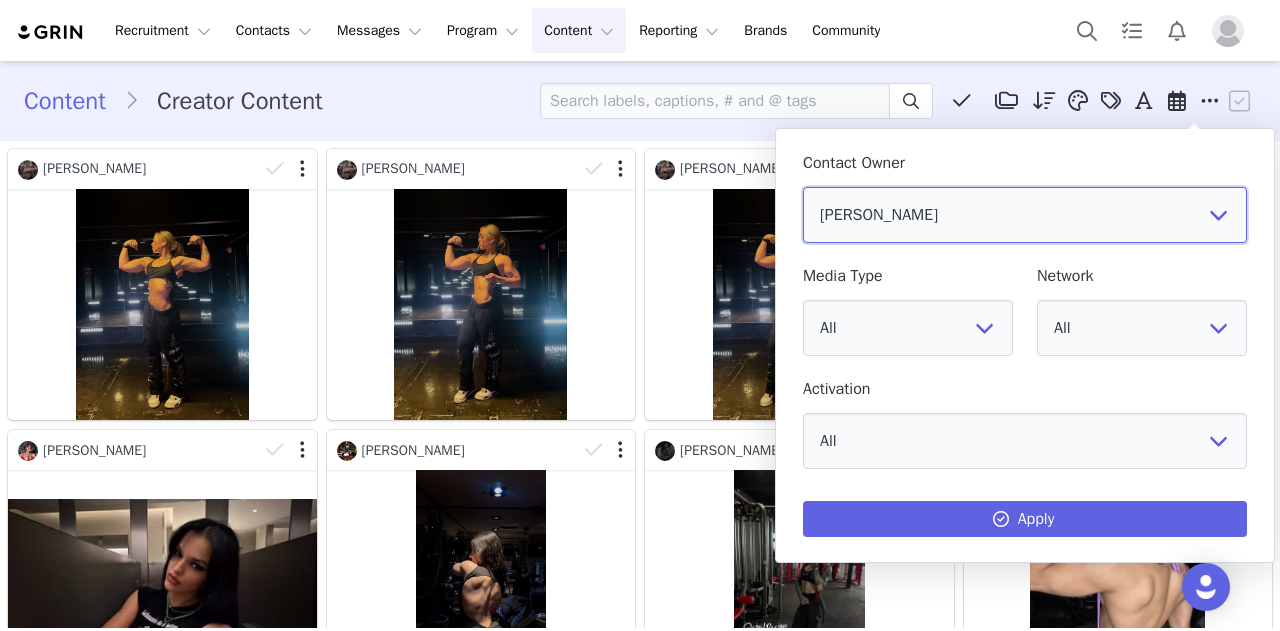 click on "All  Julius Castro   Fernando Q   Eduardo Lopez   Kameron Khorram   Taylor orozco" at bounding box center [1025, 215] 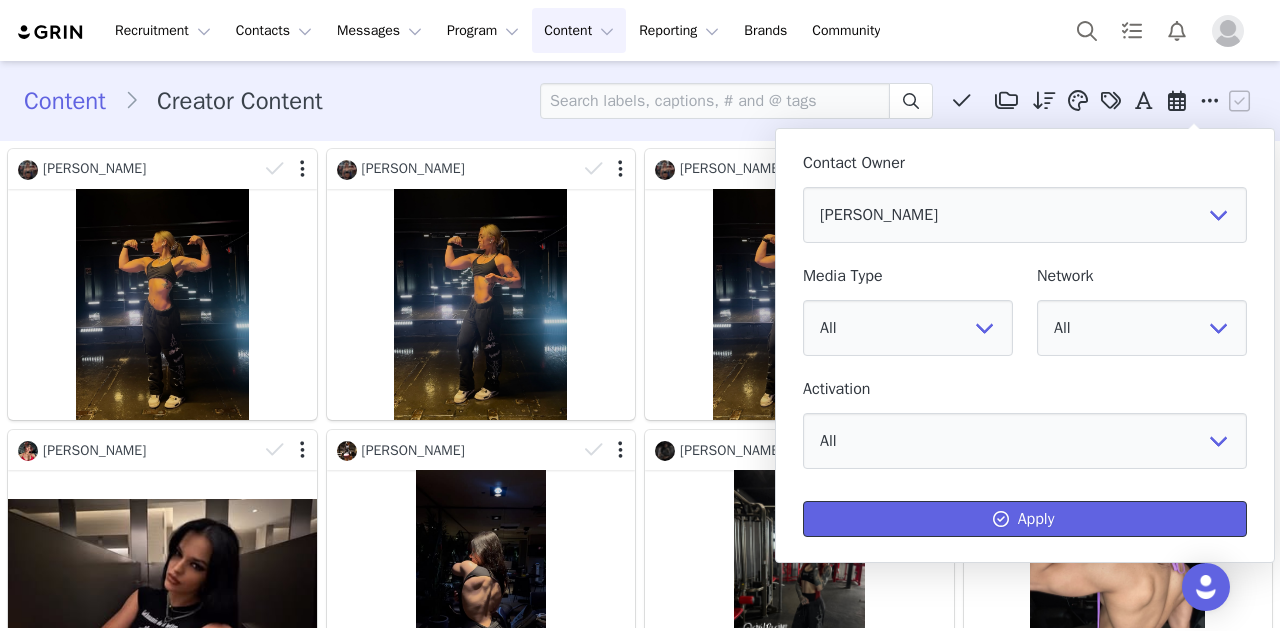 click on "Apply" at bounding box center [1025, 519] 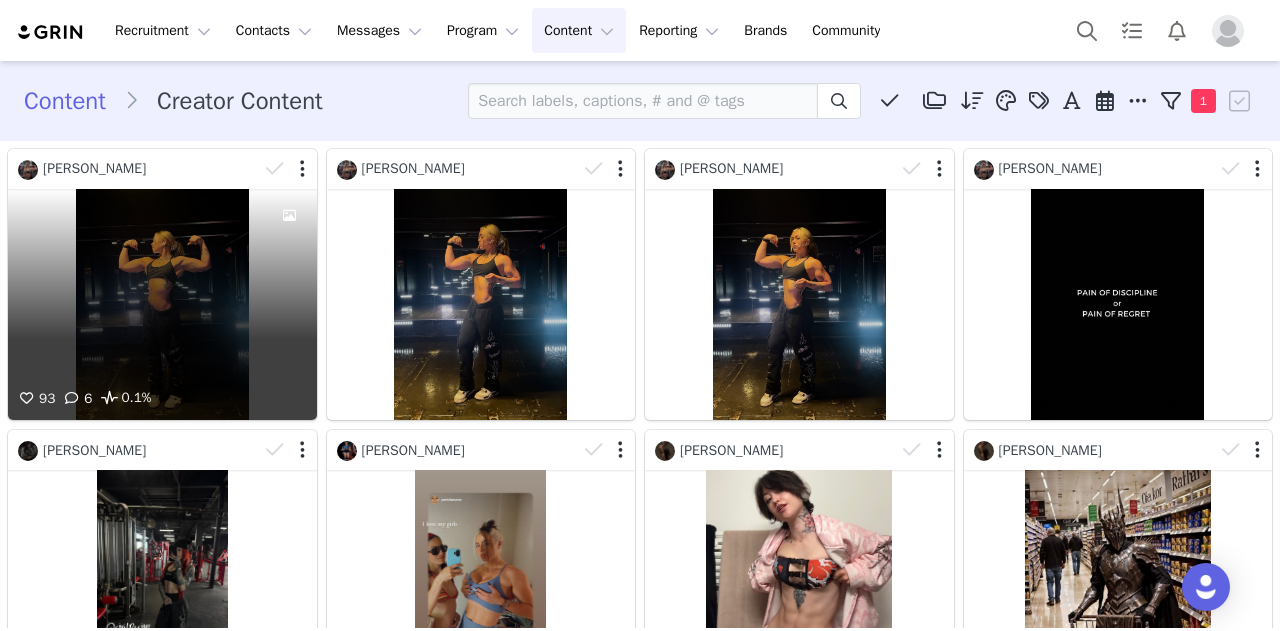 click on "93  6  0.1%" at bounding box center (162, 304) 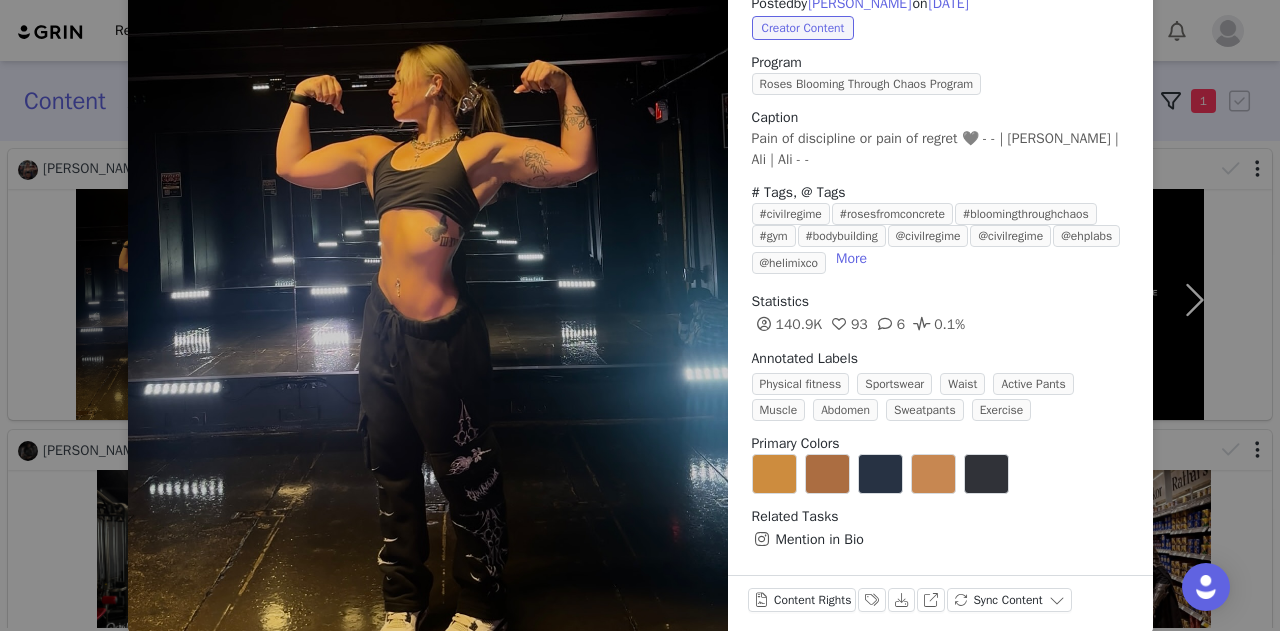 scroll, scrollTop: 0, scrollLeft: 0, axis: both 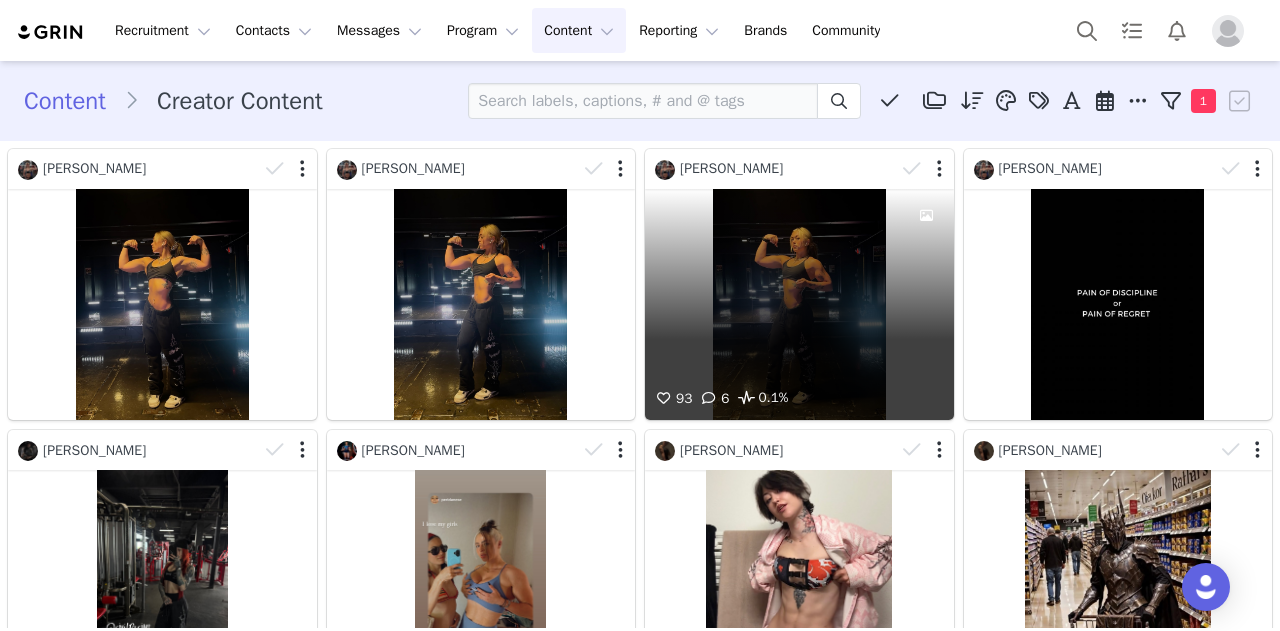 click at bounding box center [925, 169] 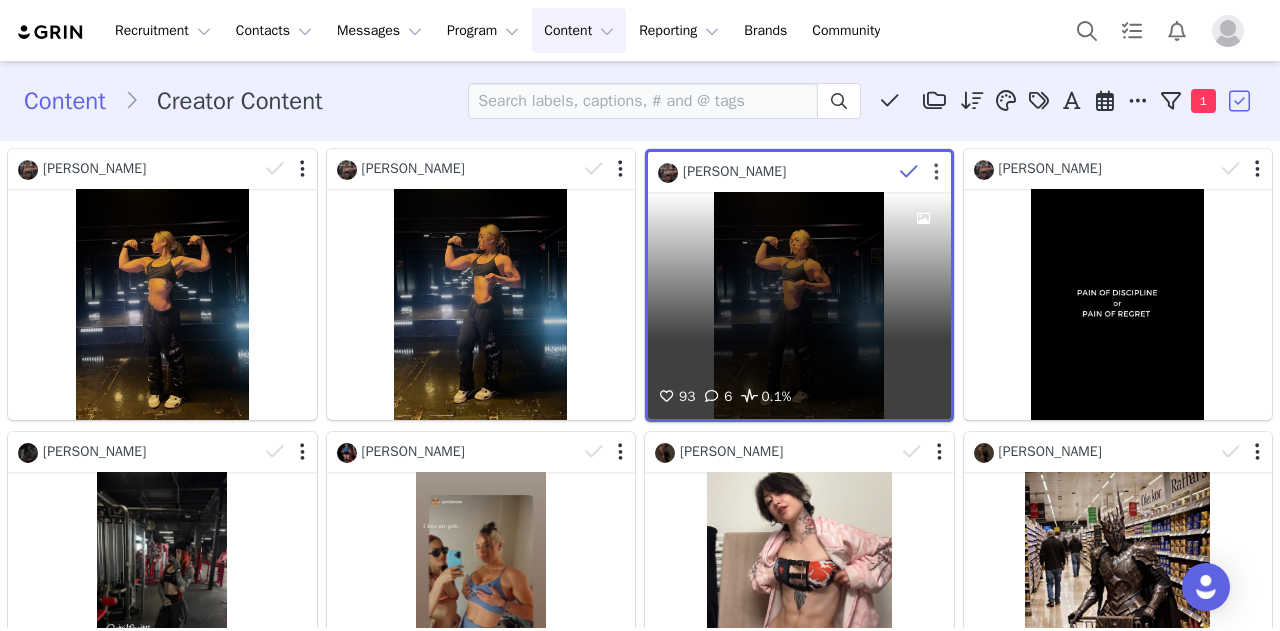 click at bounding box center (936, 172) 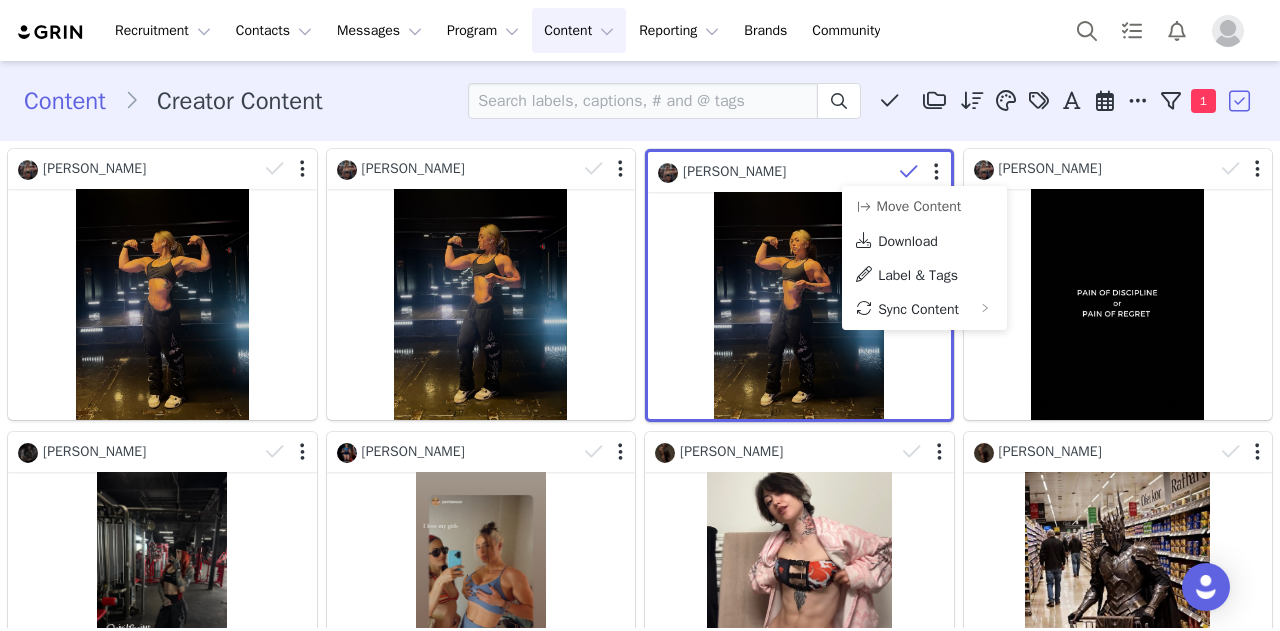 click on "Download" at bounding box center [908, 241] 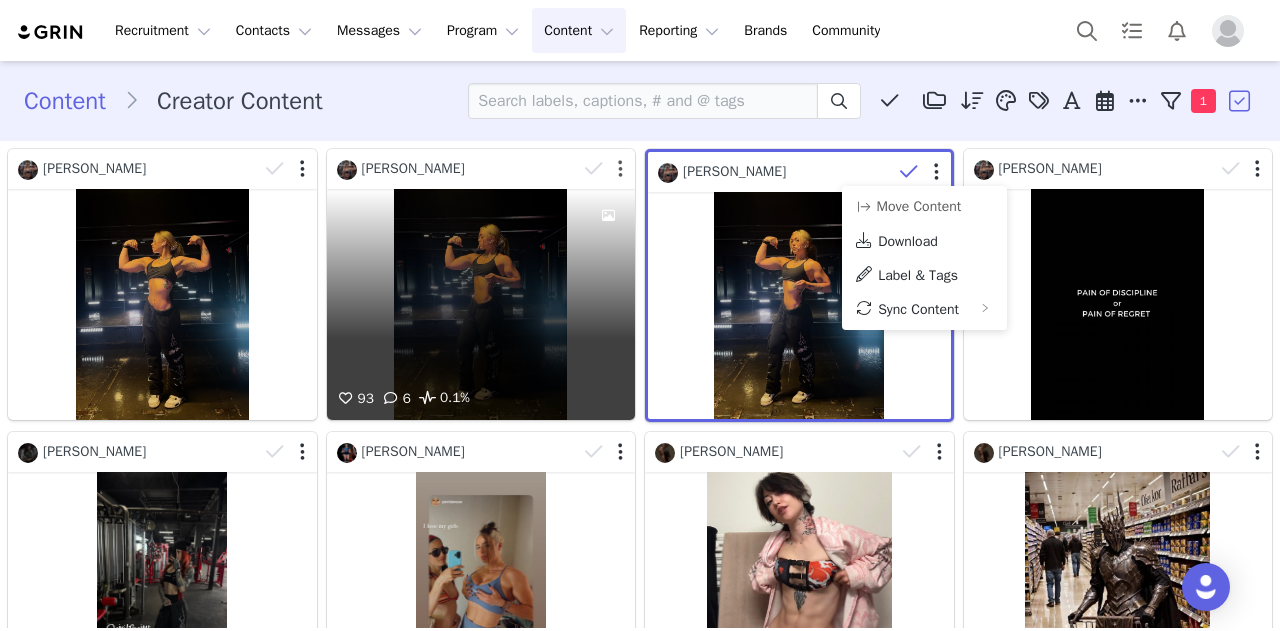 click at bounding box center [620, 169] 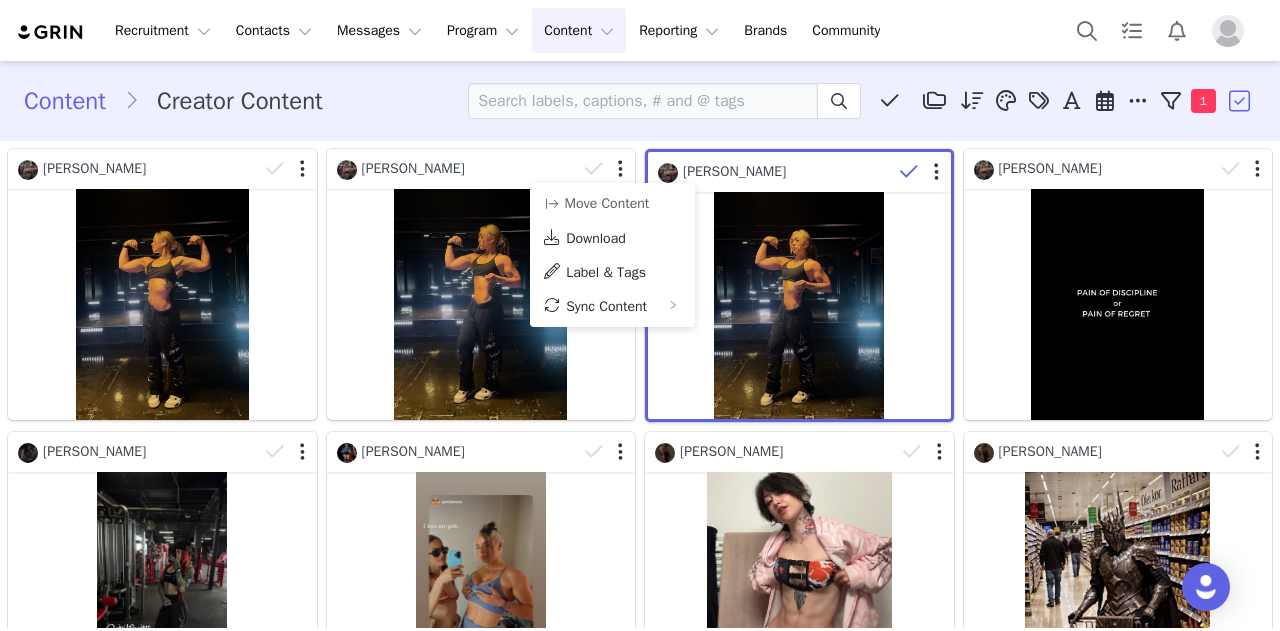 click on "Download" at bounding box center (596, 238) 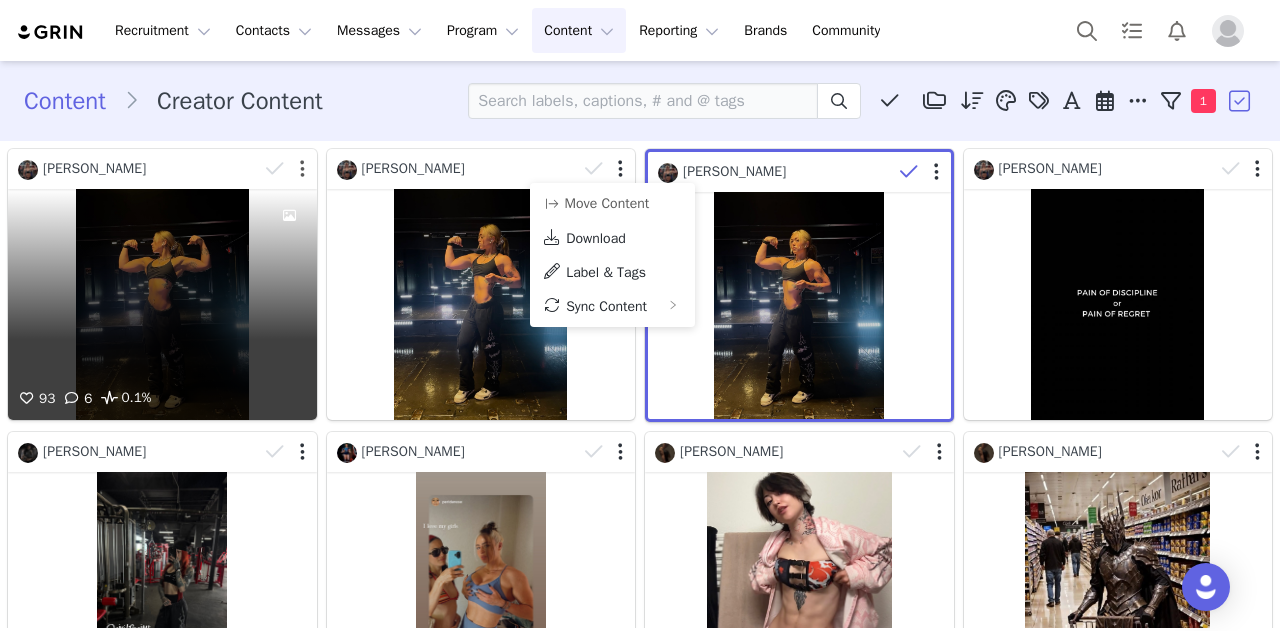 click at bounding box center [302, 169] 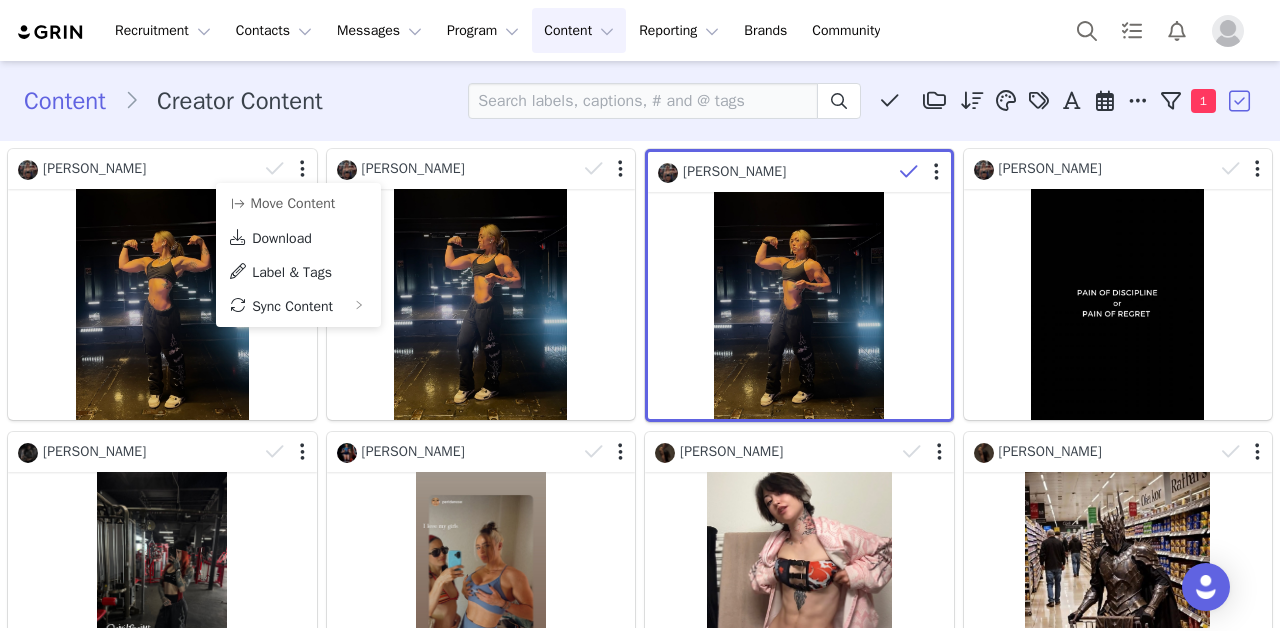 click on "Download" at bounding box center (298, 238) 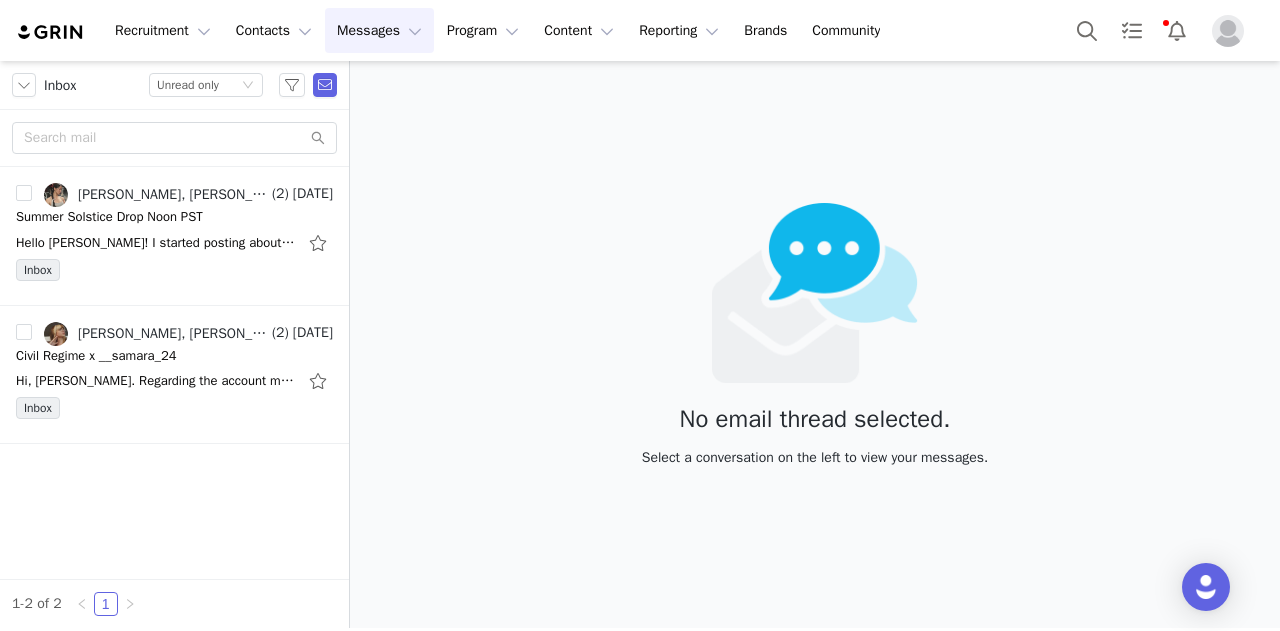 scroll, scrollTop: 0, scrollLeft: 0, axis: both 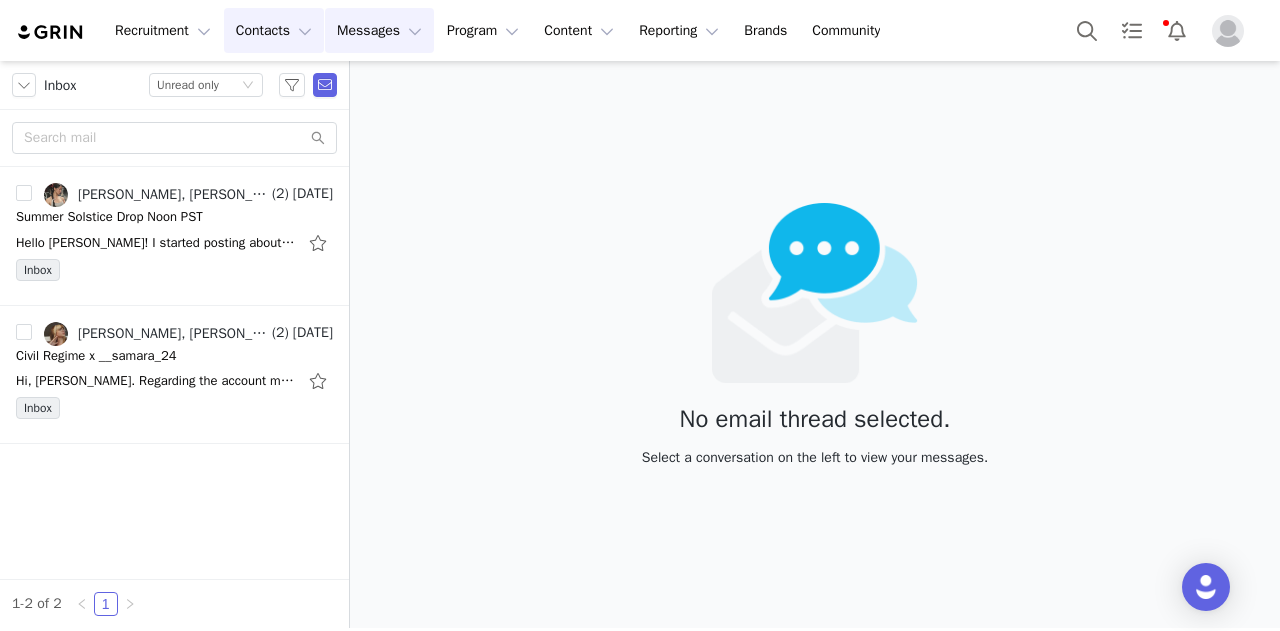 click on "Contacts Contacts" at bounding box center (274, 30) 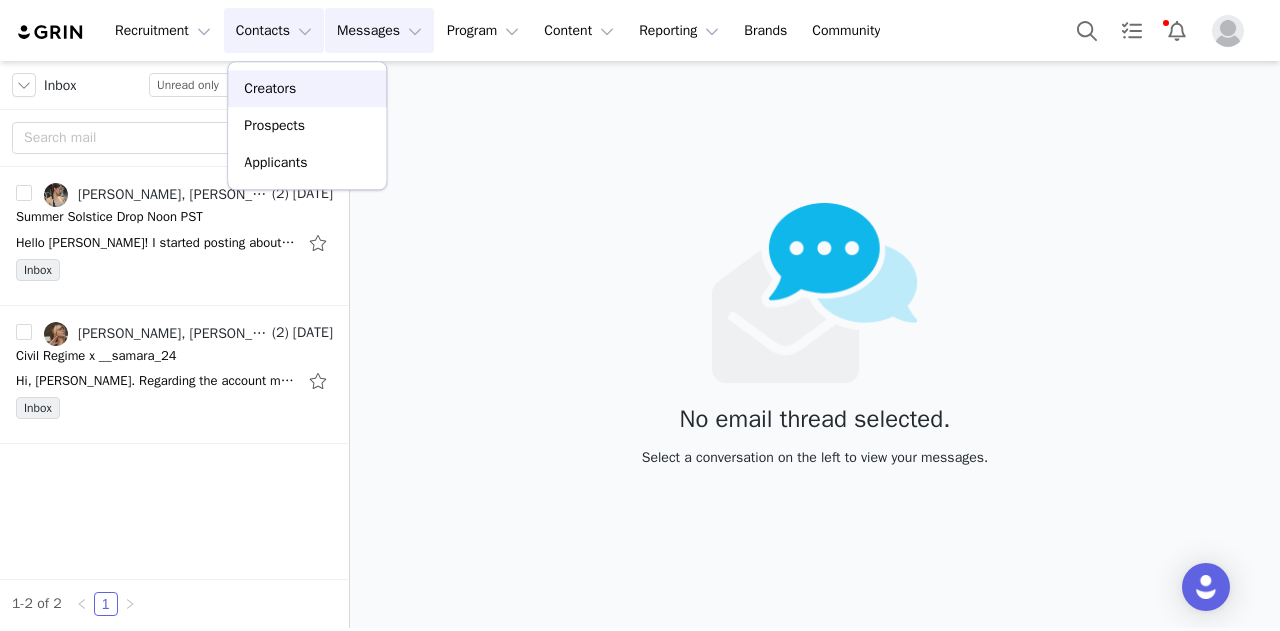 click on "Creators" at bounding box center (307, 88) 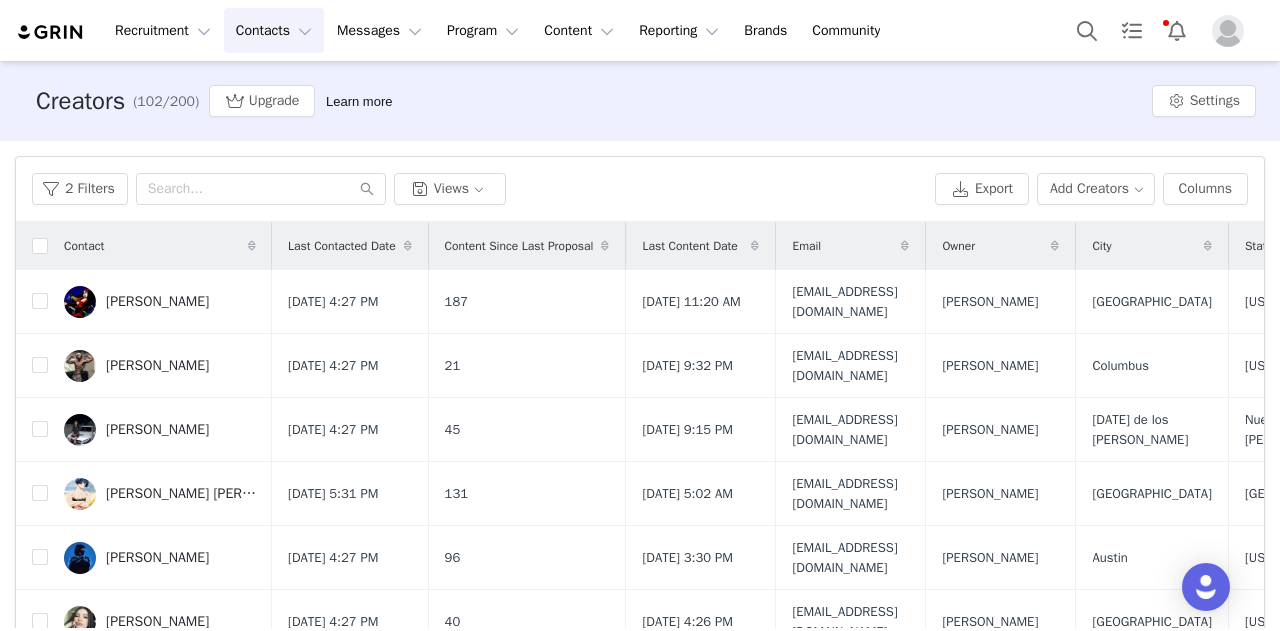 click on "Contacts Contacts" at bounding box center [274, 30] 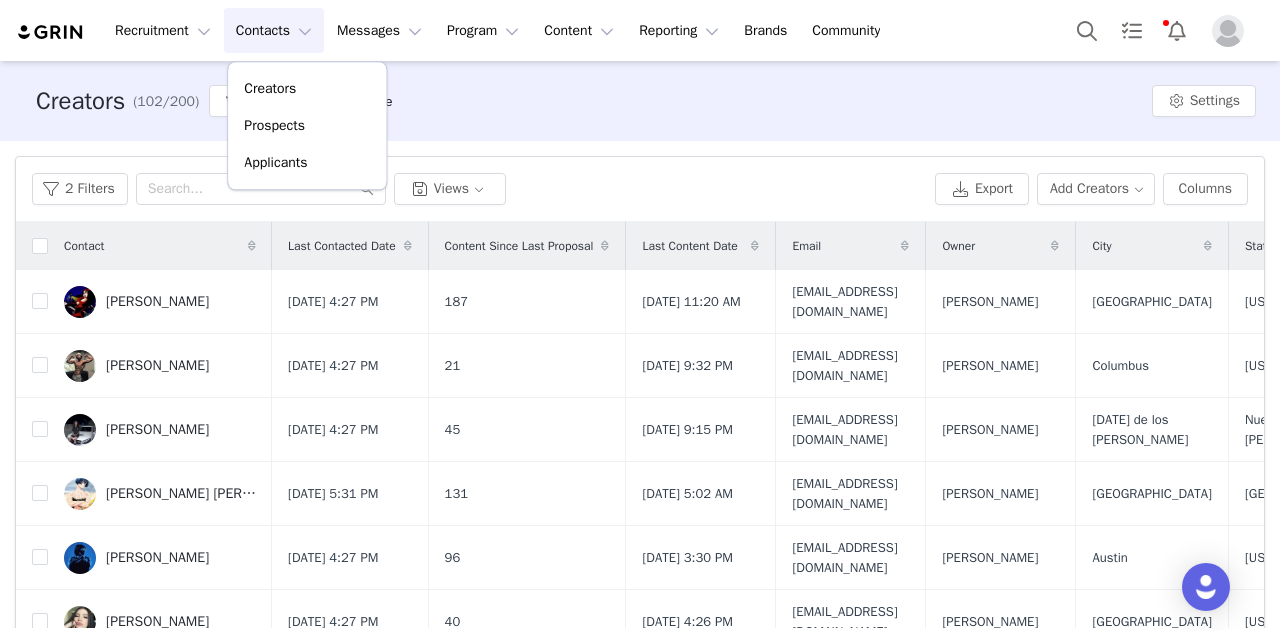 click on "Creators  (102/200)      Upgrade     Learn more Settings" at bounding box center [640, 101] 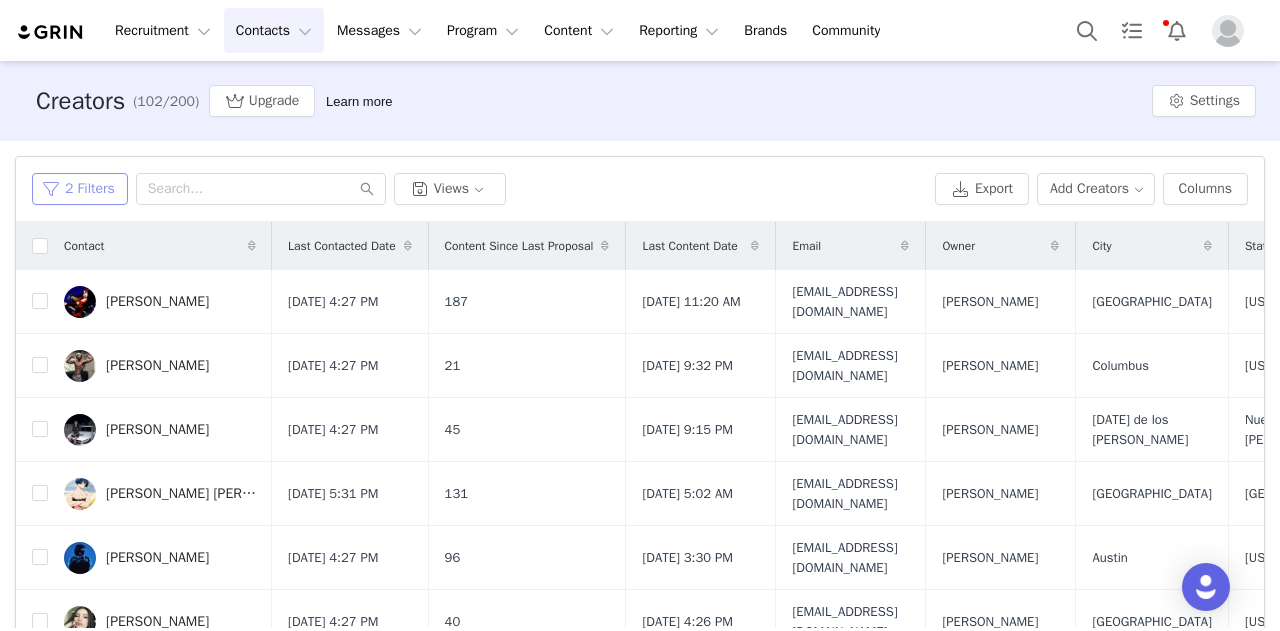 click on "2 Filters" at bounding box center [80, 189] 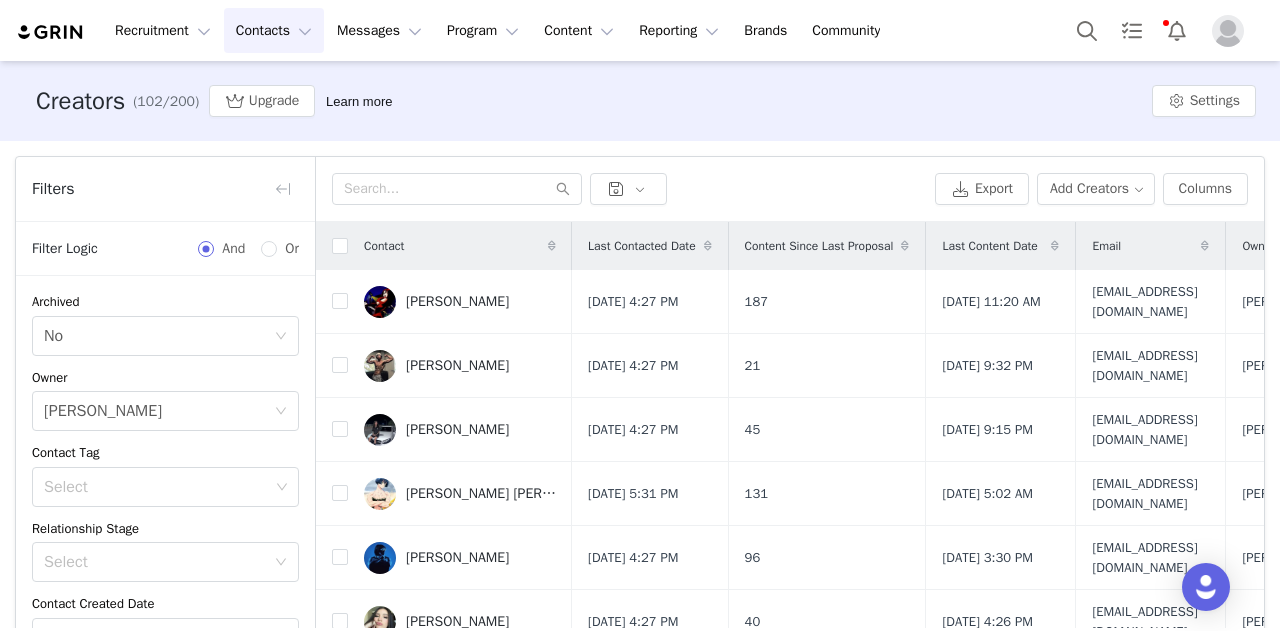 scroll, scrollTop: 280, scrollLeft: 0, axis: vertical 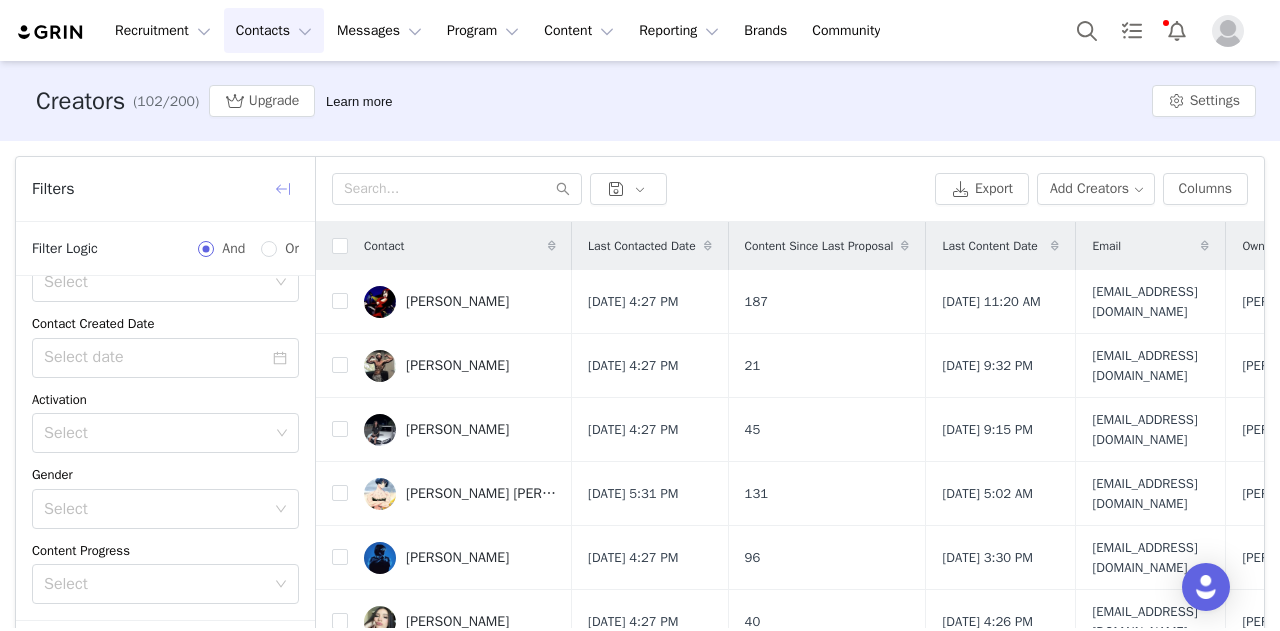 click at bounding box center (283, 189) 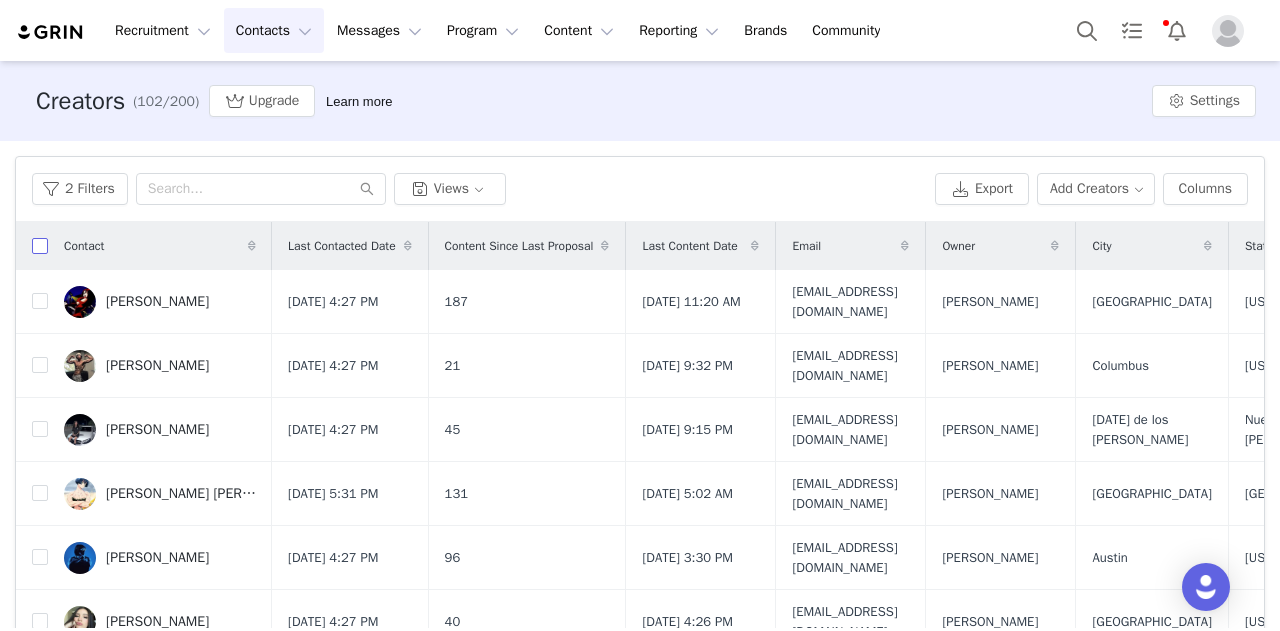 click at bounding box center [40, 246] 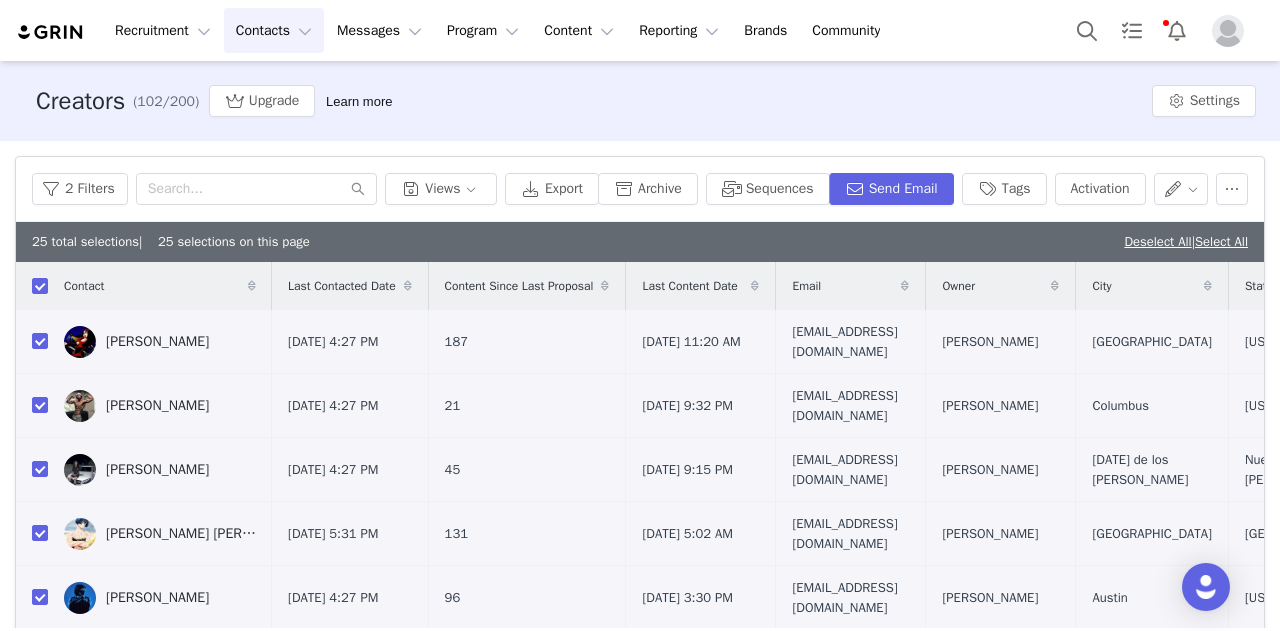 scroll, scrollTop: 100, scrollLeft: 0, axis: vertical 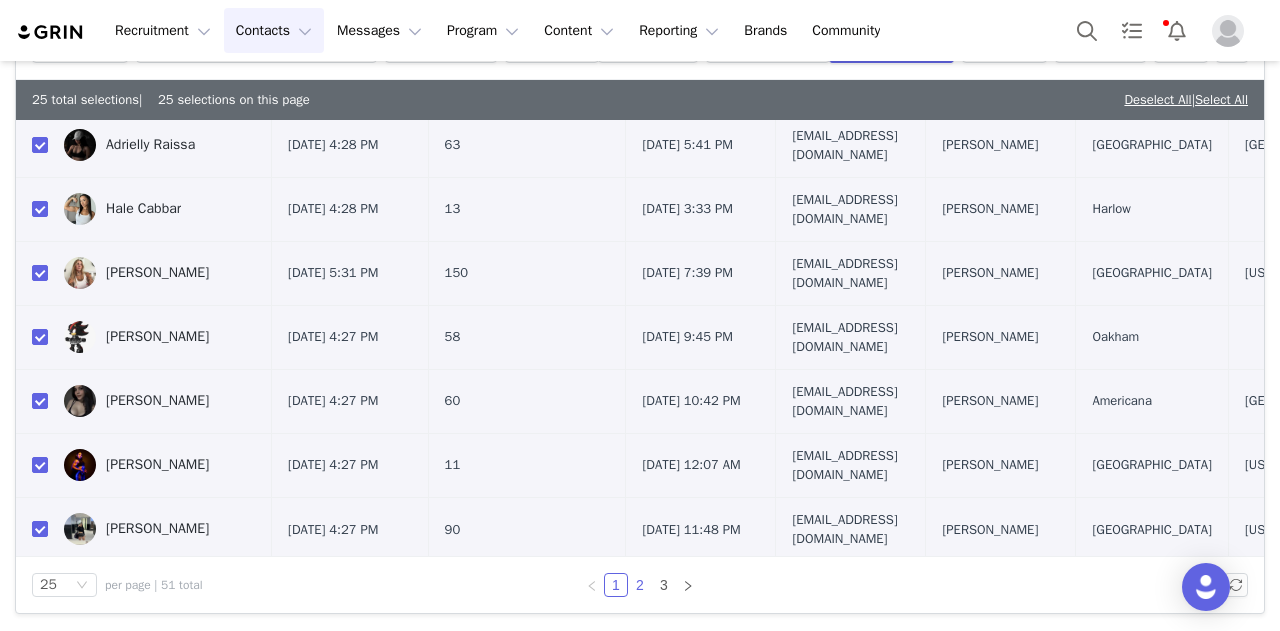 click on "2" at bounding box center [640, 585] 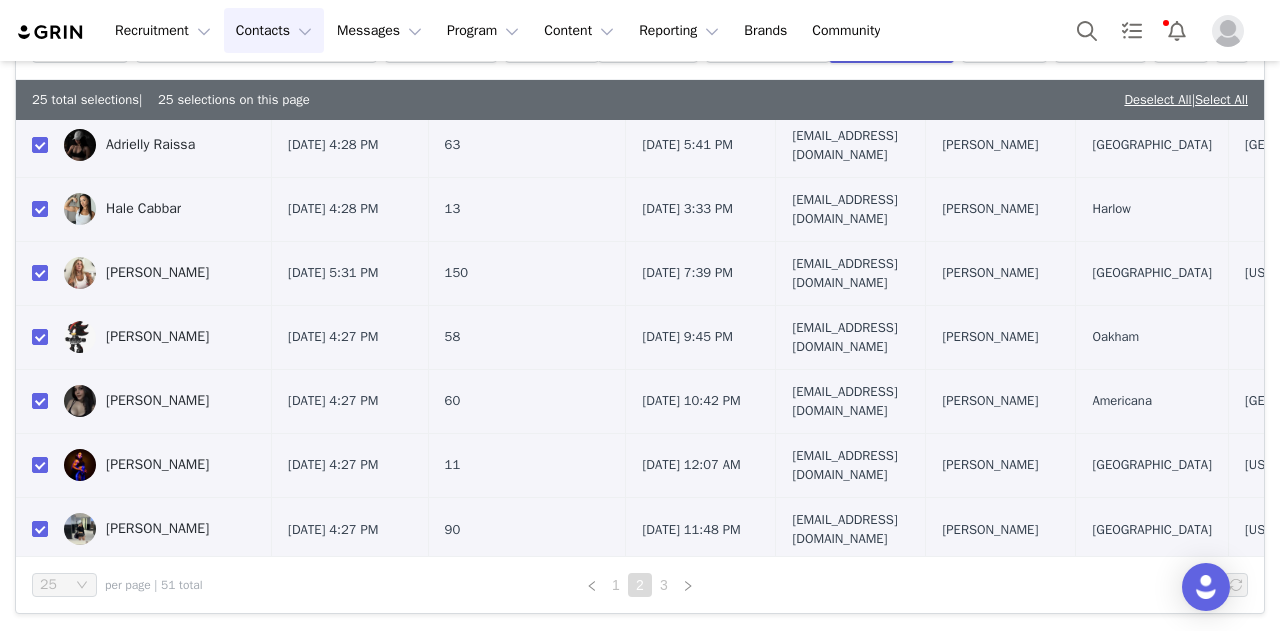 scroll, scrollTop: 0, scrollLeft: 0, axis: both 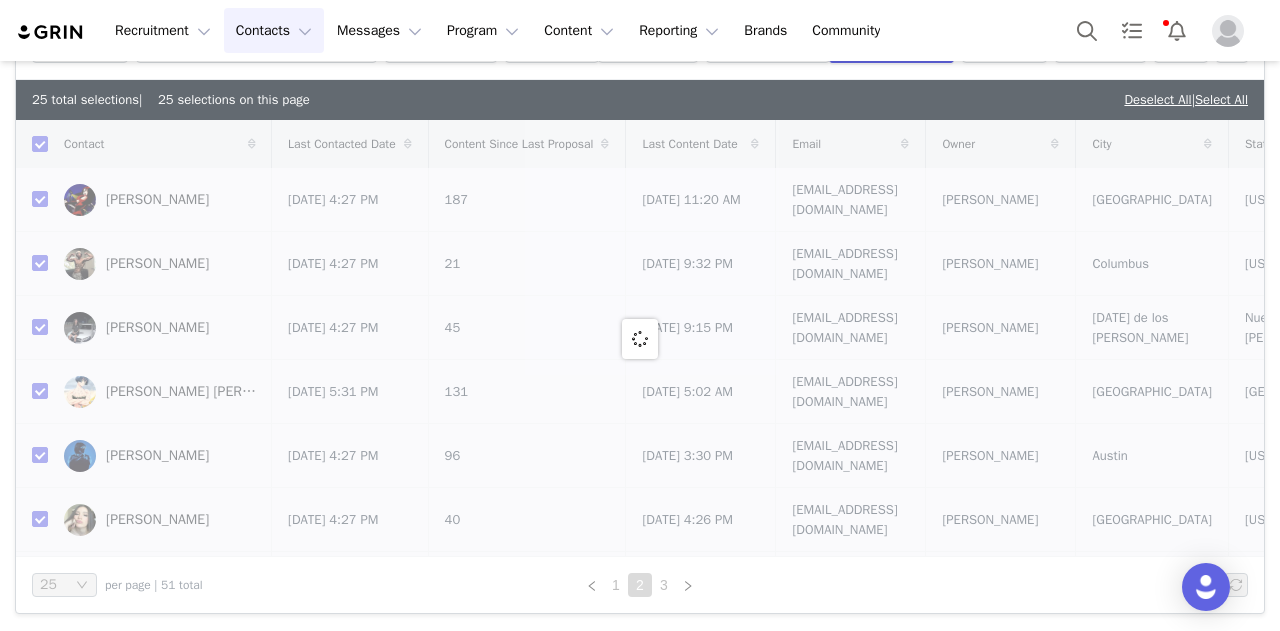 checkbox on "false" 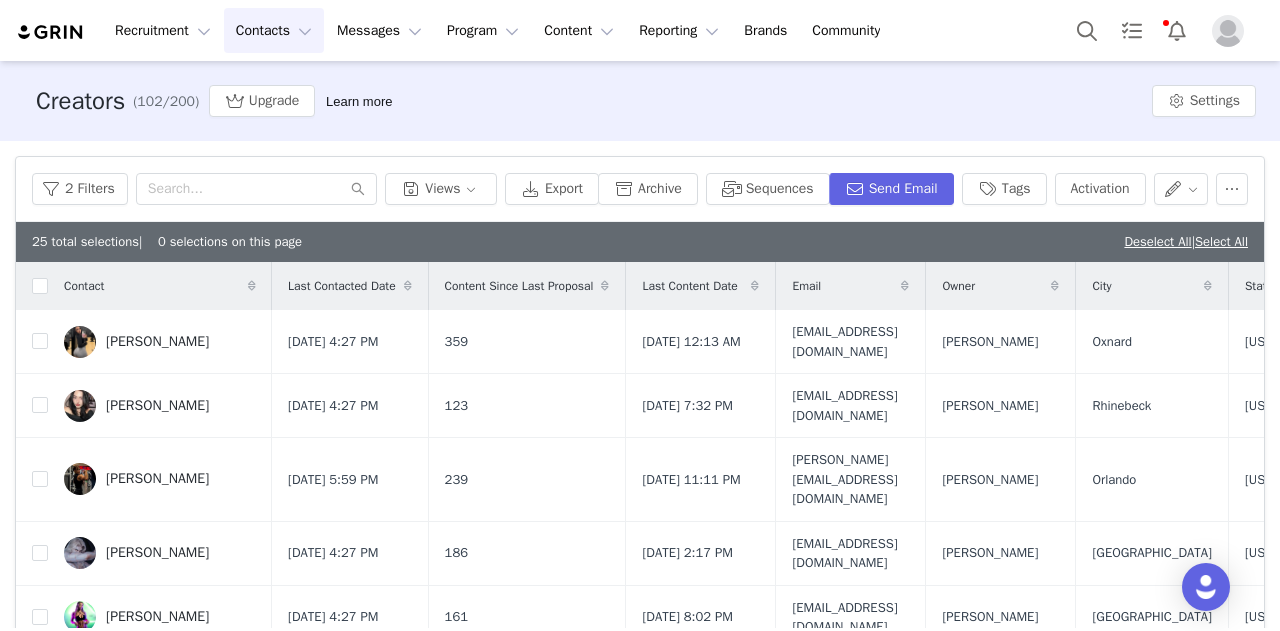 scroll, scrollTop: 100, scrollLeft: 0, axis: vertical 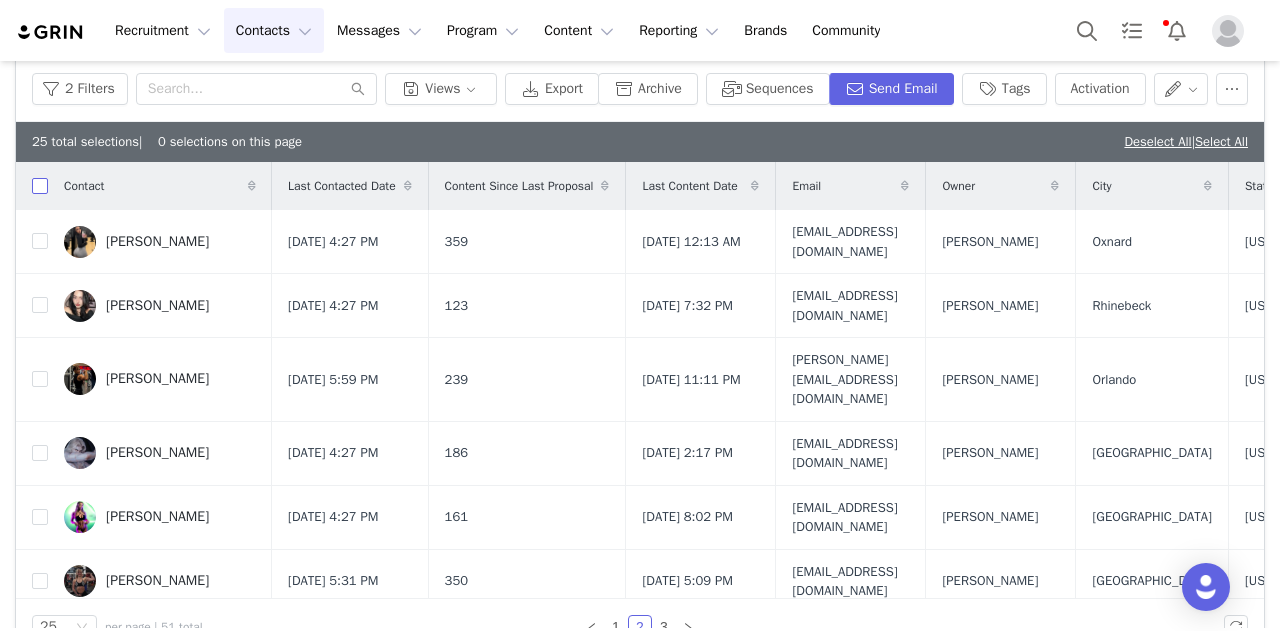 click at bounding box center [40, 186] 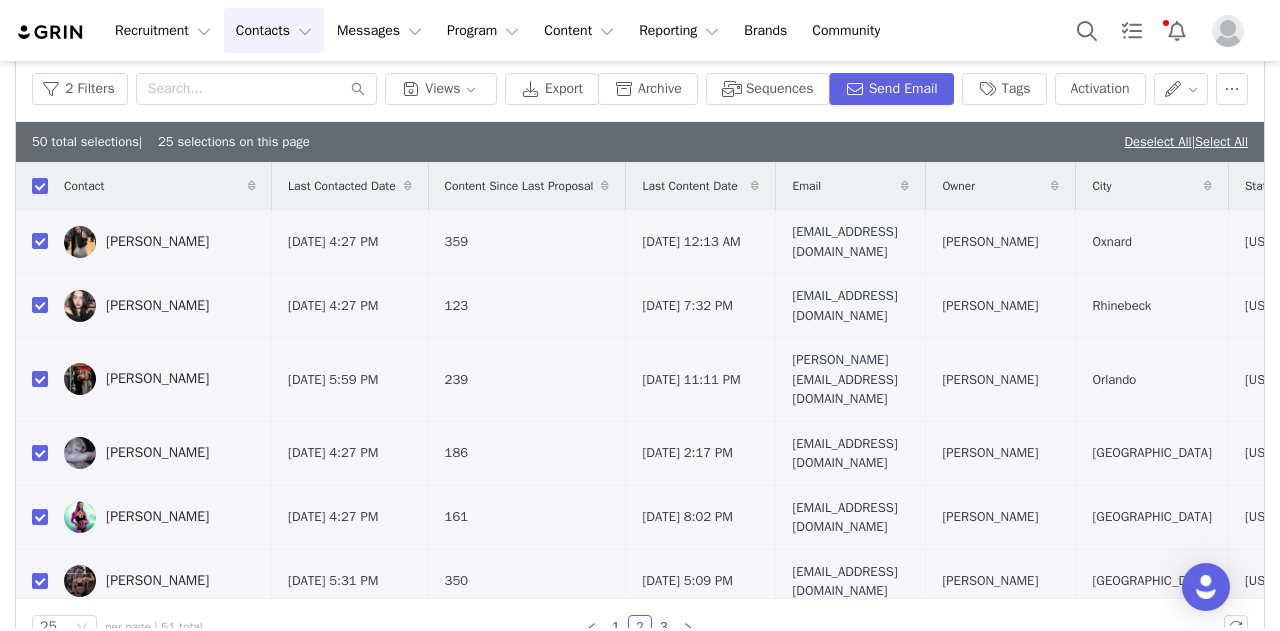 scroll, scrollTop: 900, scrollLeft: 0, axis: vertical 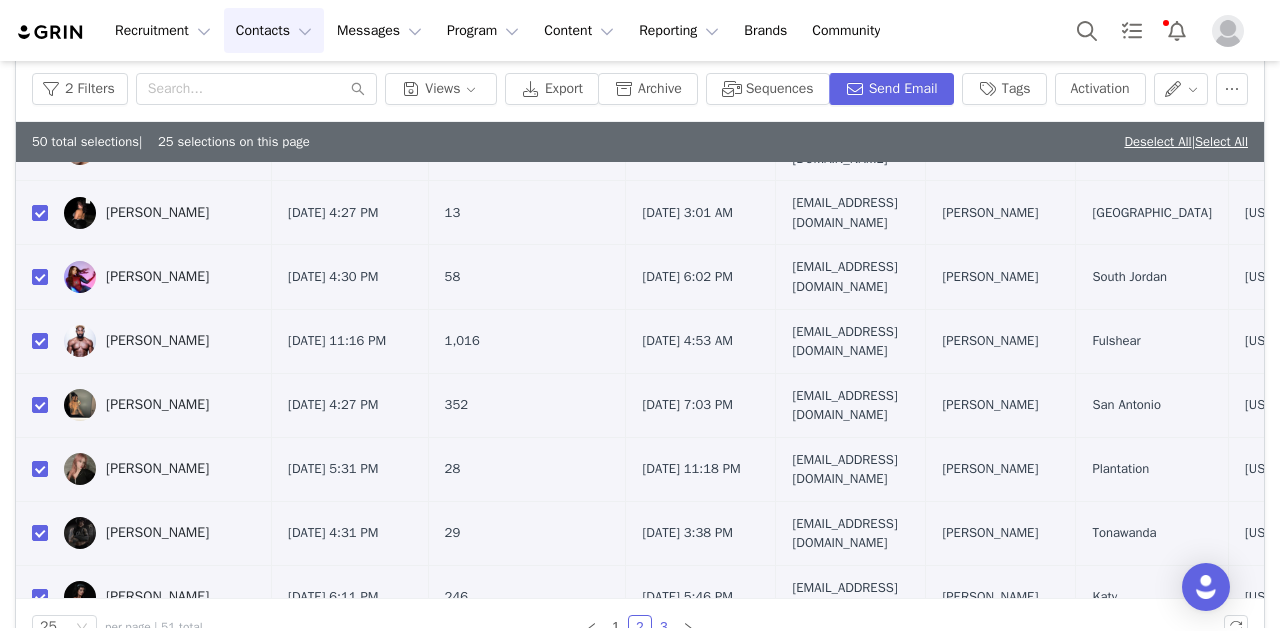 click on "3" at bounding box center (664, 627) 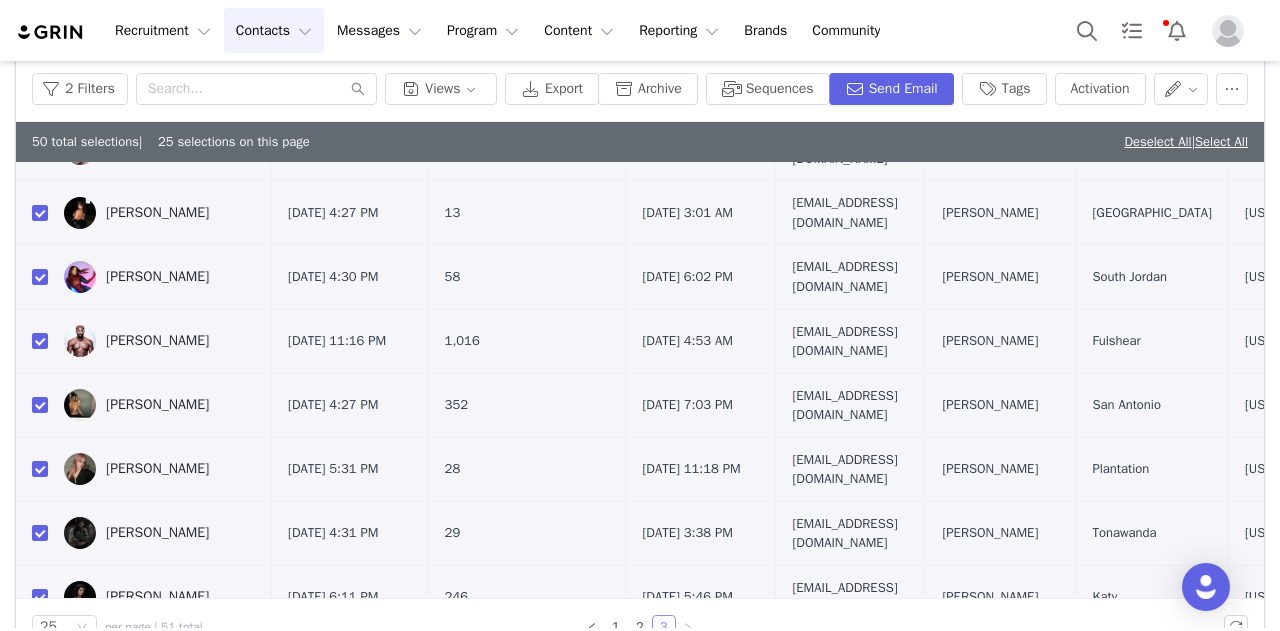 scroll, scrollTop: 0, scrollLeft: 0, axis: both 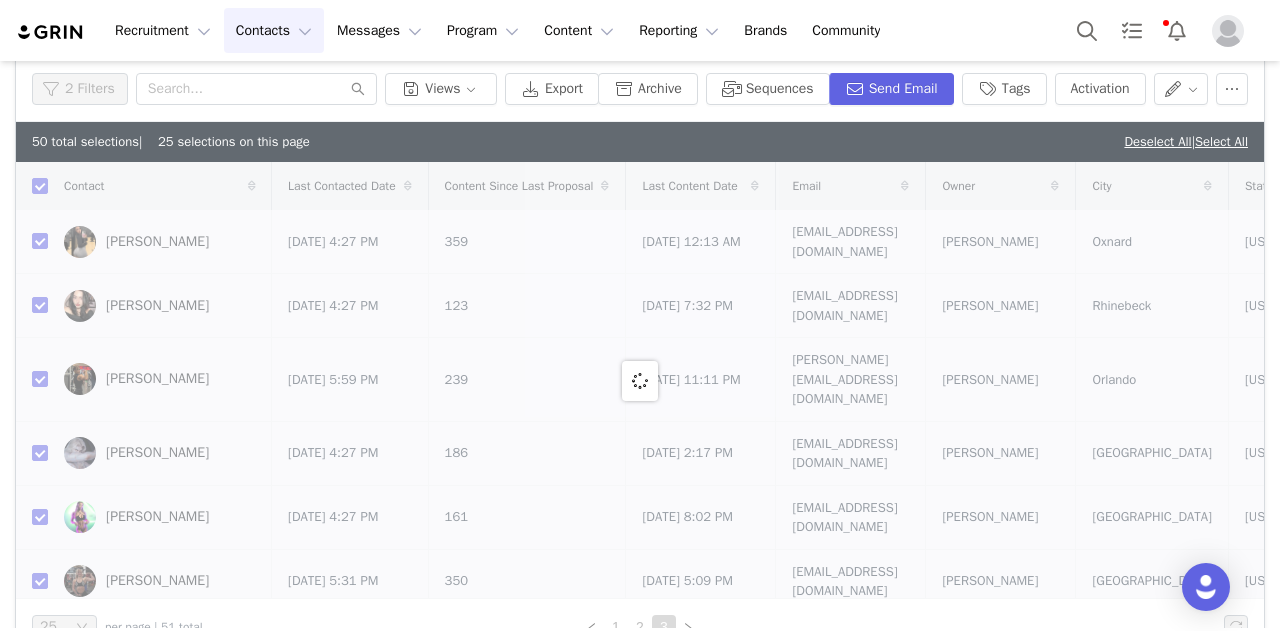 checkbox on "false" 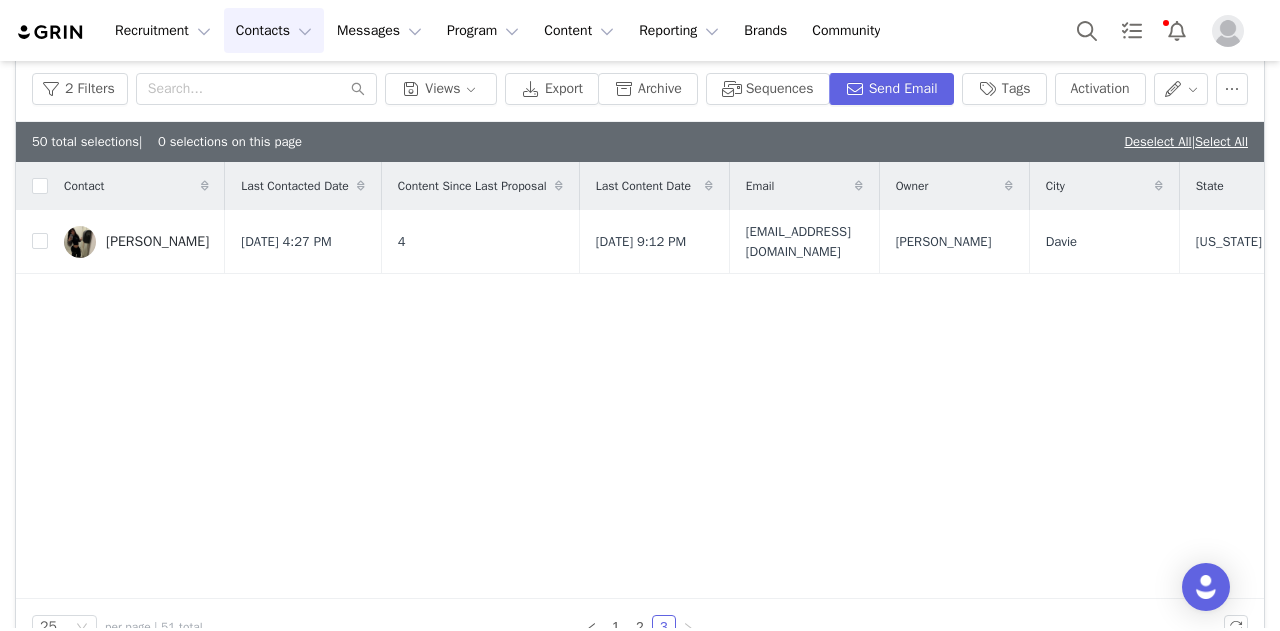 click on "Contact" at bounding box center (136, 186) 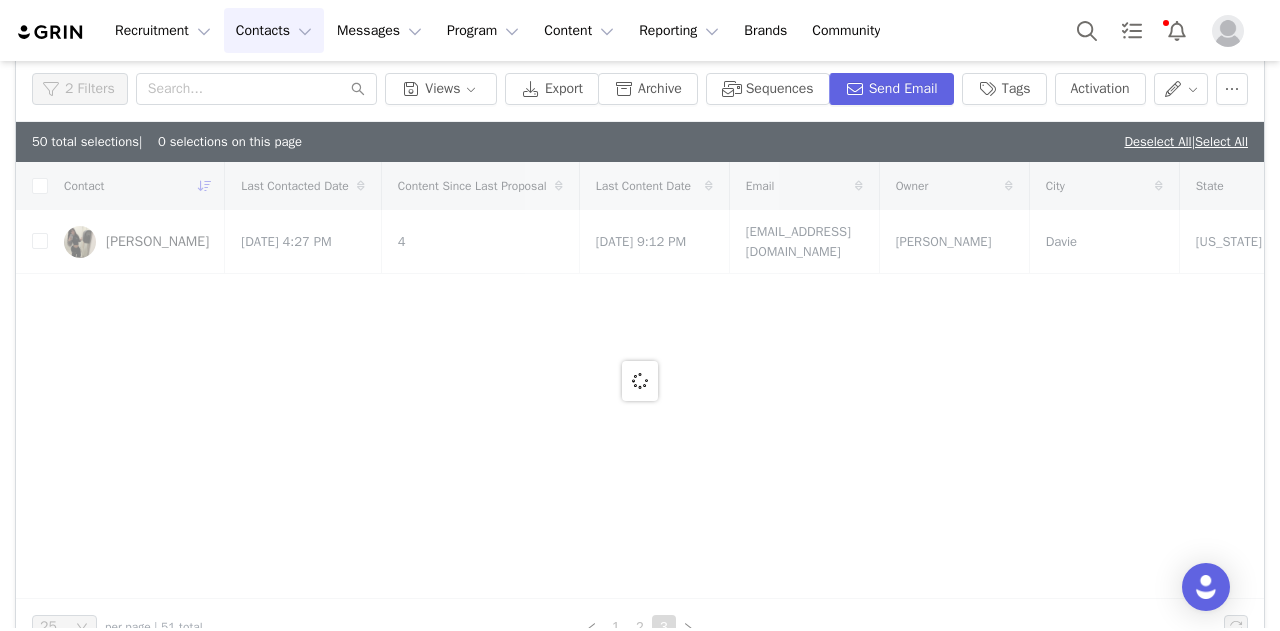 checkbox on "true" 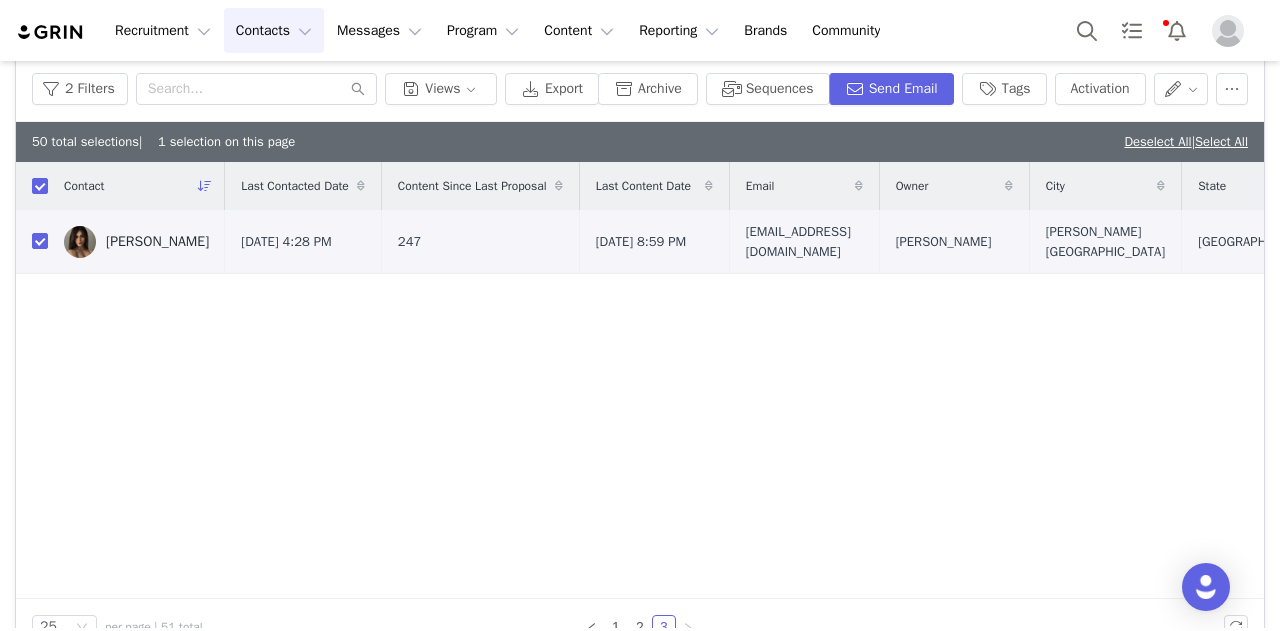 scroll, scrollTop: 142, scrollLeft: 0, axis: vertical 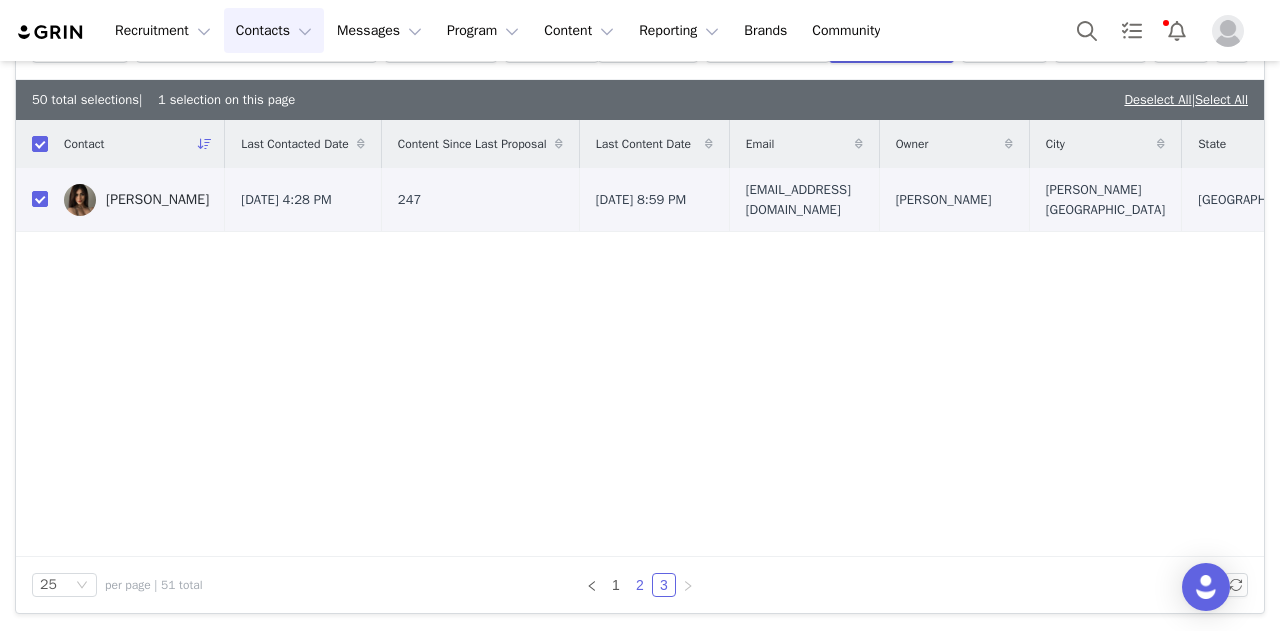 click on "2" at bounding box center [640, 585] 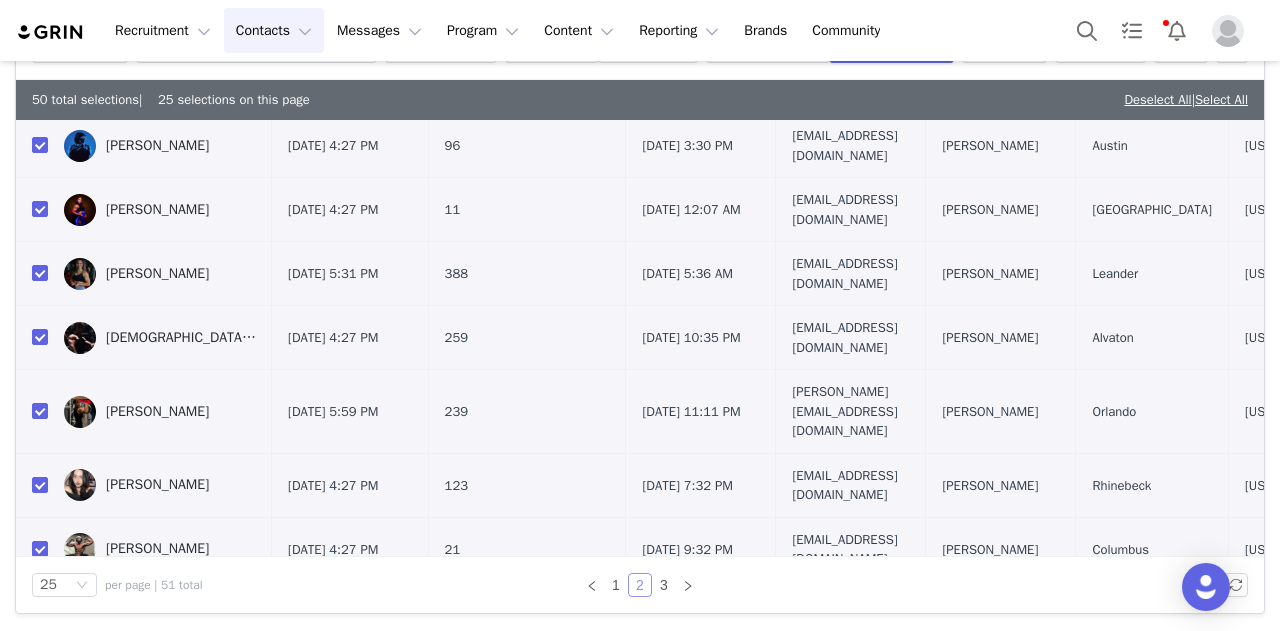 scroll, scrollTop: 0, scrollLeft: 0, axis: both 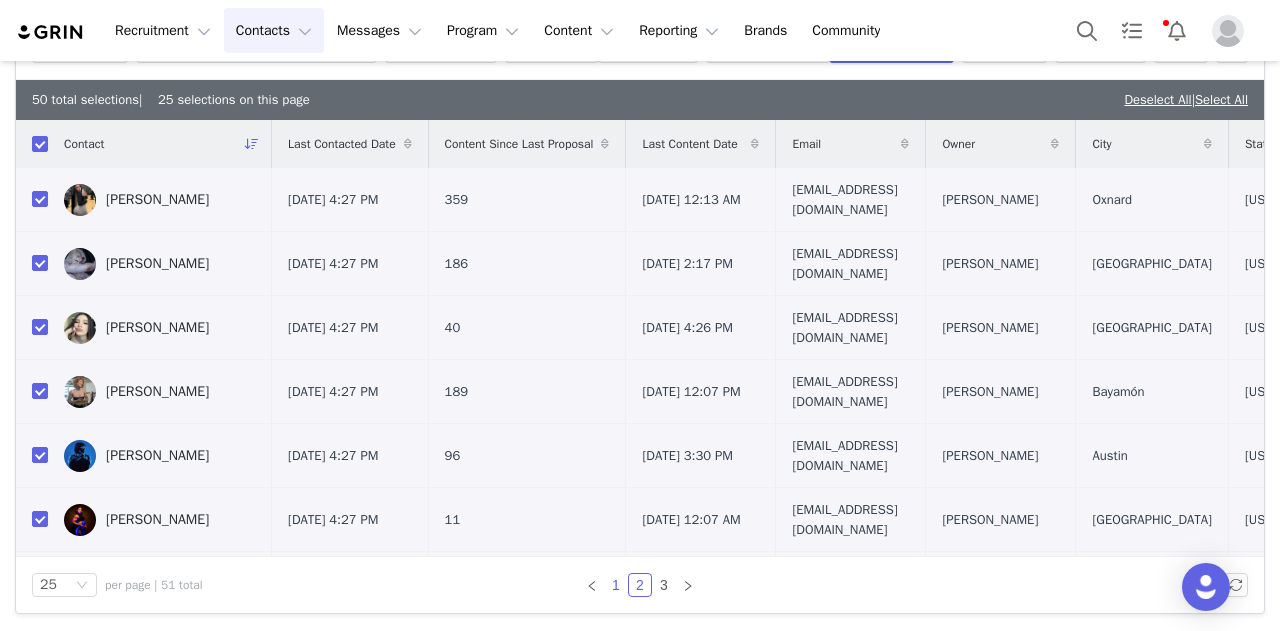 click on "1" at bounding box center (616, 585) 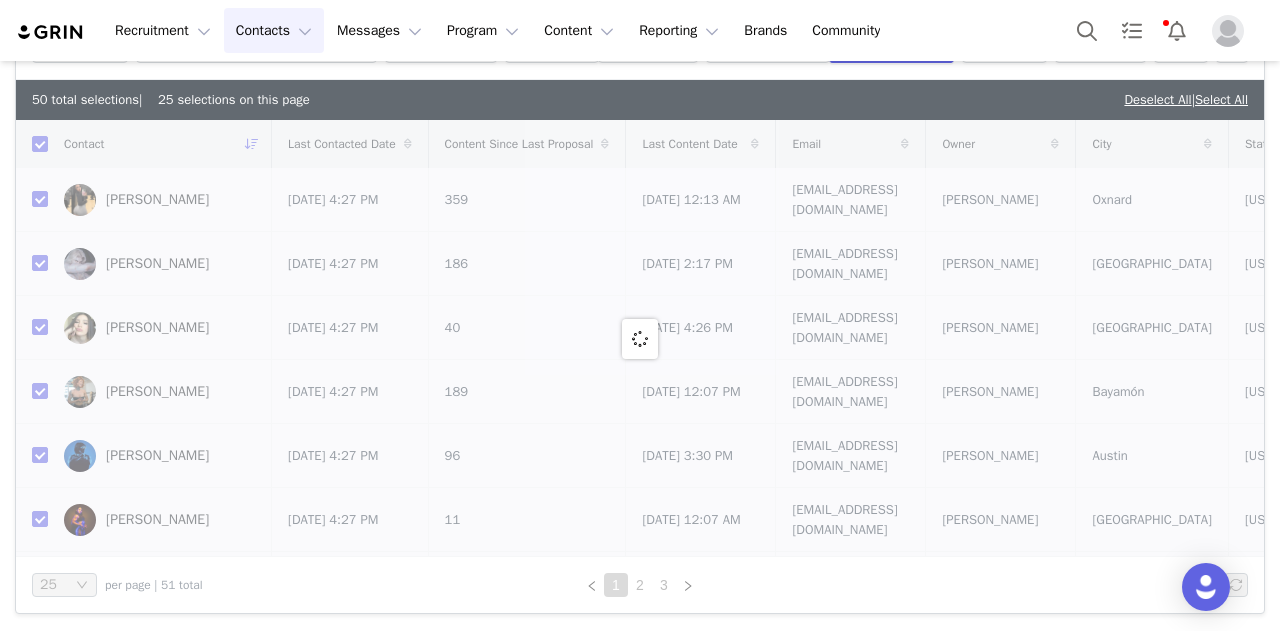 checkbox on "false" 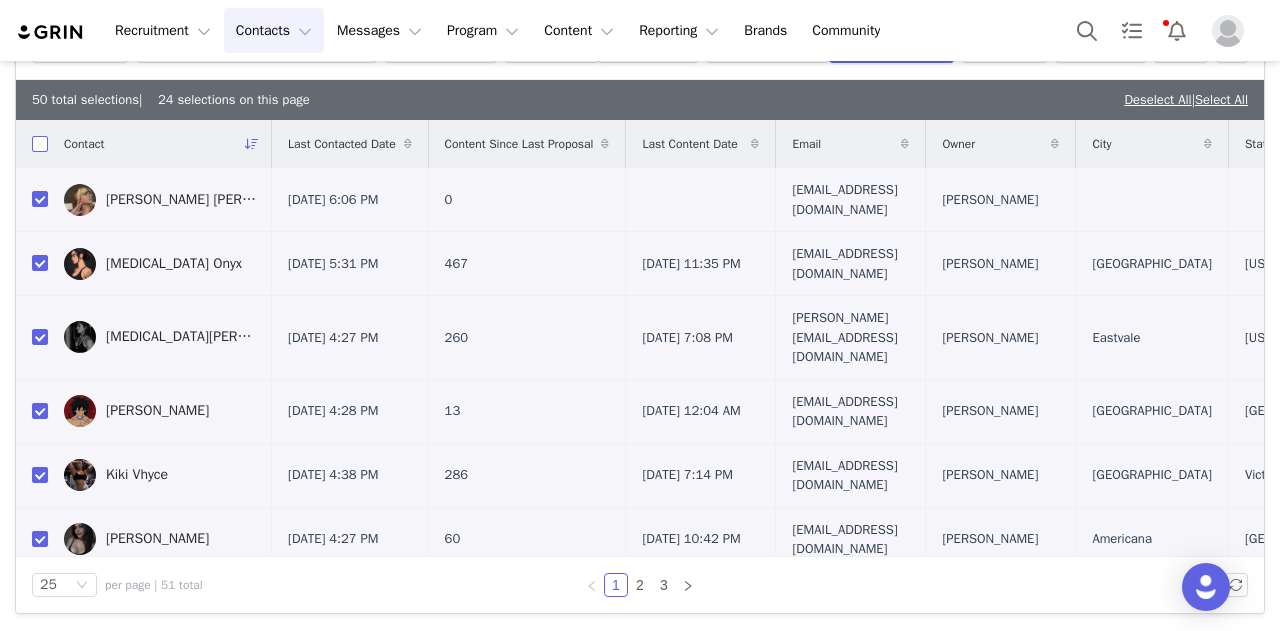 click at bounding box center [40, 144] 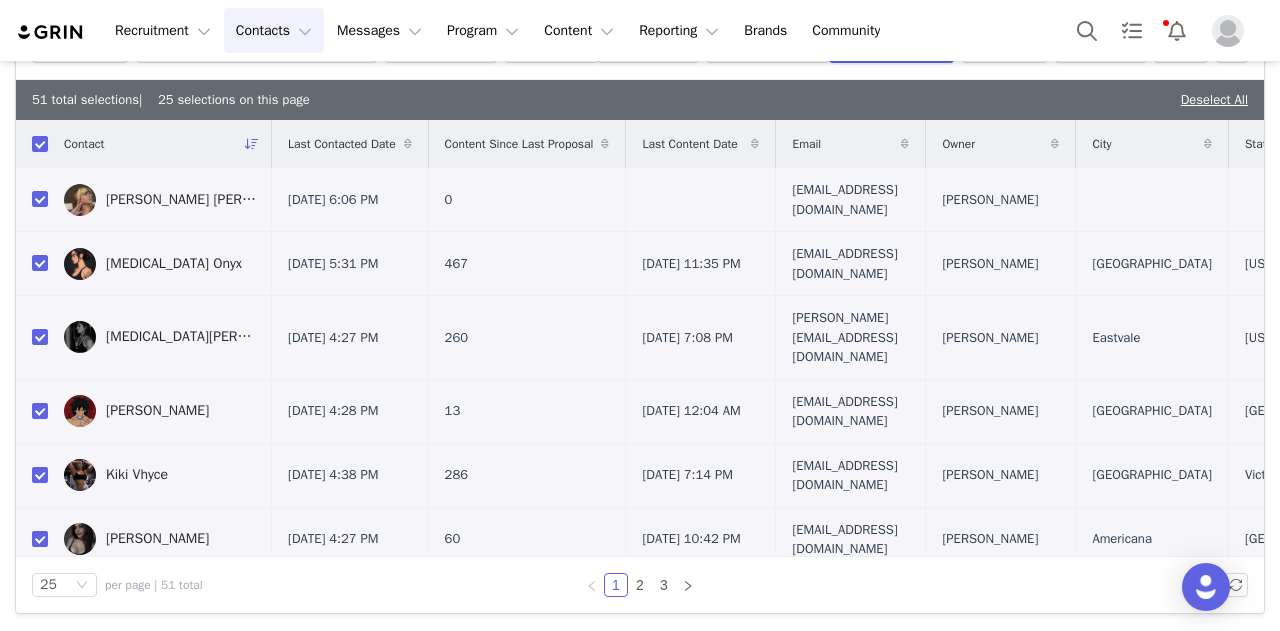 scroll, scrollTop: 0, scrollLeft: 0, axis: both 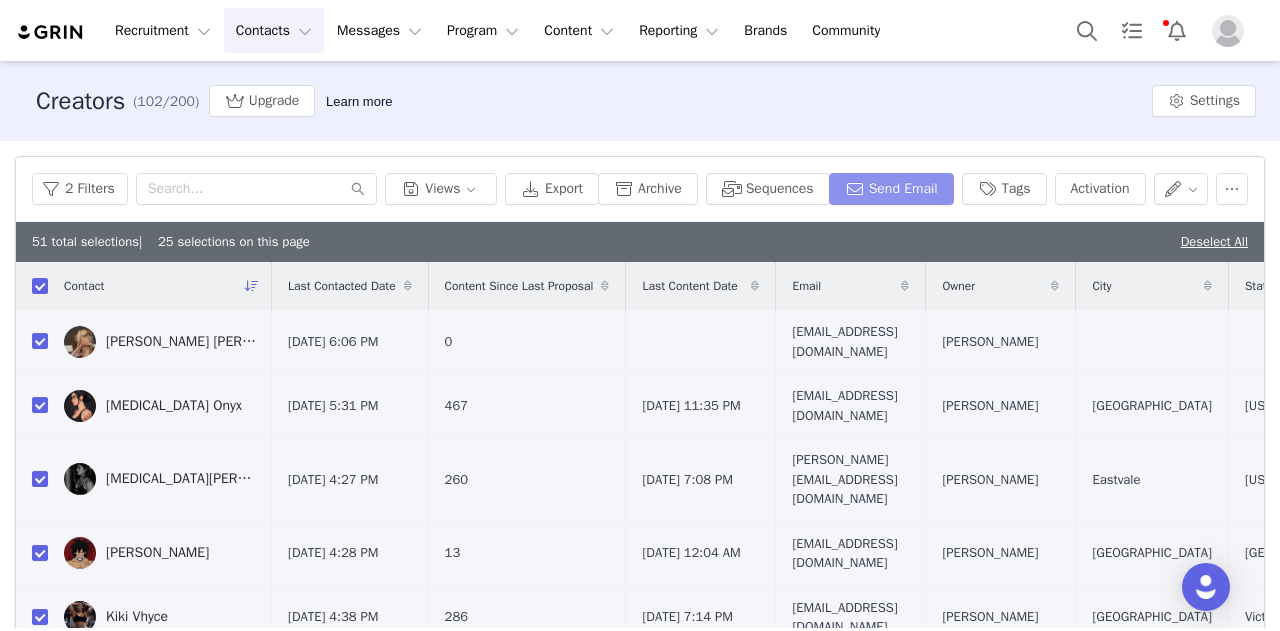 click on "Send Email" at bounding box center [891, 189] 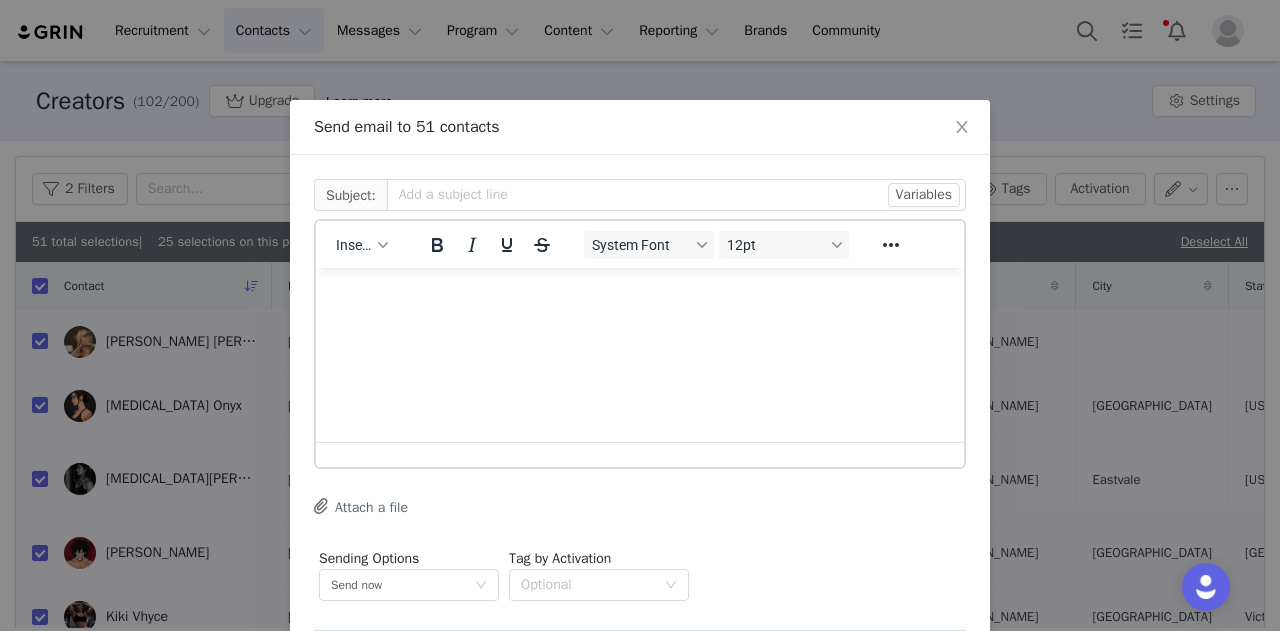 scroll, scrollTop: 0, scrollLeft: 0, axis: both 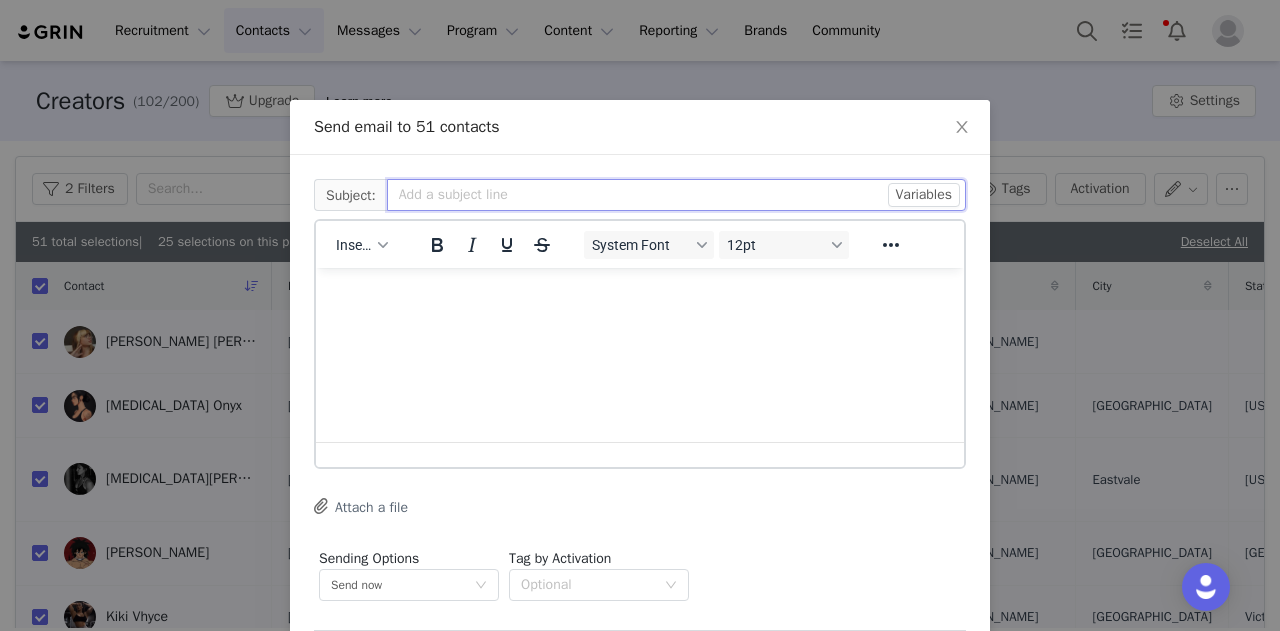click at bounding box center [676, 195] 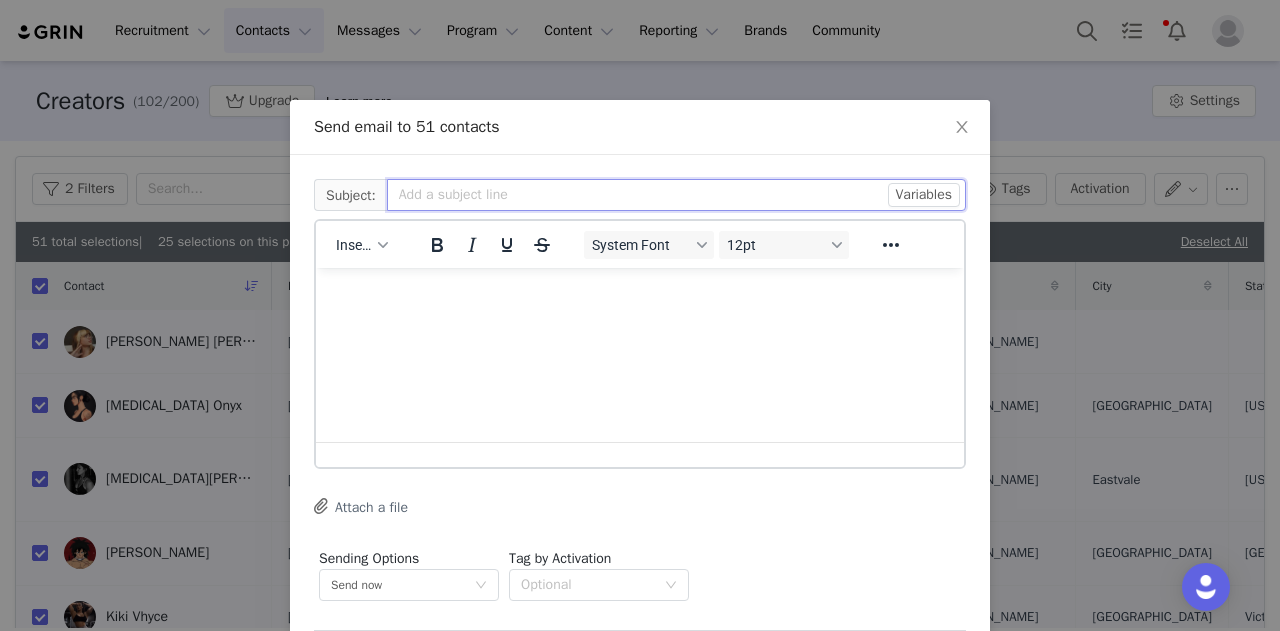 paste on "The ROSEVAULT Opens [DATE]" 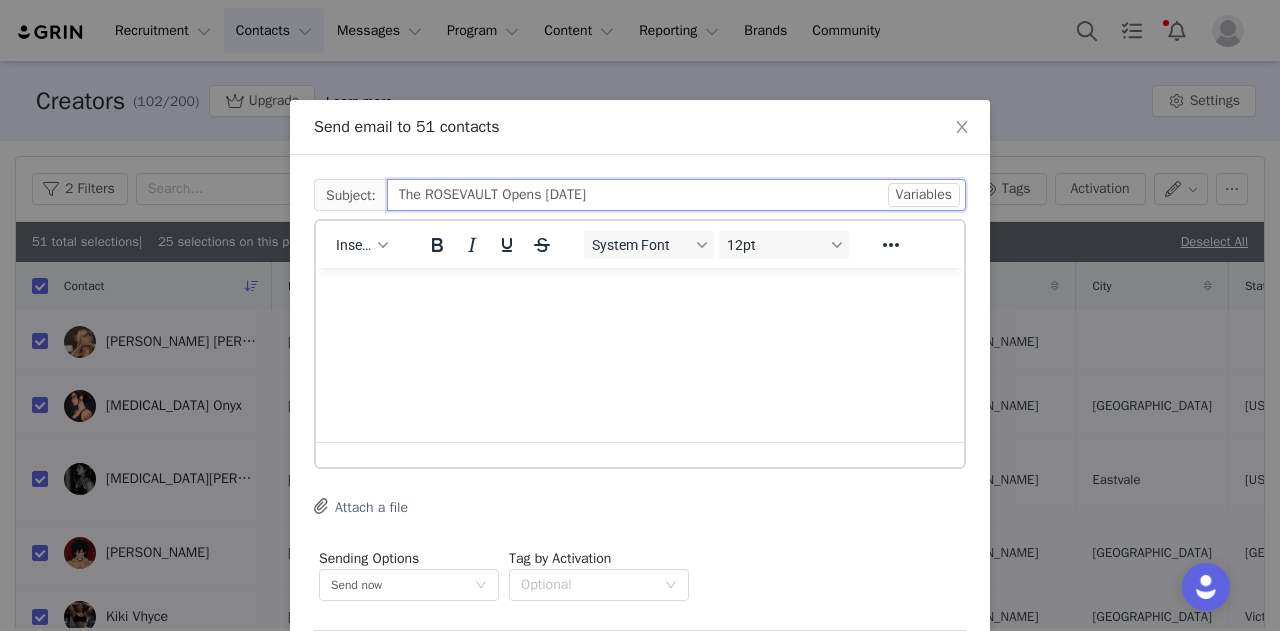 type on "The ROSEVAULT Opens [DATE]" 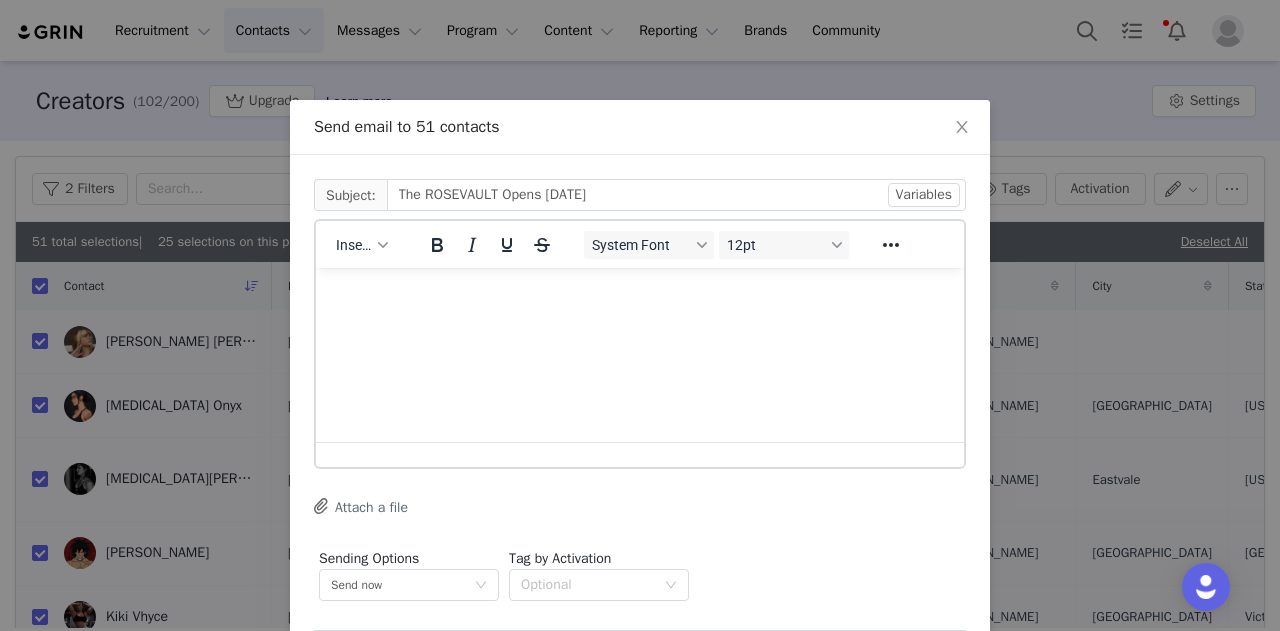 drag, startPoint x: 431, startPoint y: 316, endPoint x: 422, endPoint y: 301, distance: 17.492855 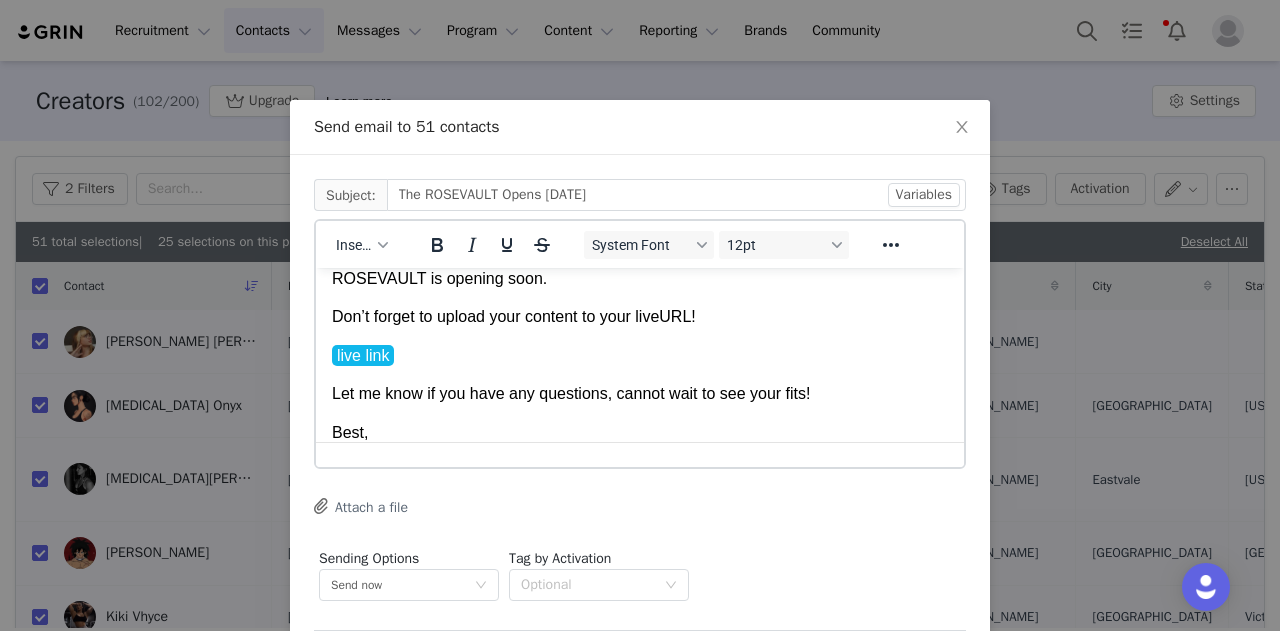scroll, scrollTop: 0, scrollLeft: 0, axis: both 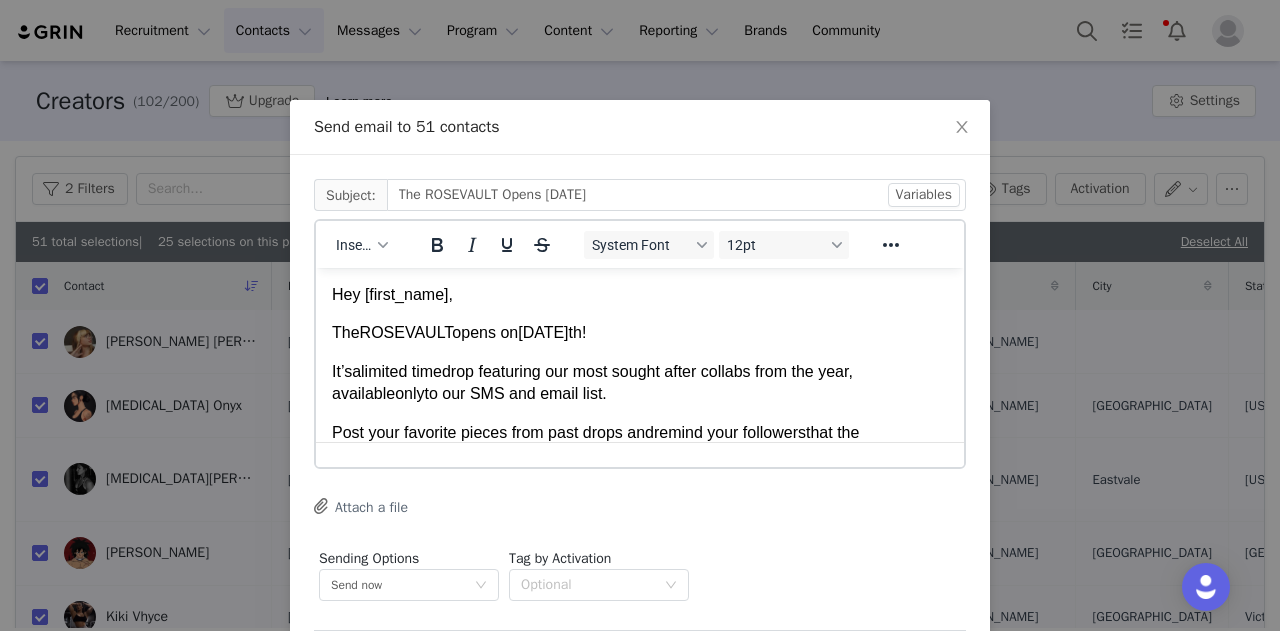 click on "Hey [ first_name ]," at bounding box center [640, 295] 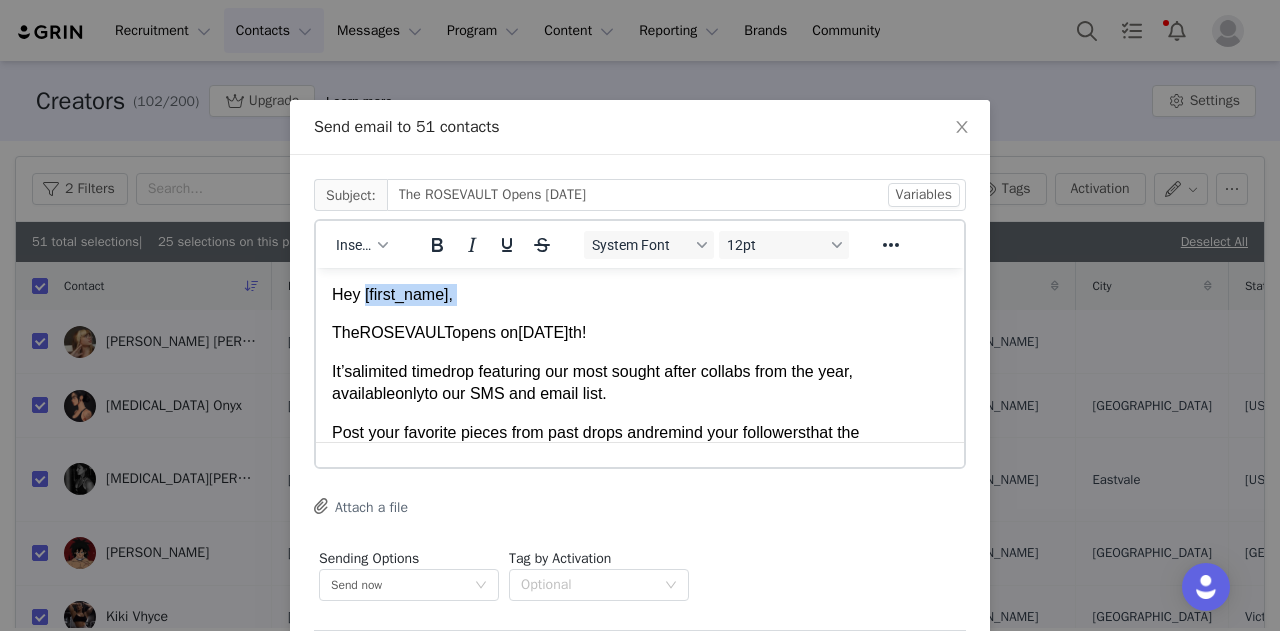 drag, startPoint x: 460, startPoint y: 295, endPoint x: 364, endPoint y: 298, distance: 96.04687 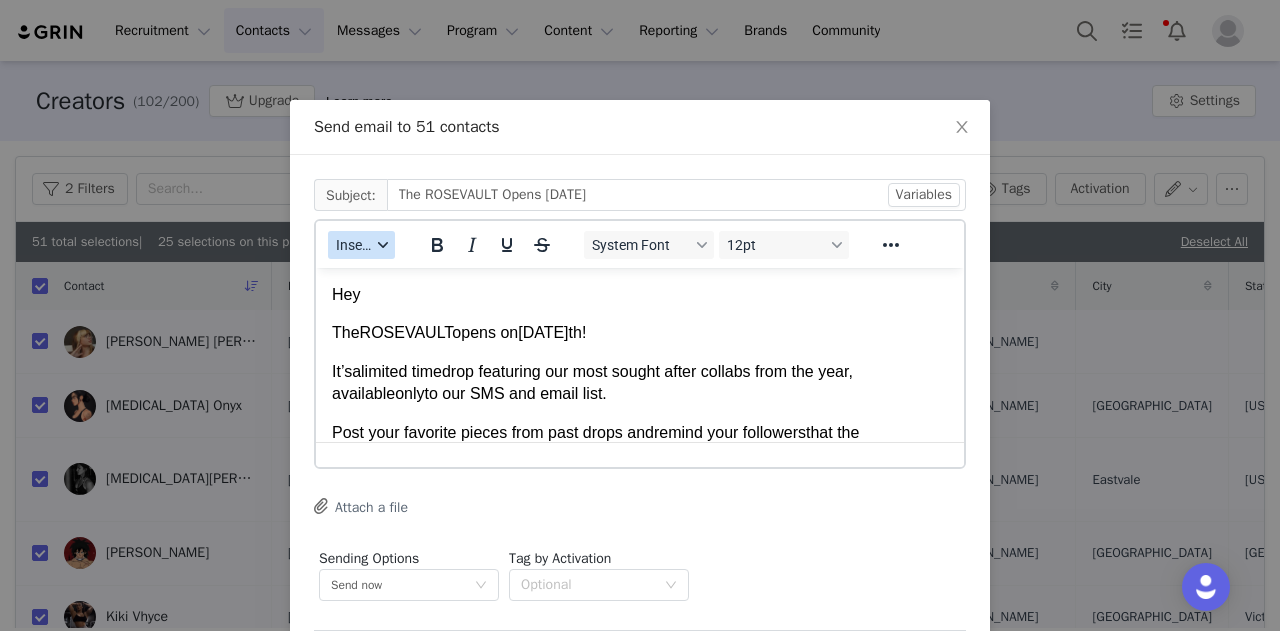 click on "Insert" at bounding box center (353, 245) 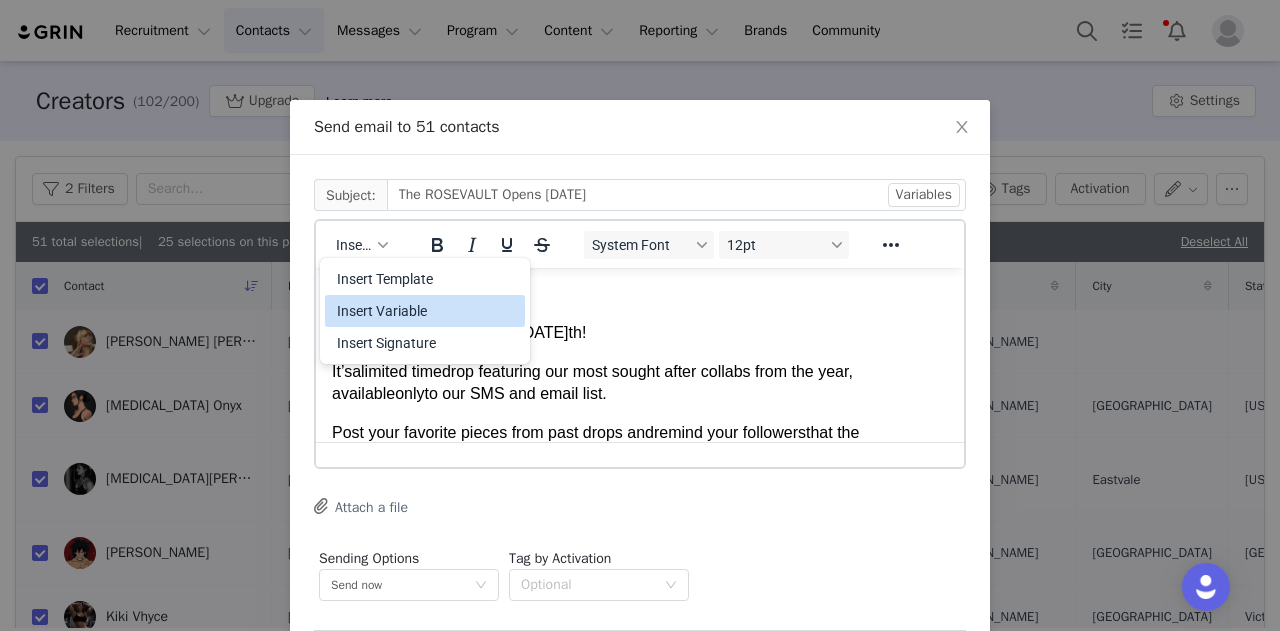click on "Insert Variable" at bounding box center (427, 311) 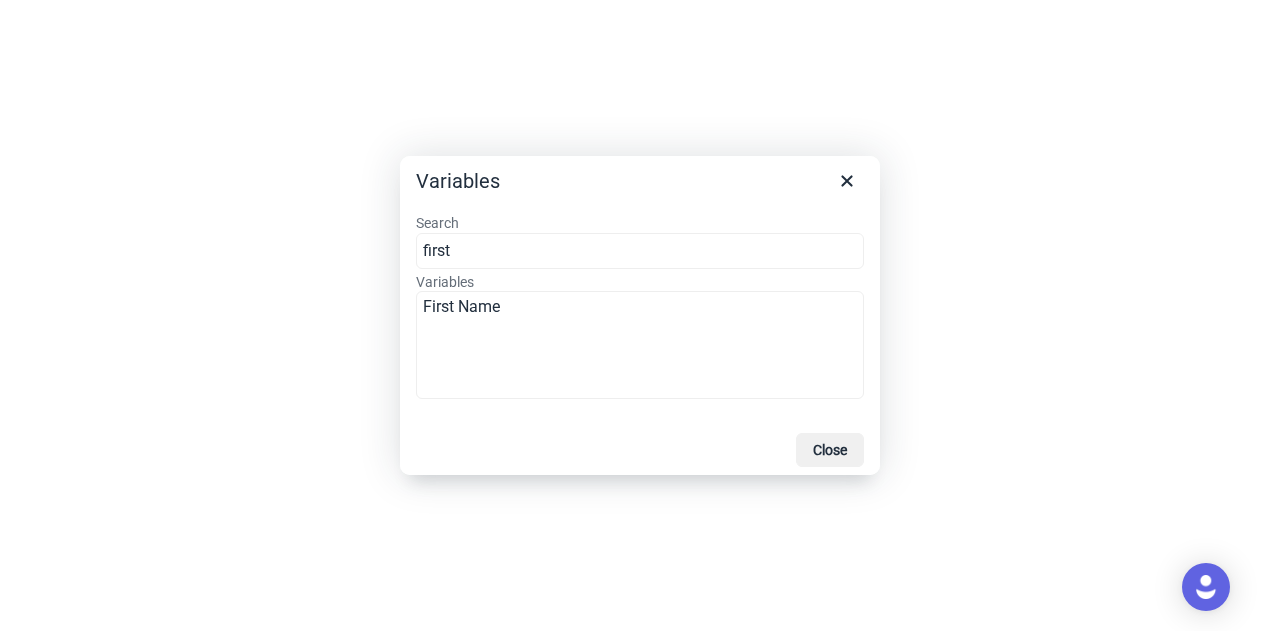 type on "first" 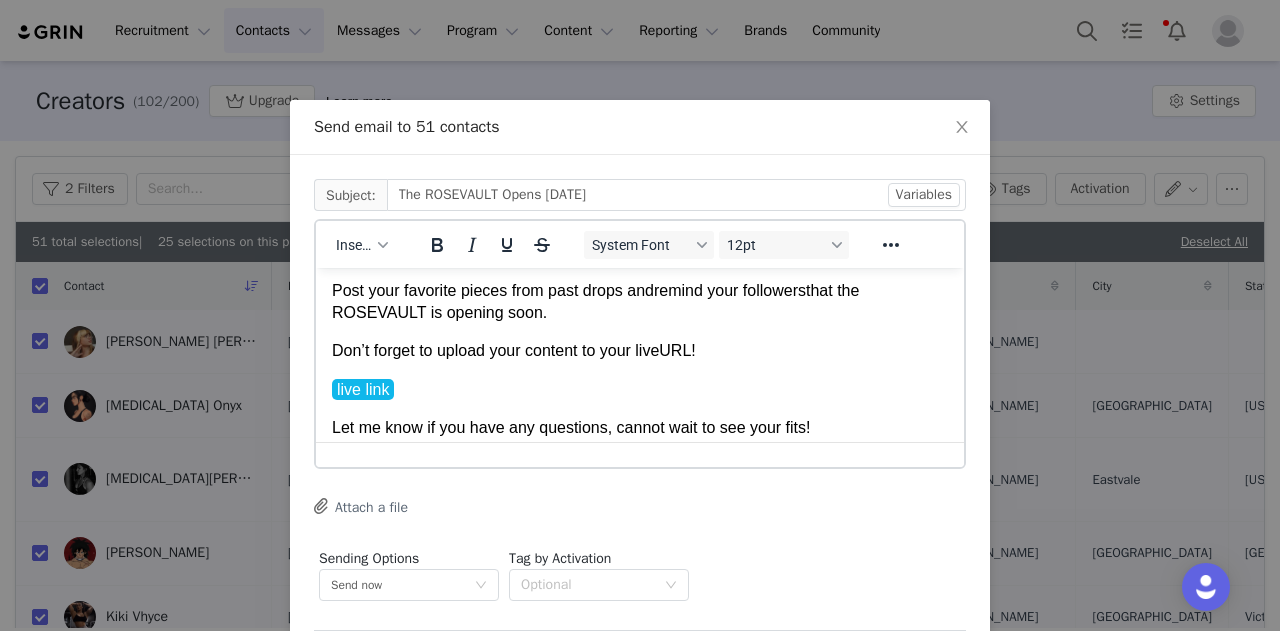 scroll, scrollTop: 158, scrollLeft: 0, axis: vertical 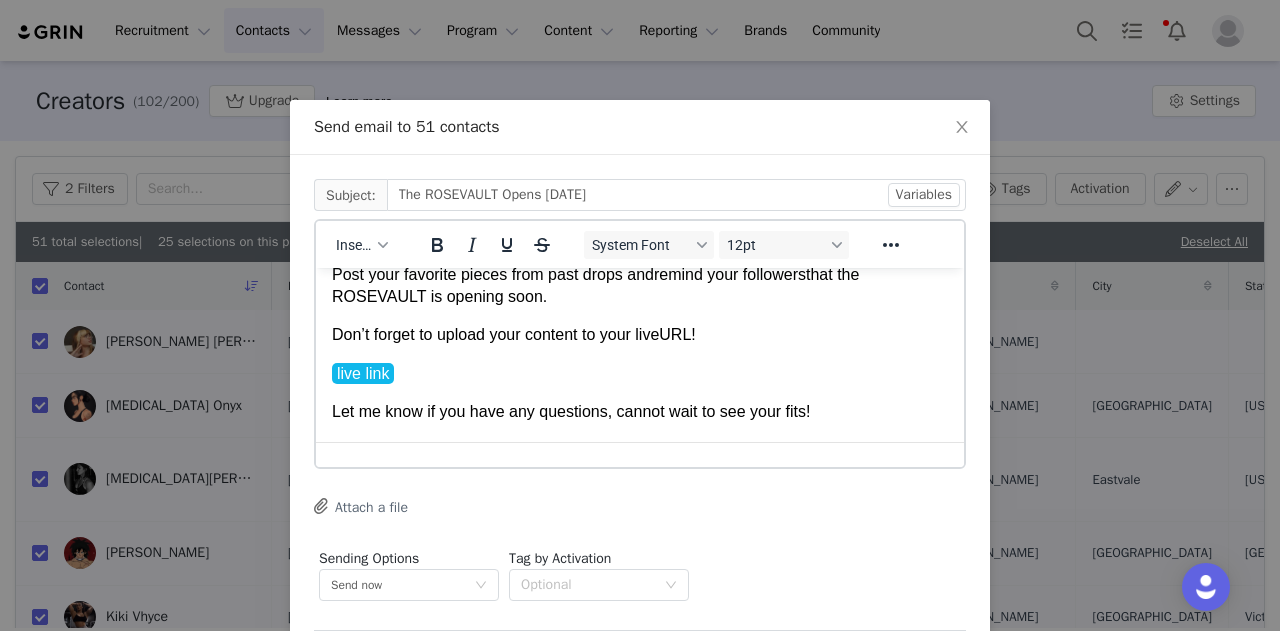 click on "live link" at bounding box center [640, 374] 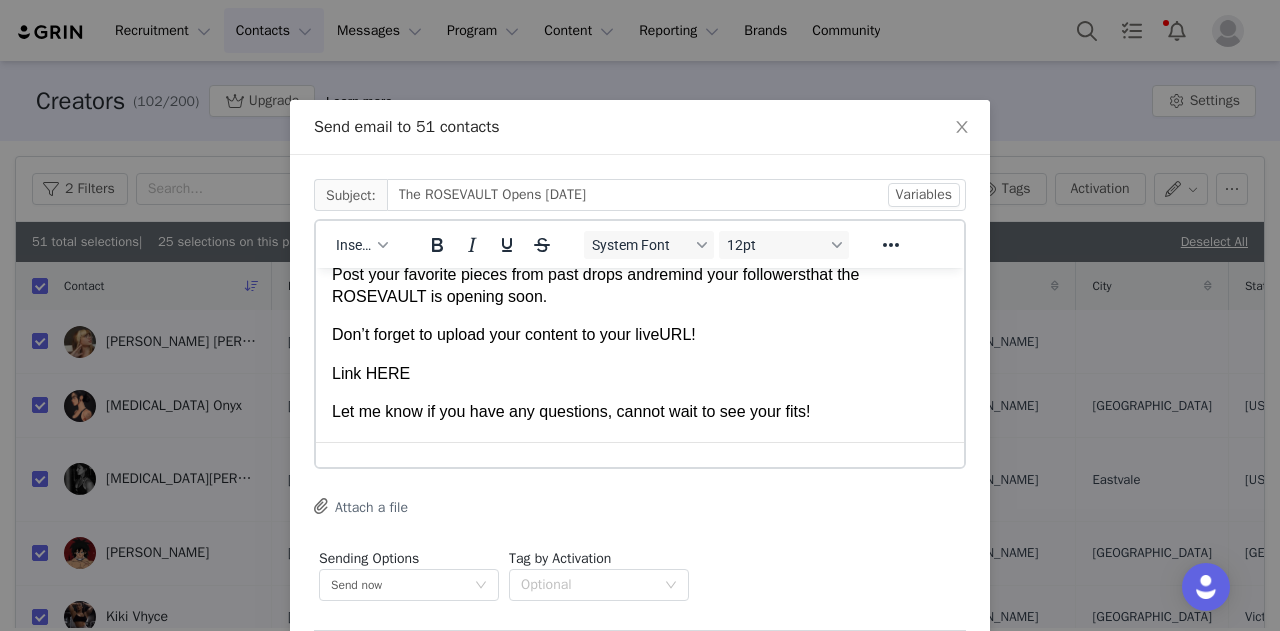 click on "Link HERE" at bounding box center (640, 374) 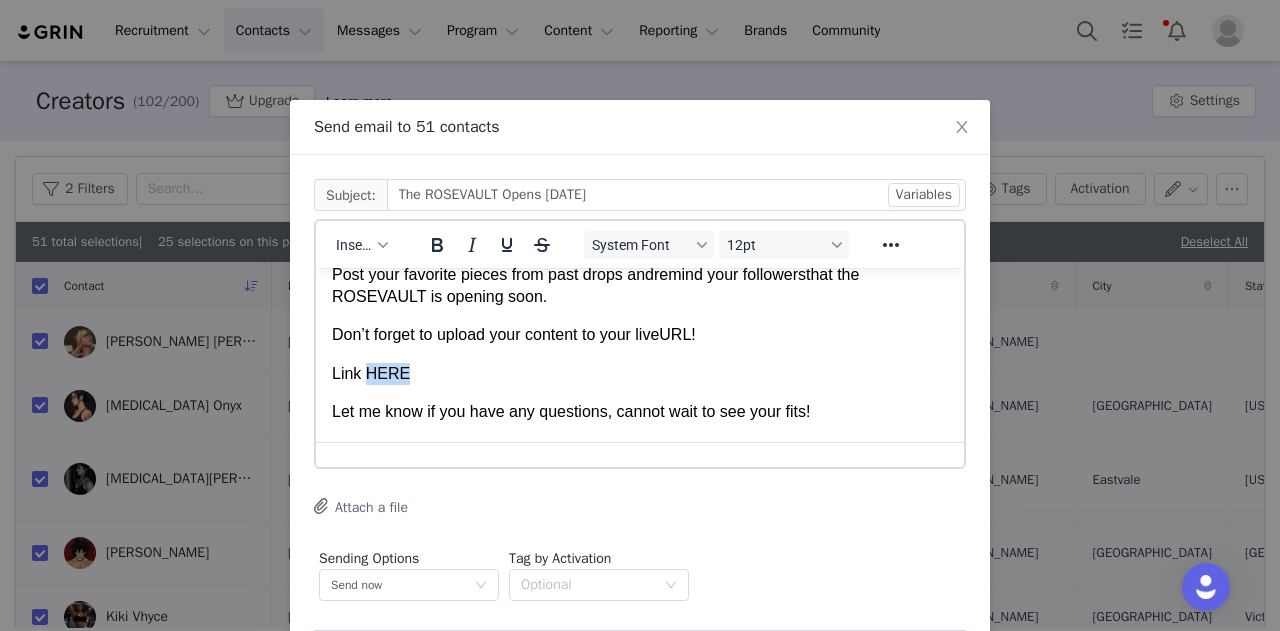 click on "Link HERE" at bounding box center [640, 374] 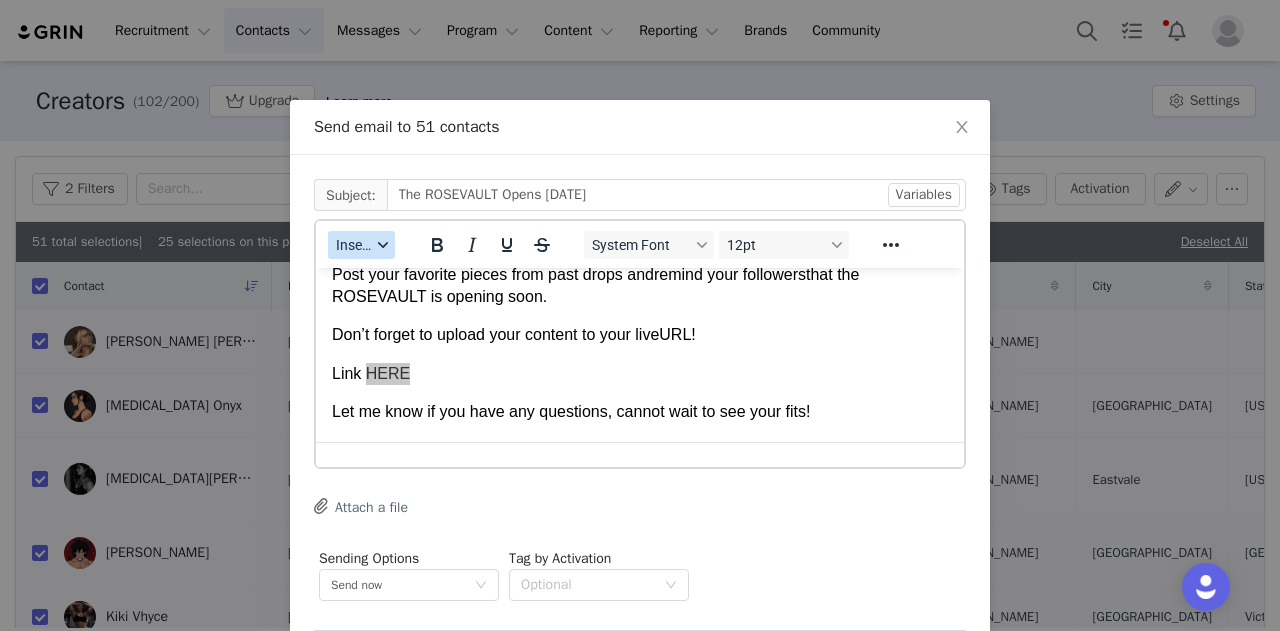 click on "Insert" at bounding box center (361, 245) 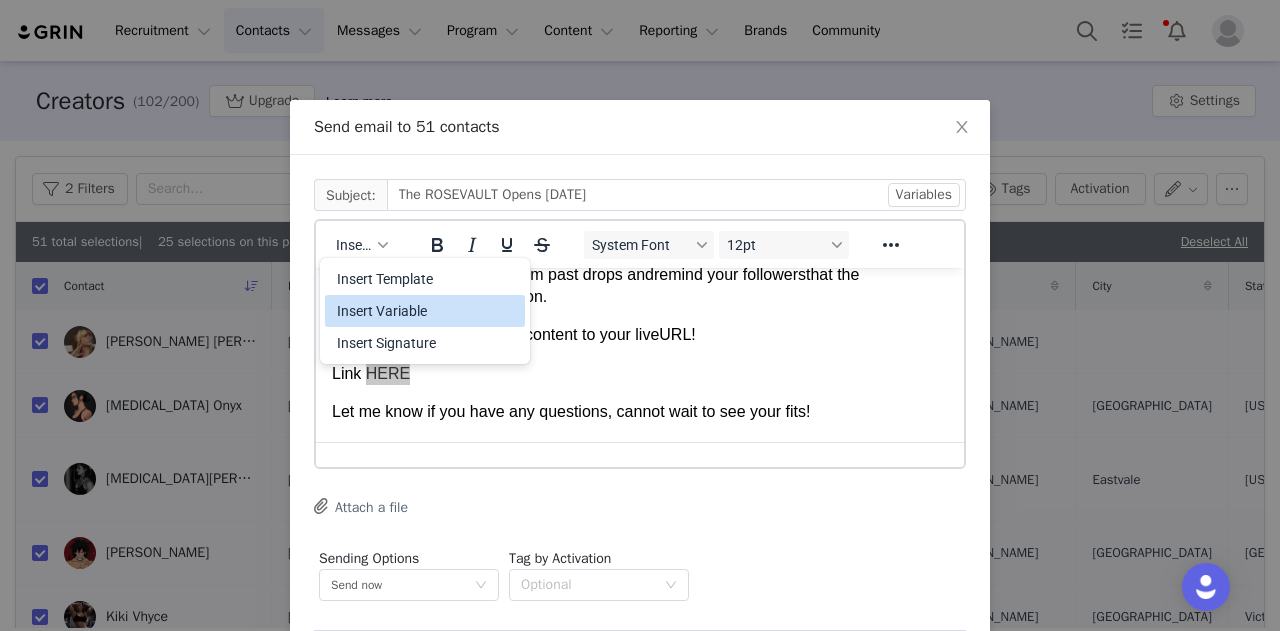 click on "Insert Variable" at bounding box center (427, 311) 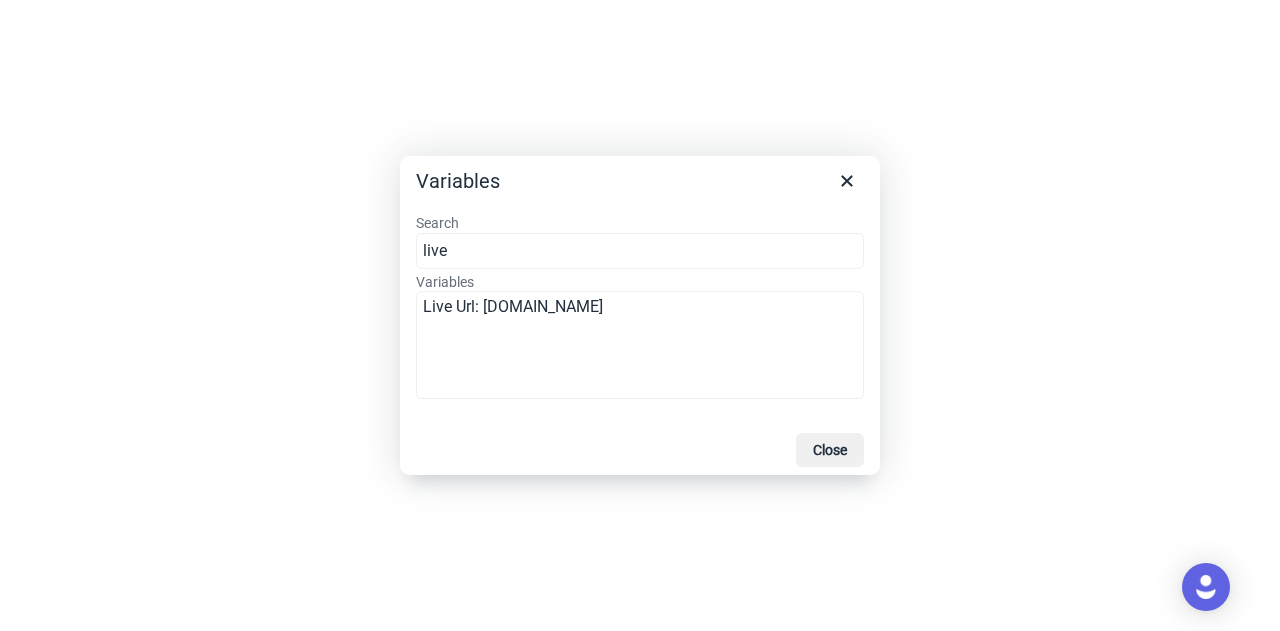 type on "live" 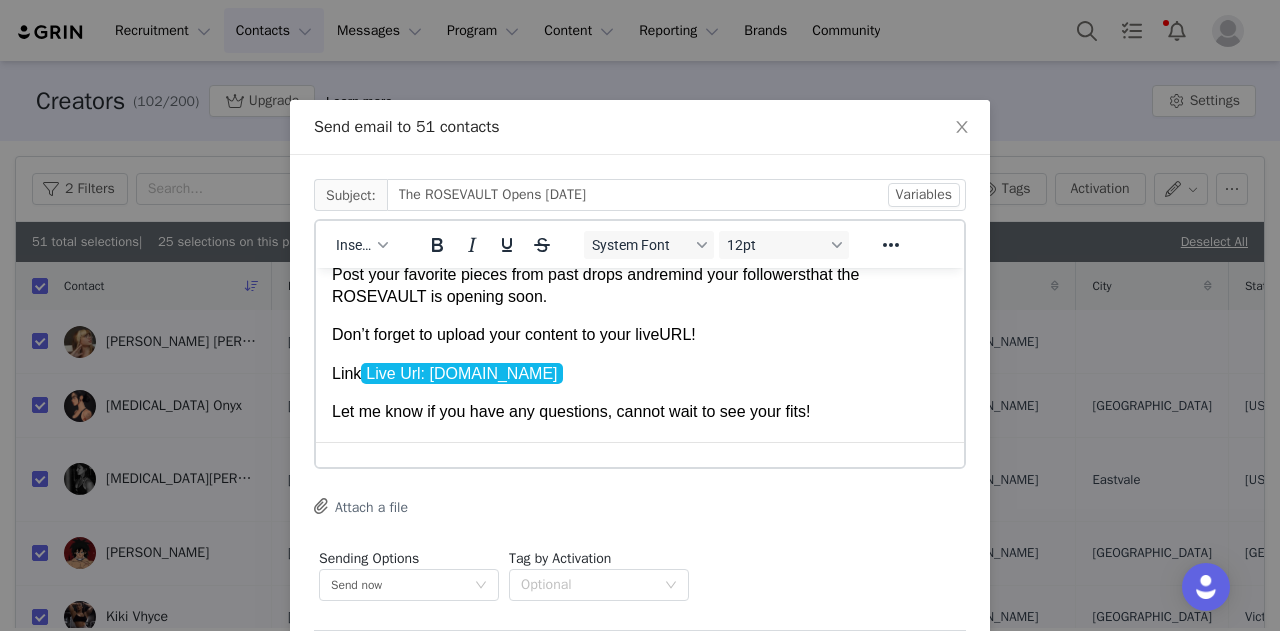 click on "Link  Live Url: civilregime.grin.live" at bounding box center [640, 374] 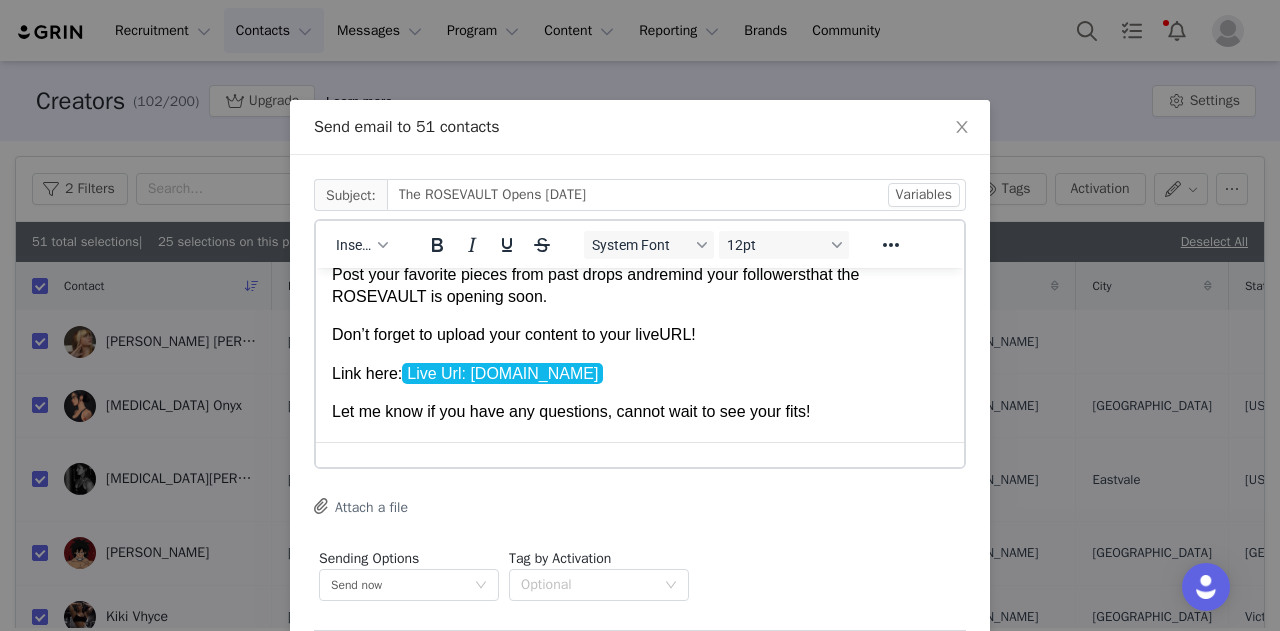 click on "Let me know if you have any questions, cannot wait to see your fits!" at bounding box center (571, 411) 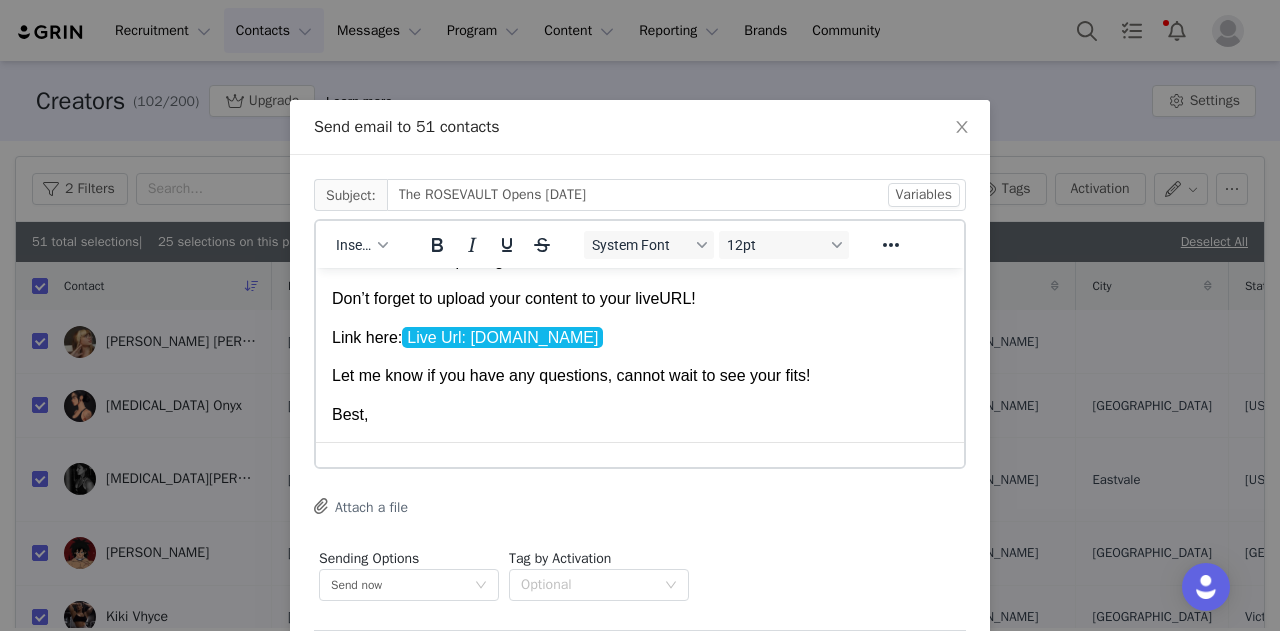 click on "Best," at bounding box center [640, 415] 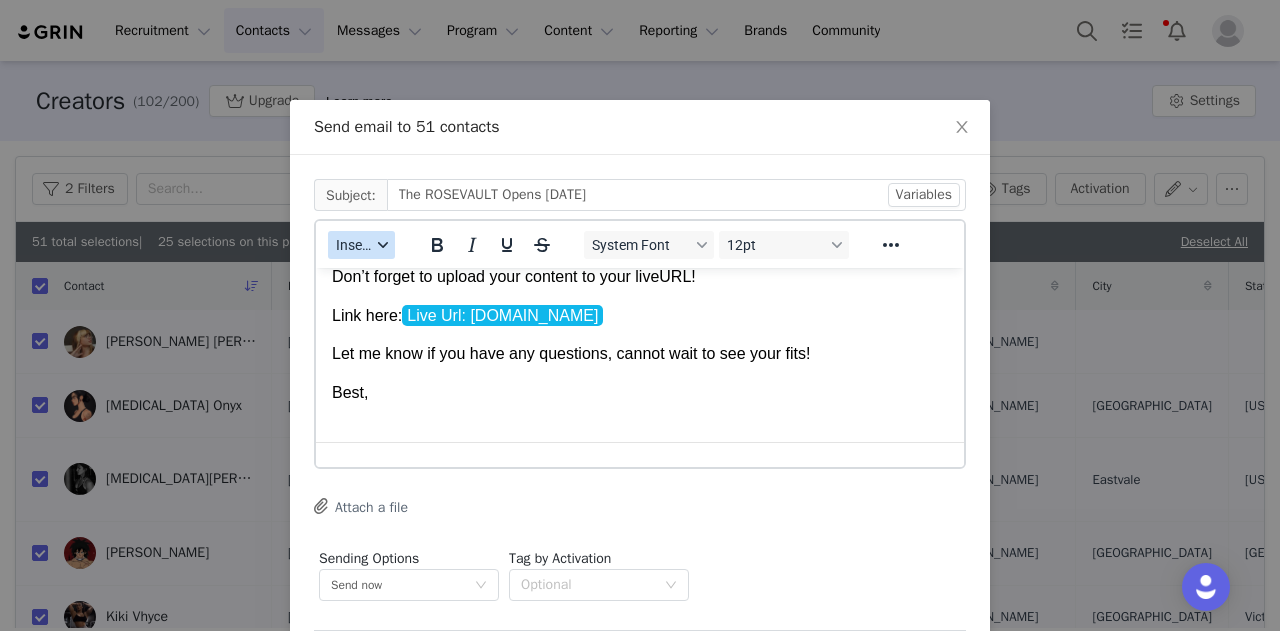click on "Insert" at bounding box center [353, 245] 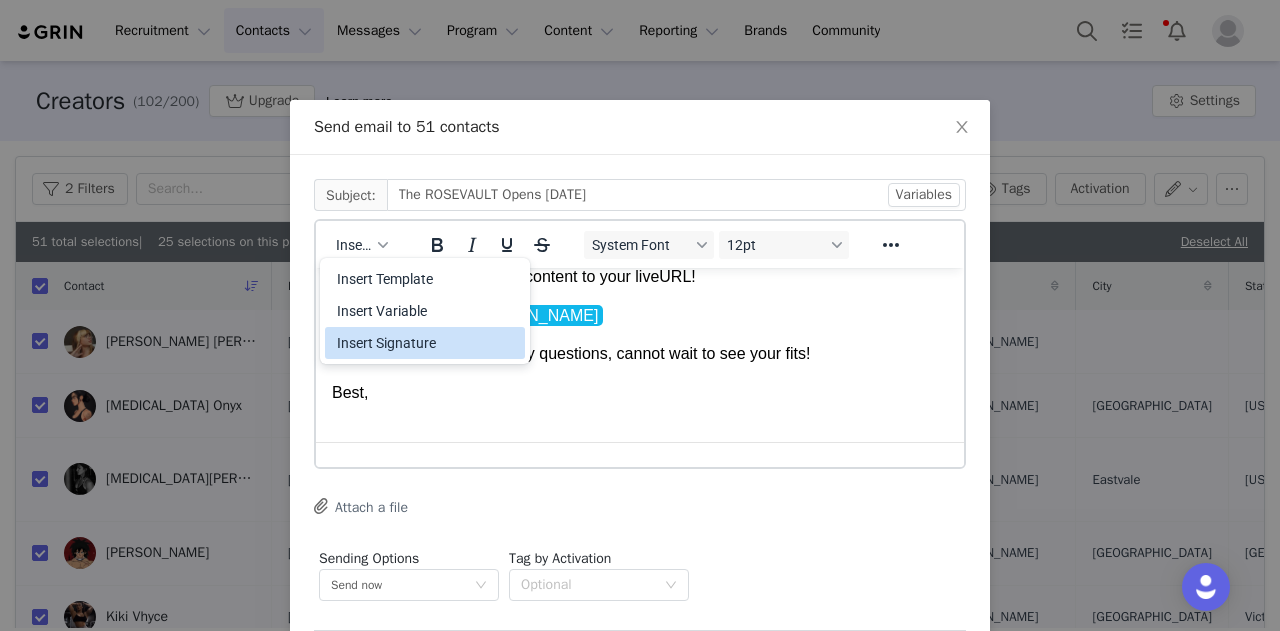 click on "Insert Signature" at bounding box center (427, 343) 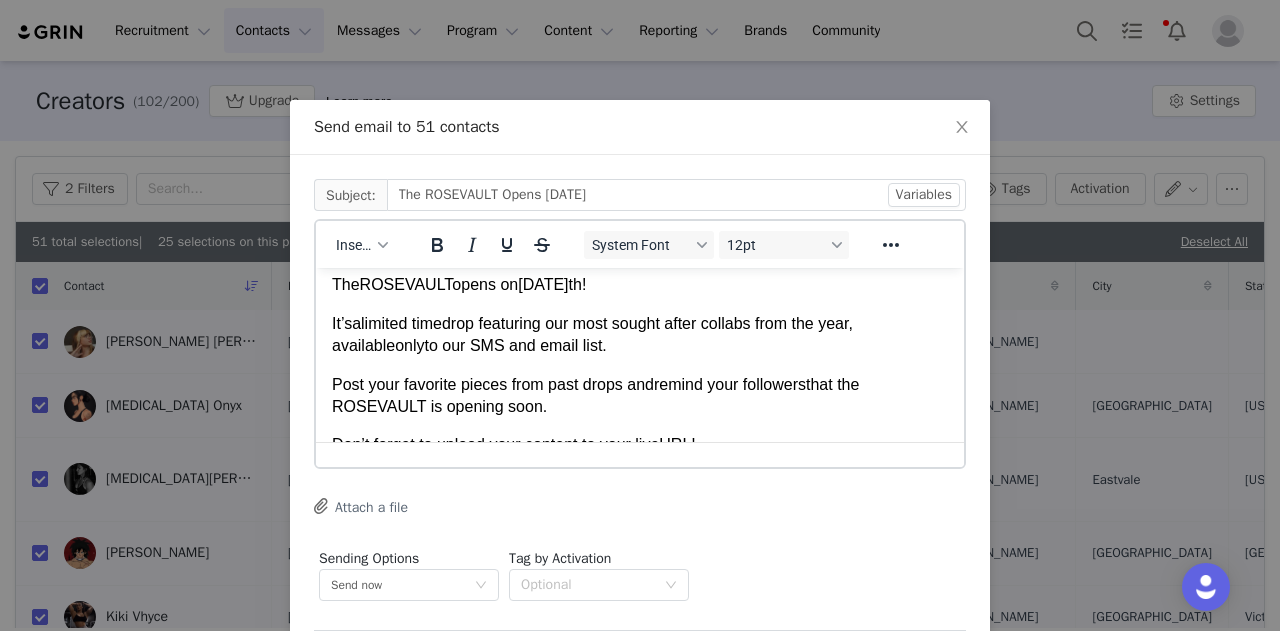 scroll, scrollTop: 49, scrollLeft: 0, axis: vertical 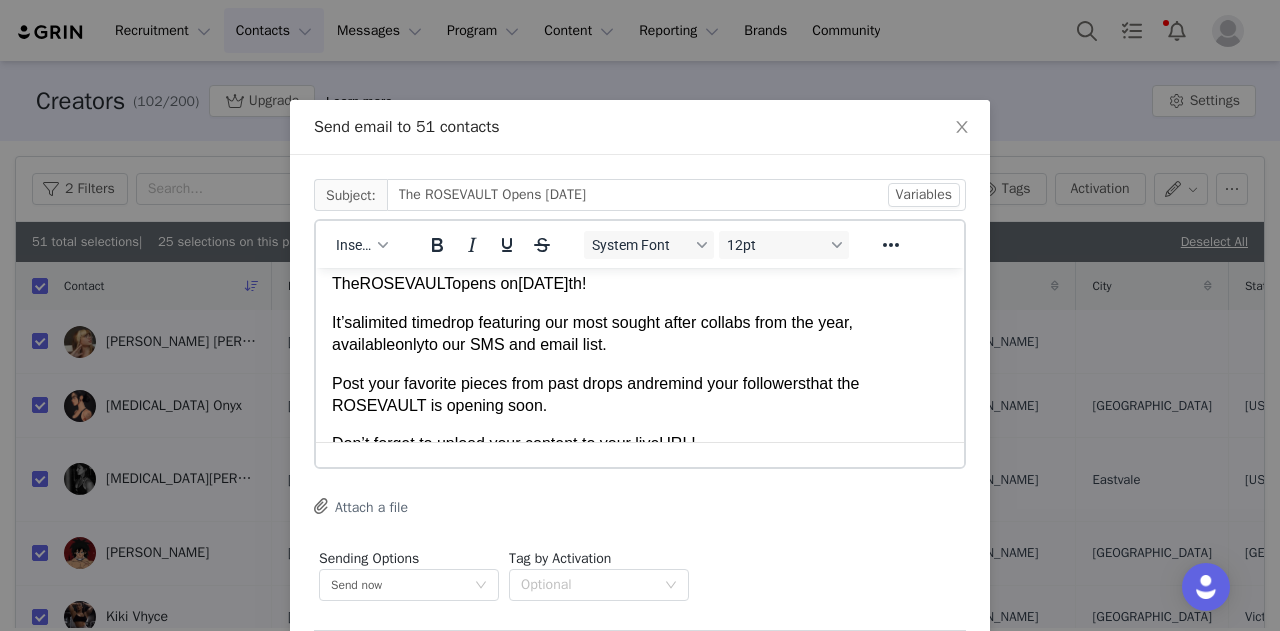 click on "Post your favorite pieces from past drops and  remind your followers  that the ROSEVAULT is opening soon." at bounding box center [640, 395] 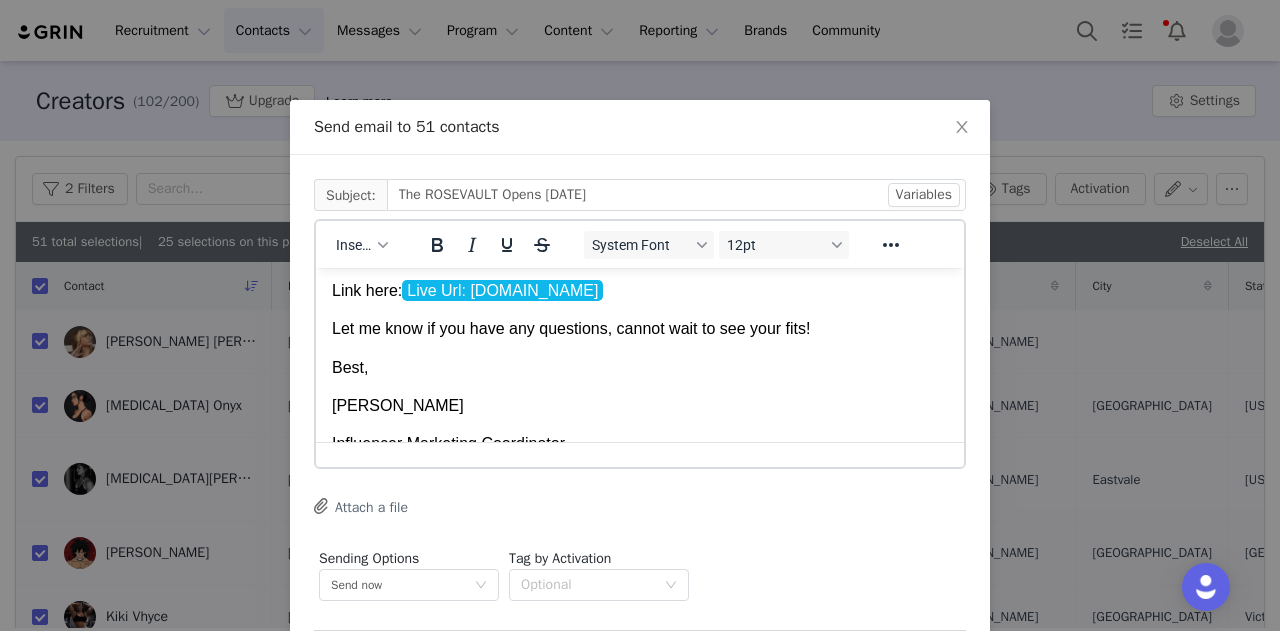 scroll, scrollTop: 115, scrollLeft: 0, axis: vertical 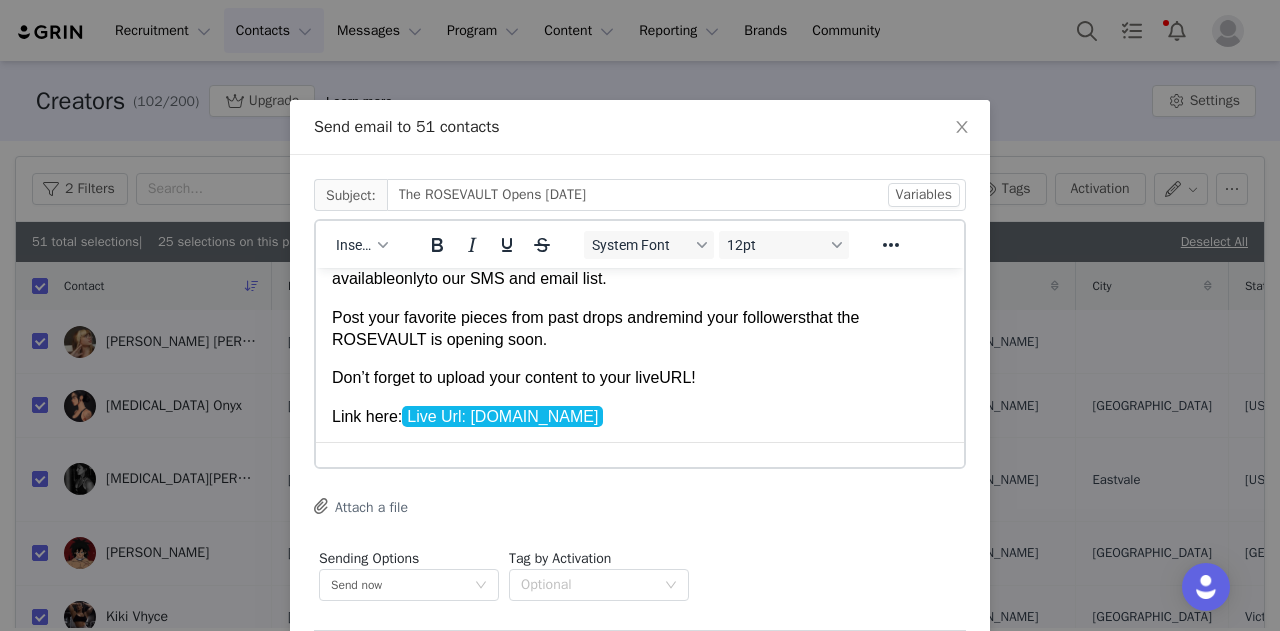click at bounding box center (698, 377) 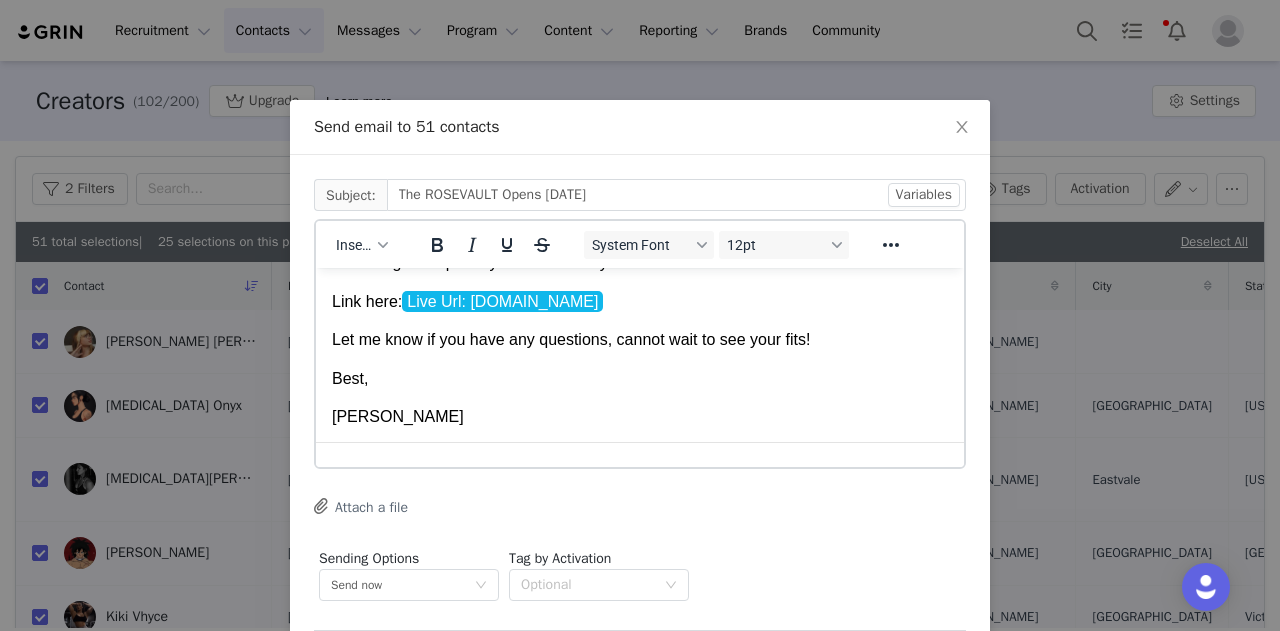 scroll, scrollTop: 424, scrollLeft: 0, axis: vertical 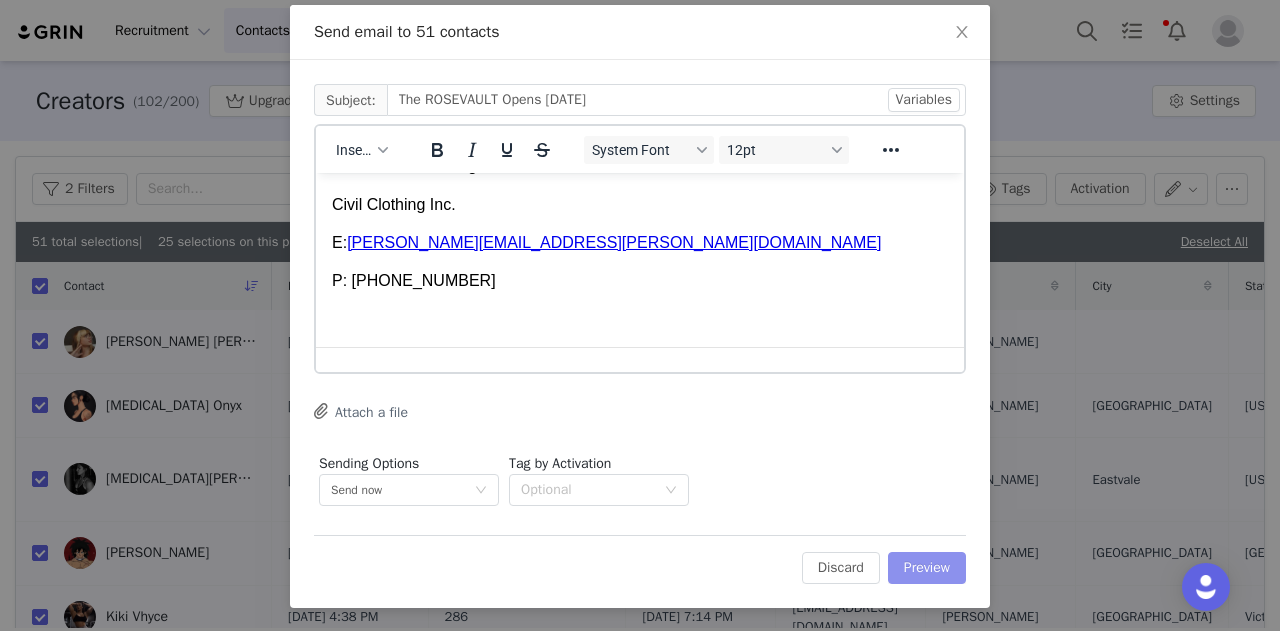 click on "Preview" at bounding box center (927, 568) 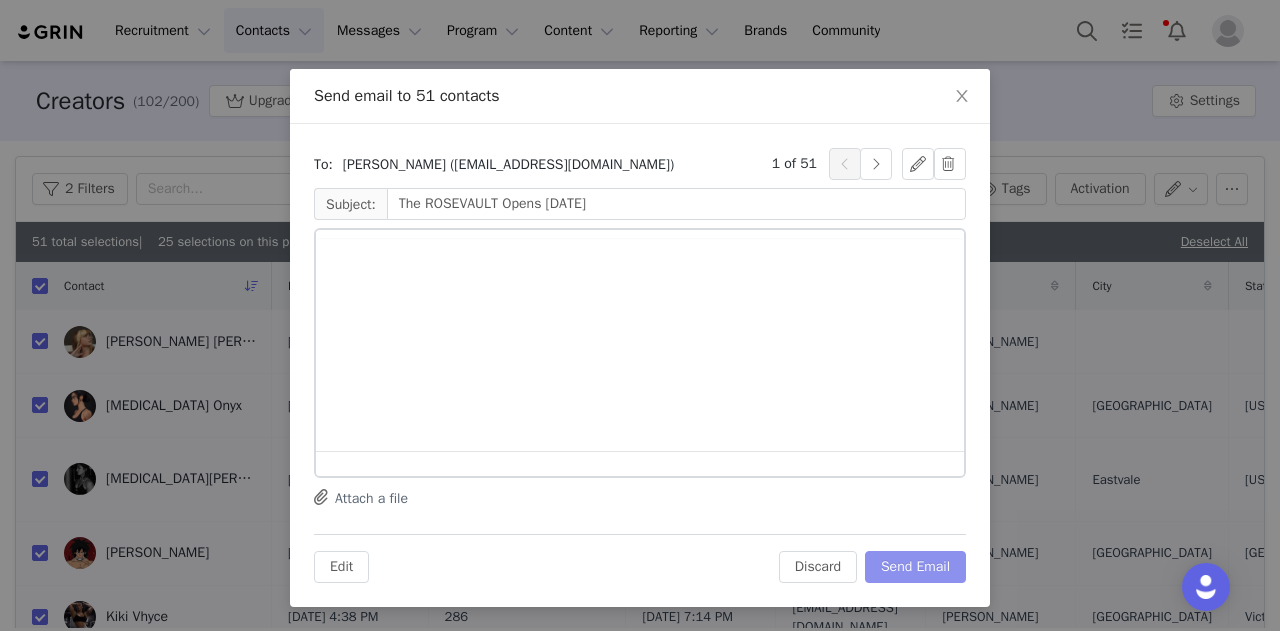 scroll, scrollTop: 0, scrollLeft: 0, axis: both 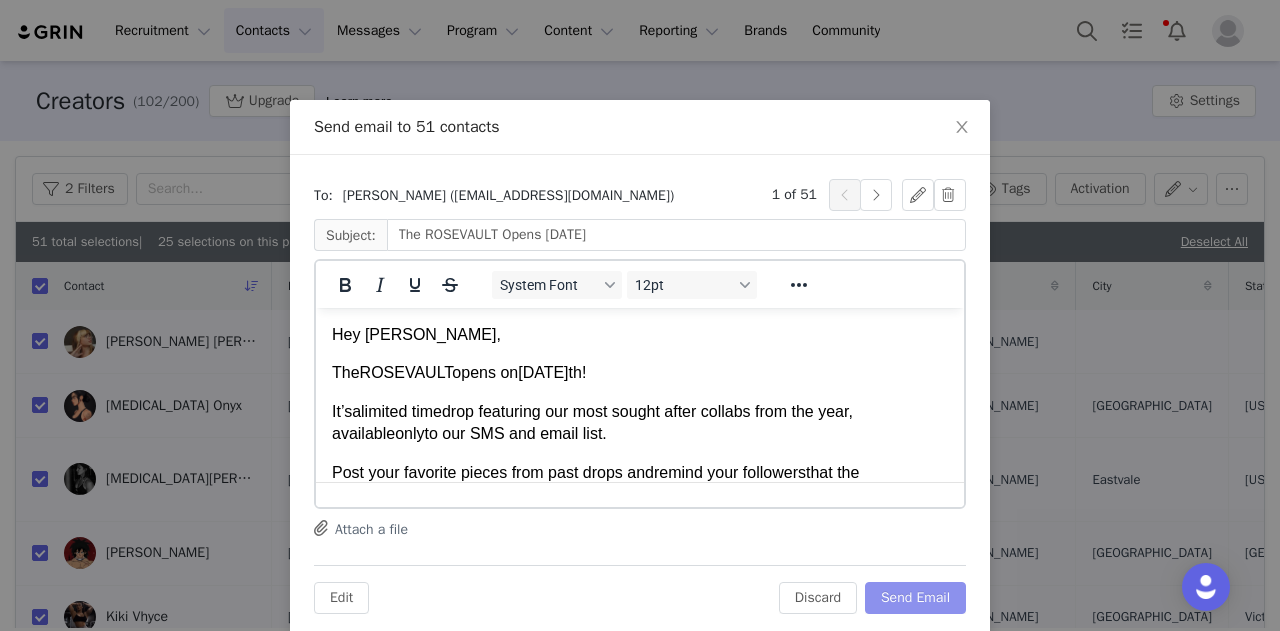 click on "Send Email" at bounding box center [915, 598] 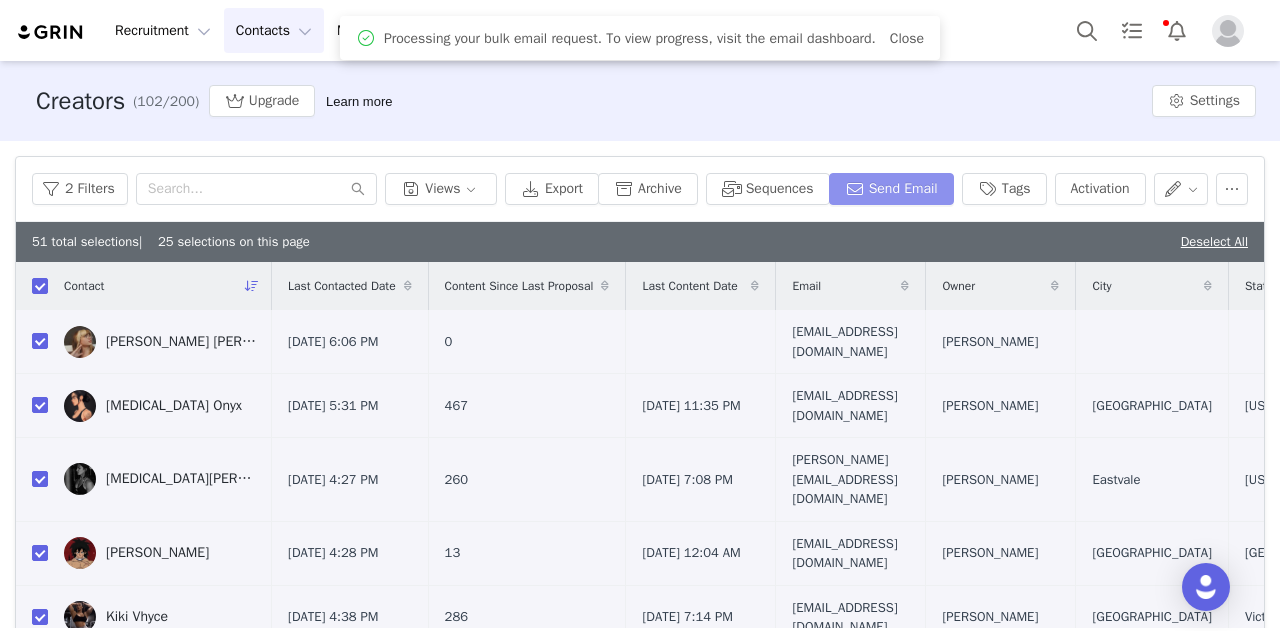 scroll, scrollTop: 0, scrollLeft: 0, axis: both 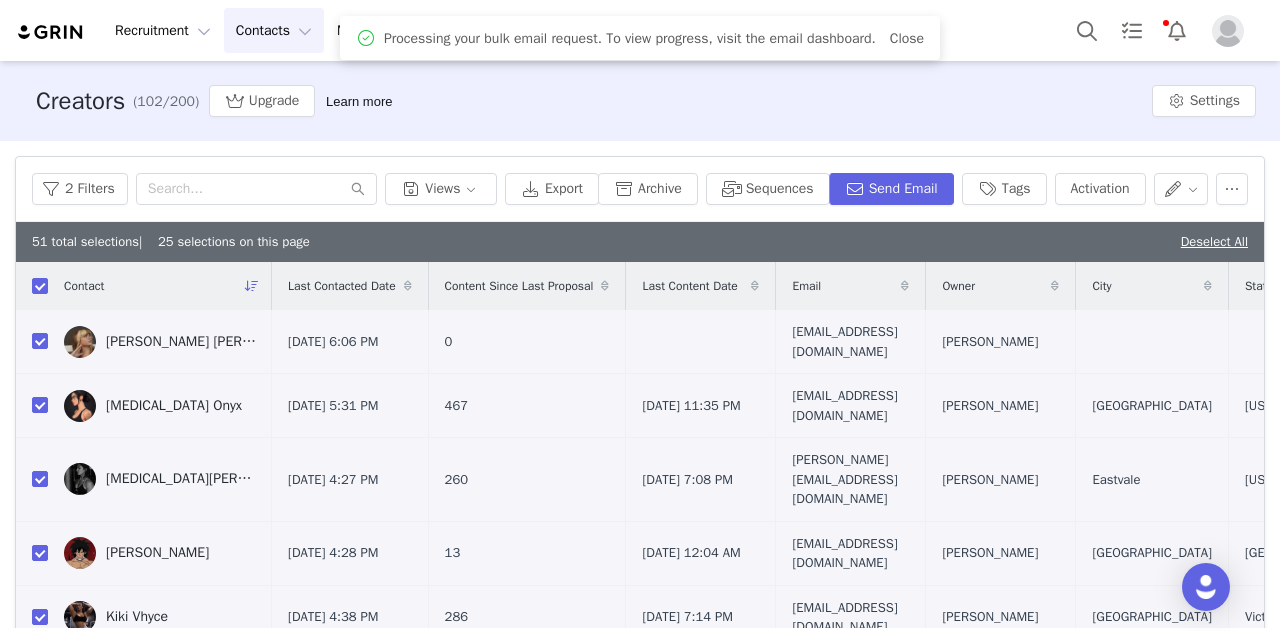 click on "Close" at bounding box center (907, 38) 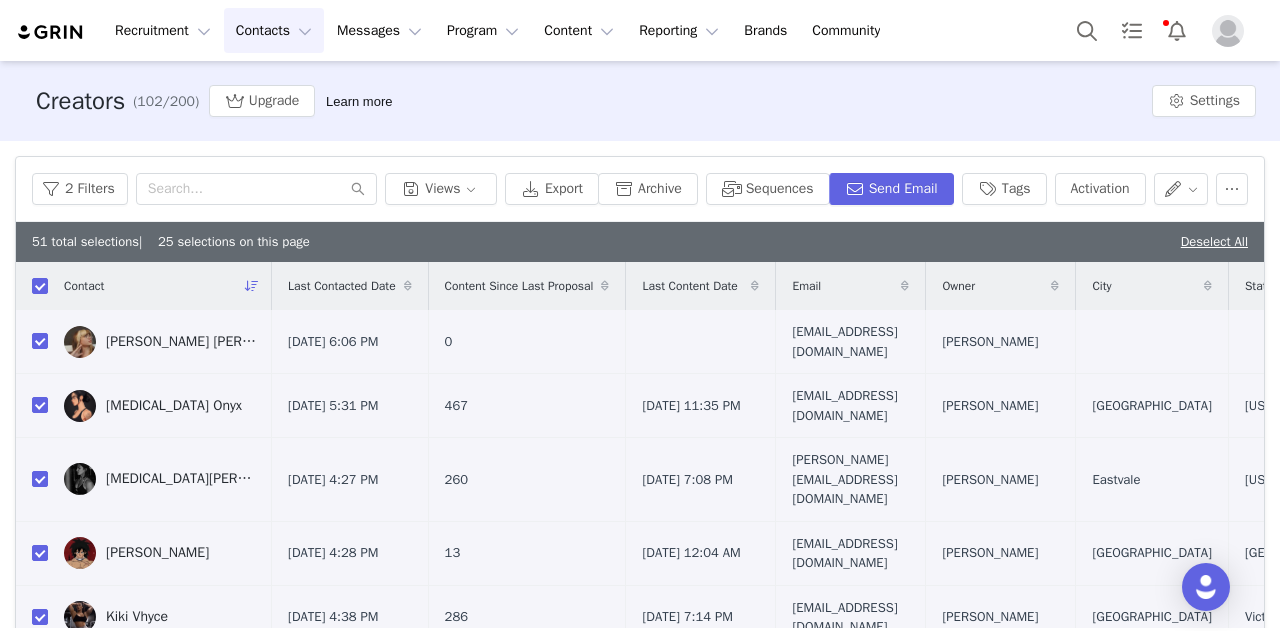 click on "Deselect All" at bounding box center (1214, 241) 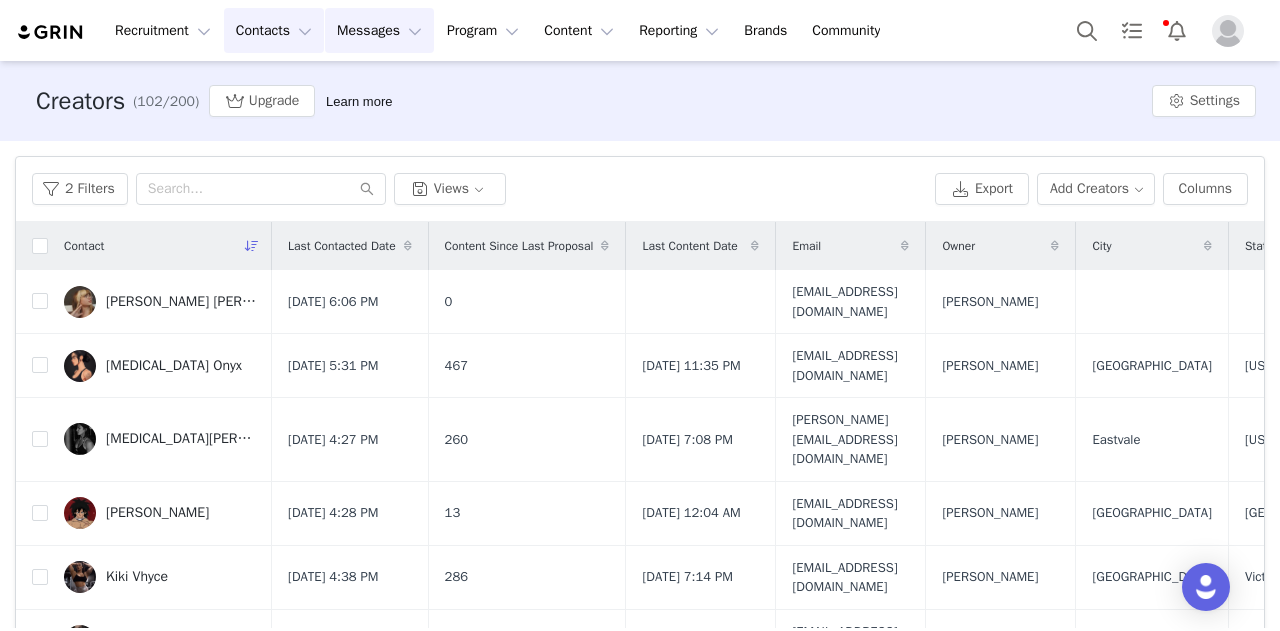 click on "Messages Messages" at bounding box center [379, 30] 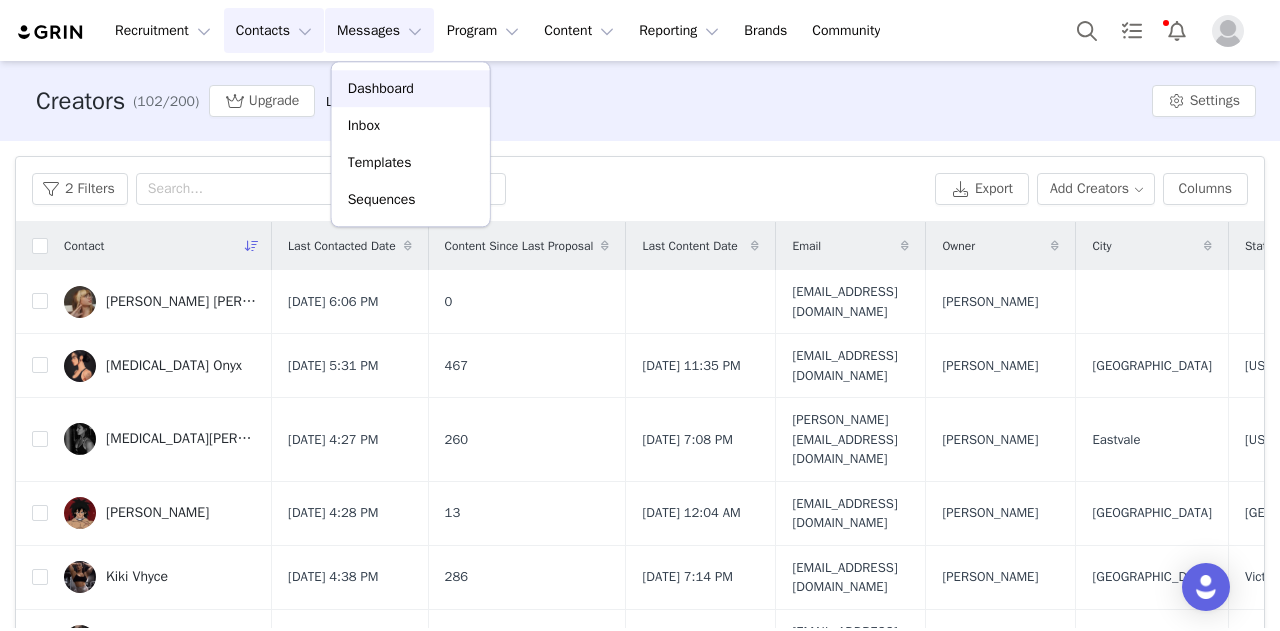 click on "Dashboard" at bounding box center (381, 88) 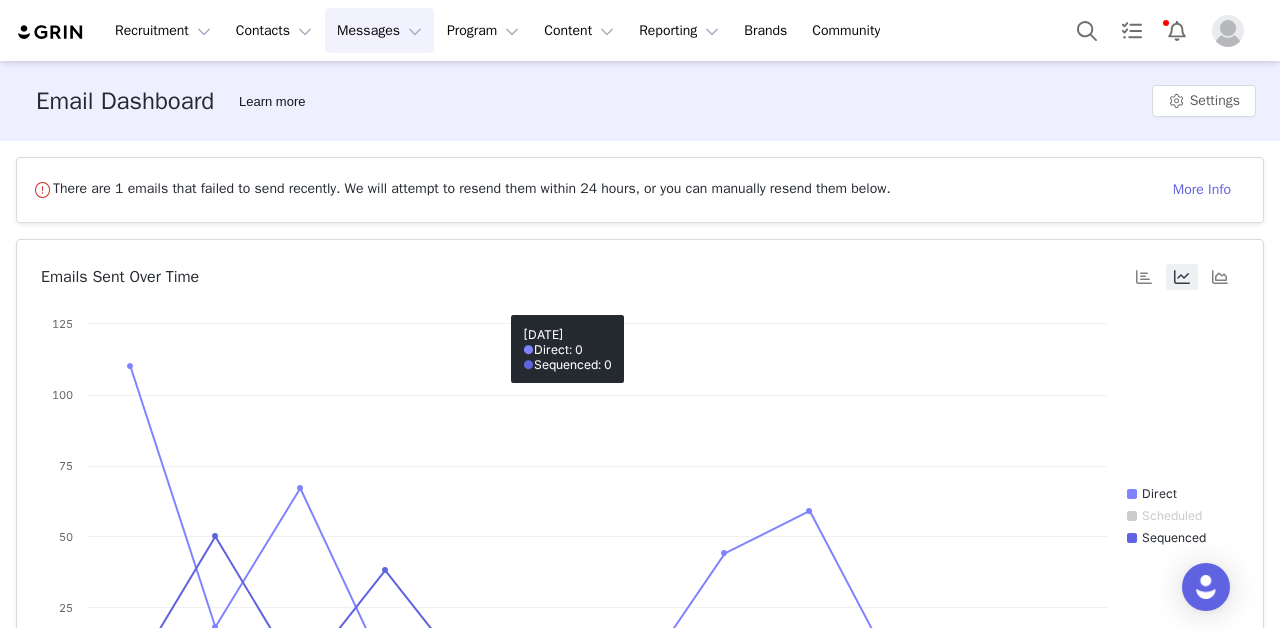 scroll, scrollTop: 454, scrollLeft: 0, axis: vertical 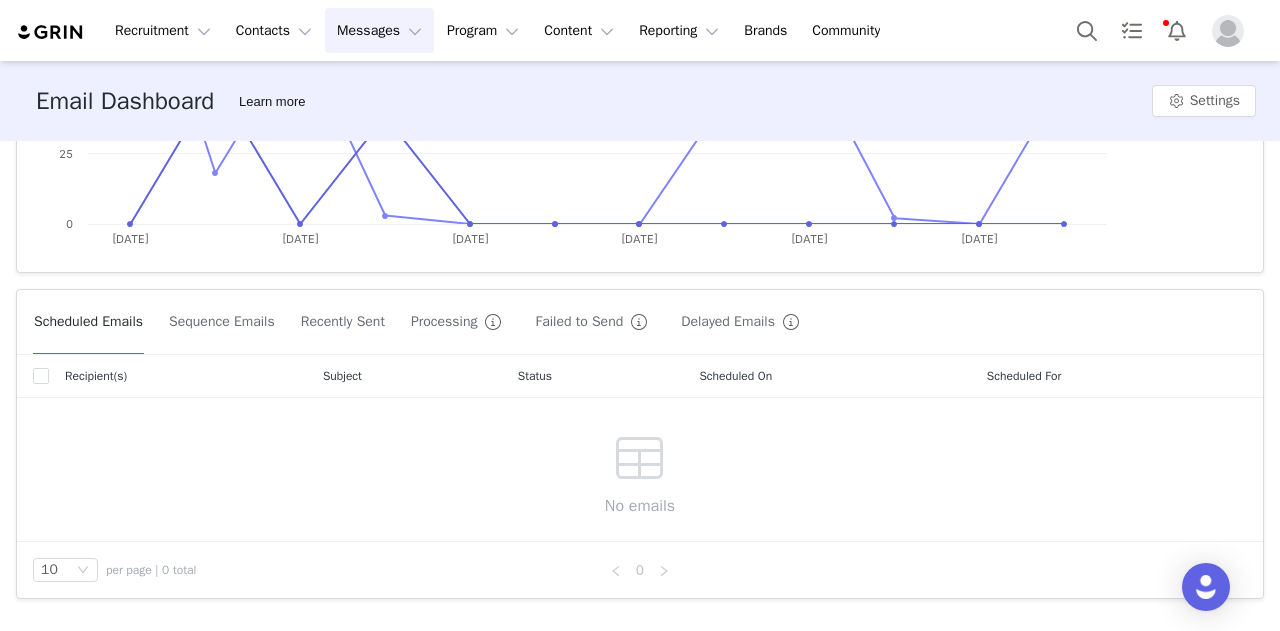 click on "Failed to Send" at bounding box center [595, 322] 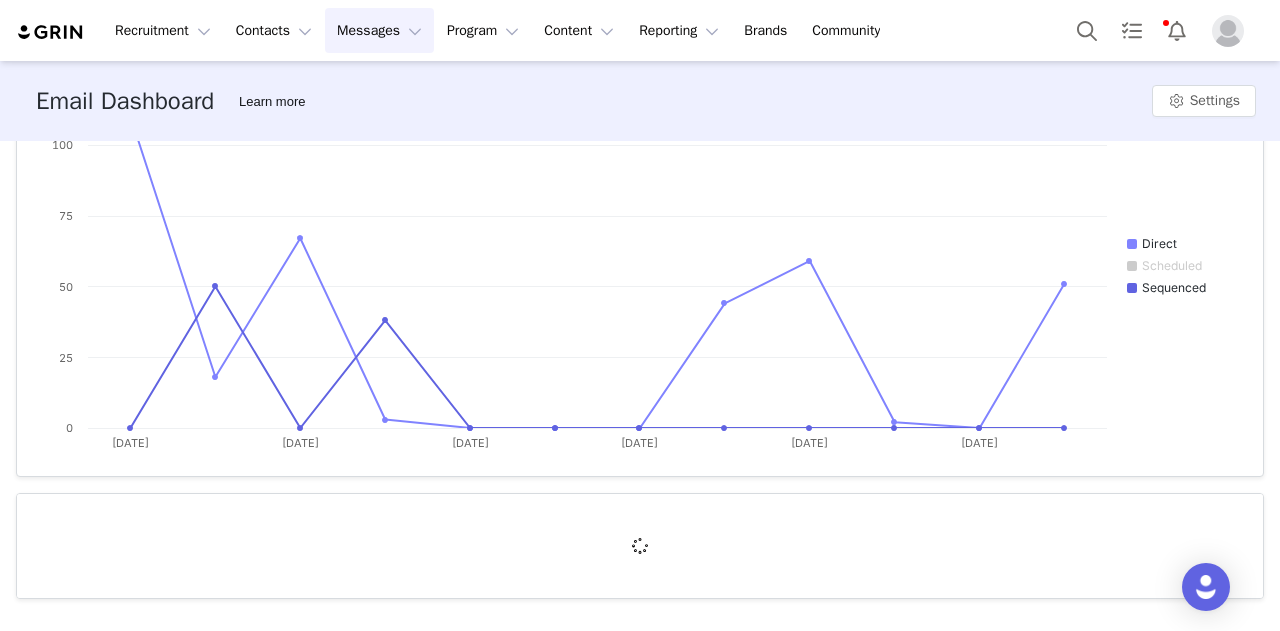 scroll, scrollTop: 356, scrollLeft: 0, axis: vertical 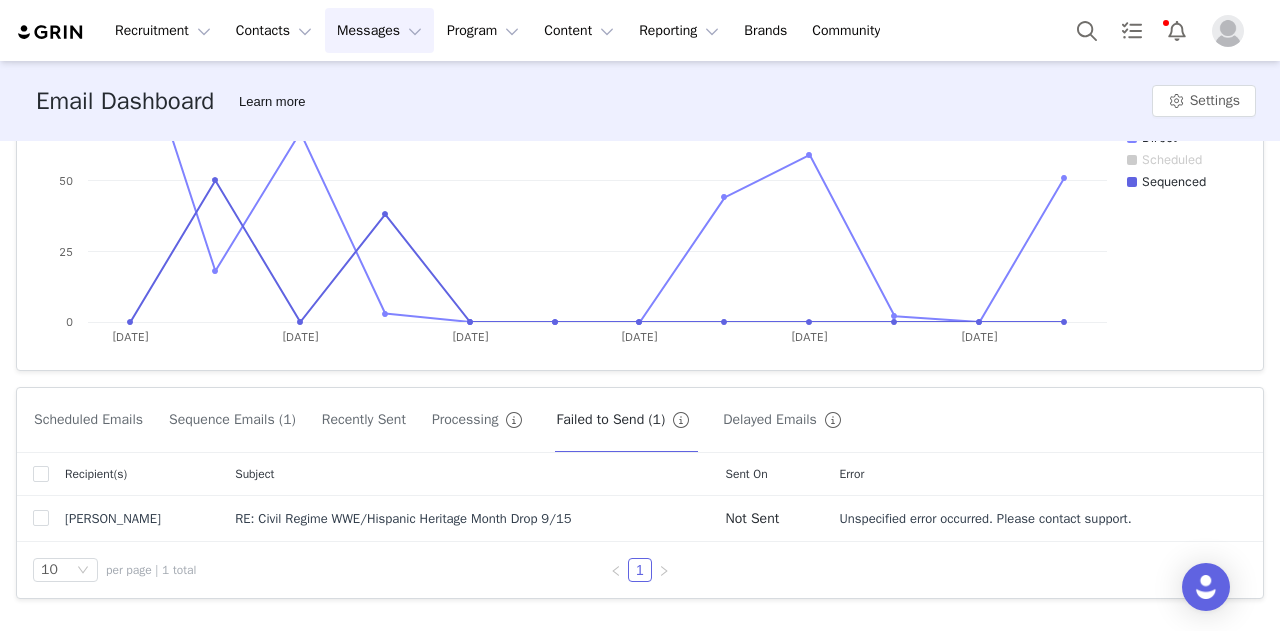 click on "Processing" at bounding box center [481, 420] 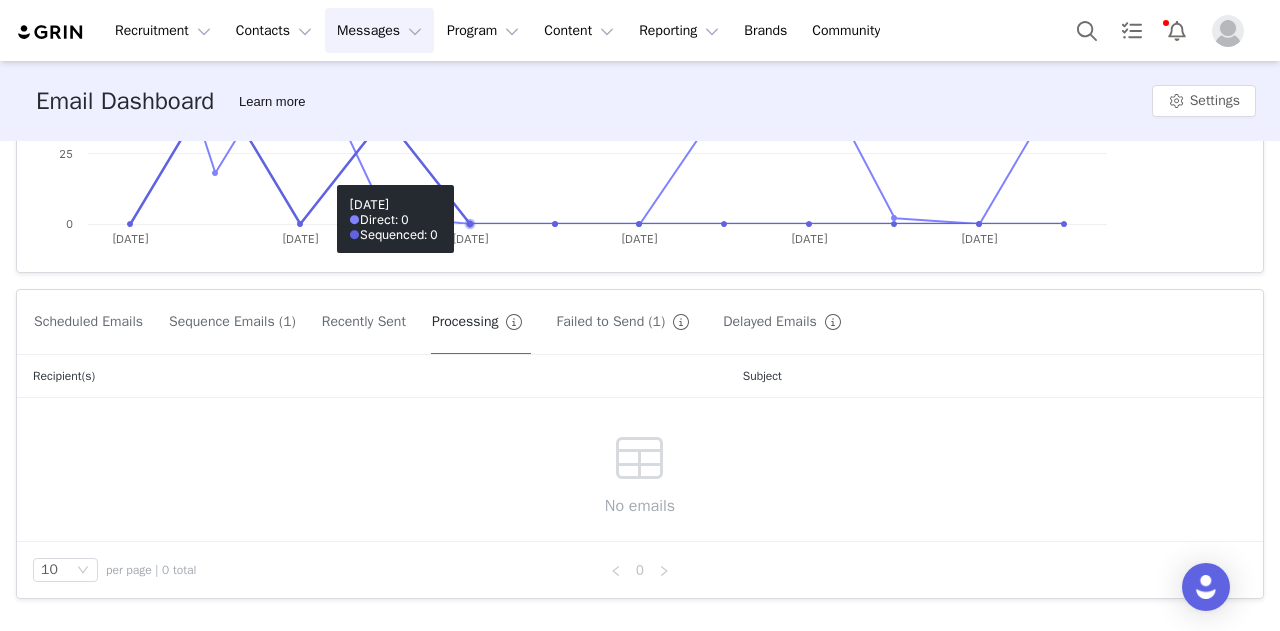 click on "Recently Sent" at bounding box center (364, 322) 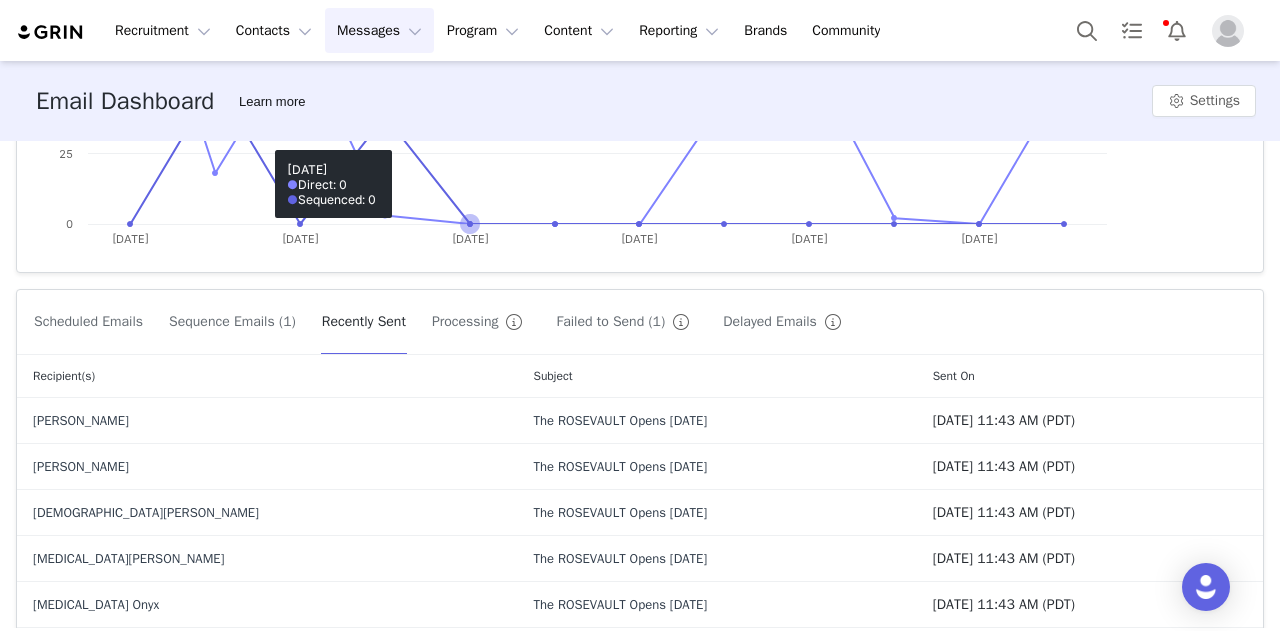 scroll, scrollTop: 0, scrollLeft: 0, axis: both 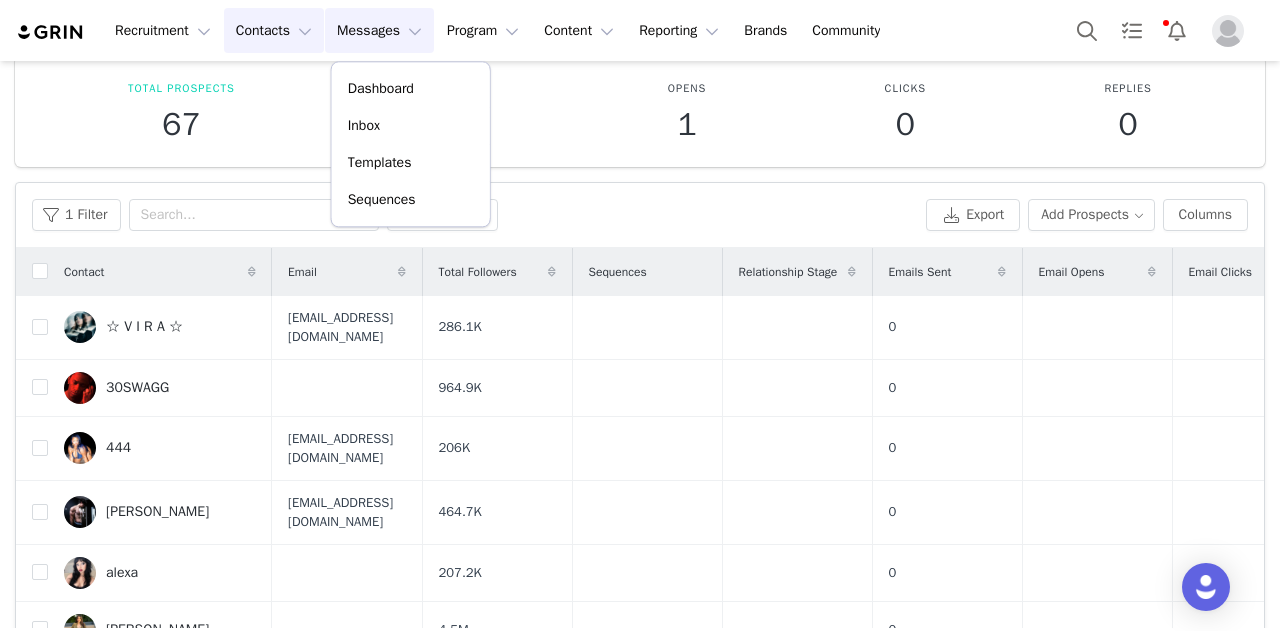 click on "1 Filter Views" at bounding box center (475, 215) 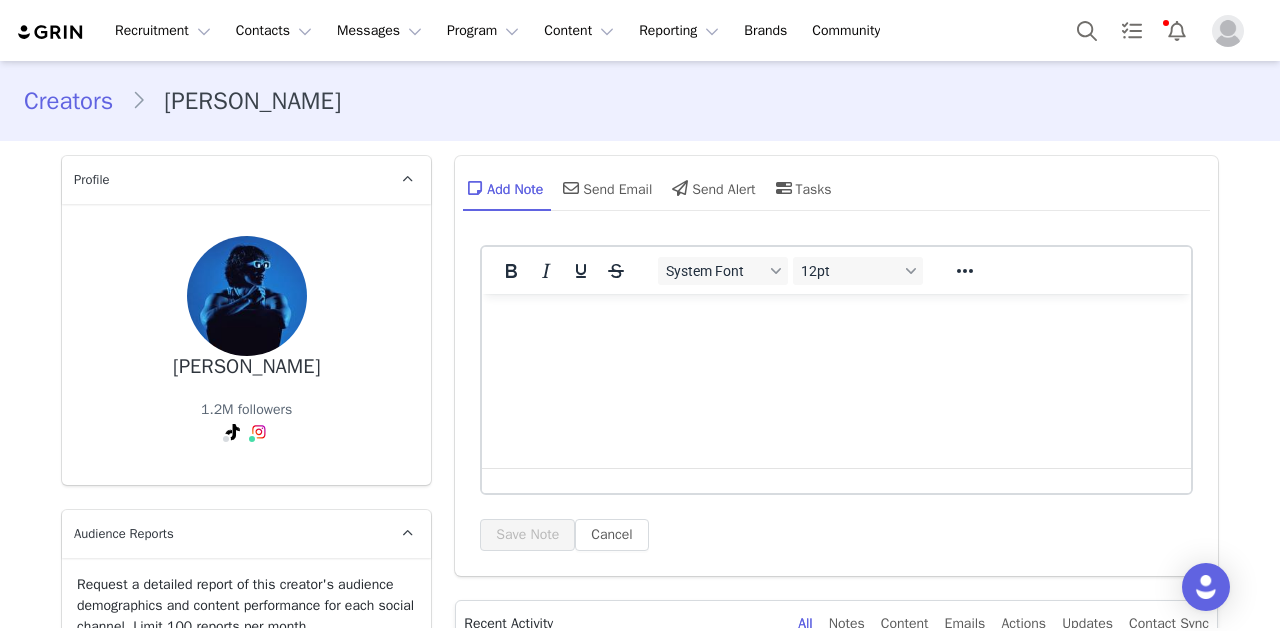 scroll, scrollTop: 0, scrollLeft: 0, axis: both 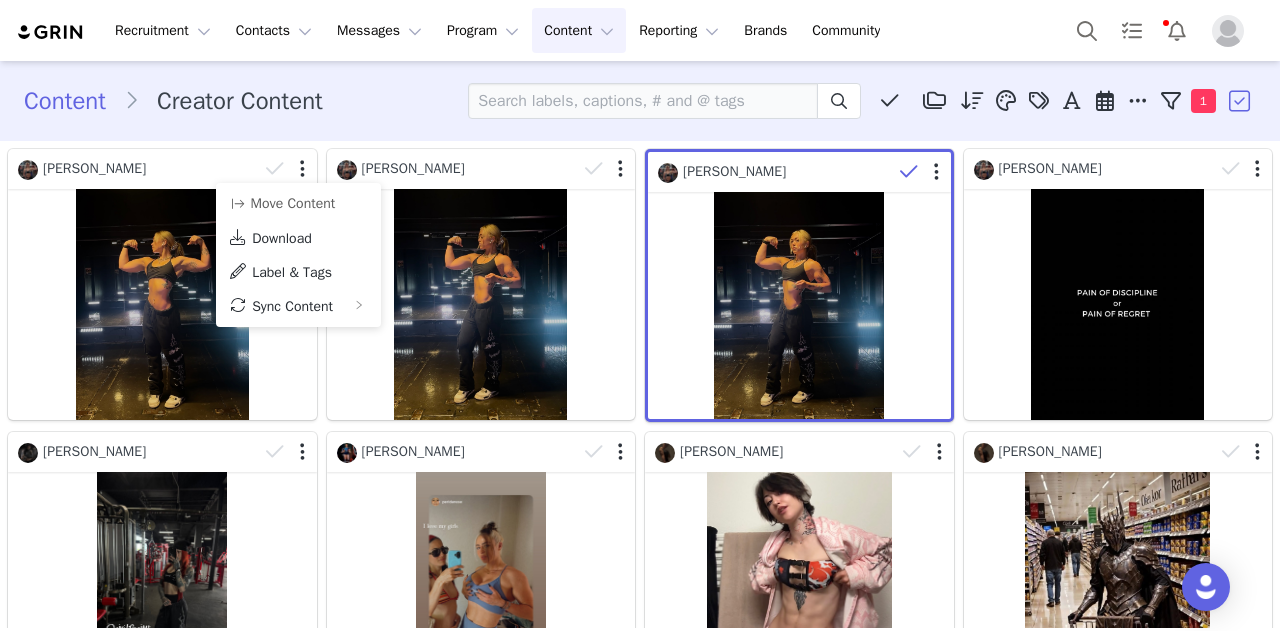 click on "Content Creator Content  Media Library  (0) Folders No folders have been created yet.  New Folder   Descending order, go  ascending .   Relevance   Like Count   Comment Count   Engagements   Engagement Rate   Story Reply Rate   Video View Count   Date Posted  You have not created any tags yet  Manage Tags   Apply   Thigh (13369)   Waist (10845)   Sleeve (8395)   Shoulder (6690)   Flash photography (6366)   Muscle (6324)   Apply  Posted On or After Posted On or Before  Apply  Current Filters Contact Owner:  Set  Clear All 1" at bounding box center (640, 101) 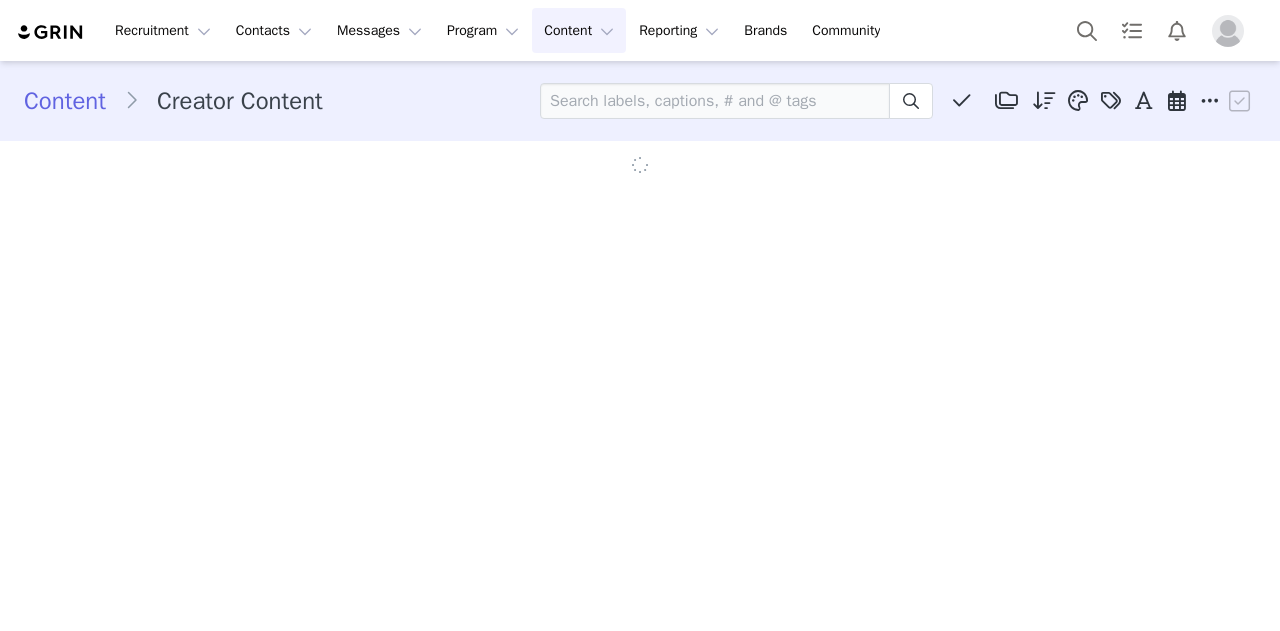 scroll, scrollTop: 0, scrollLeft: 0, axis: both 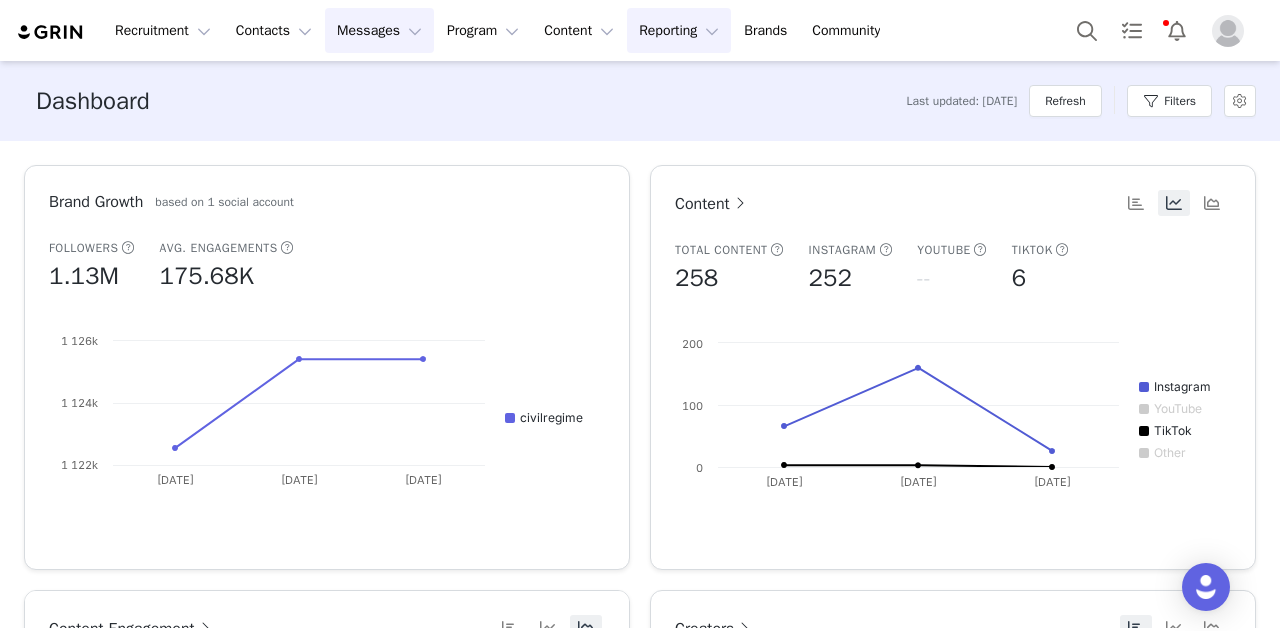 click on "Messages Messages" at bounding box center (379, 30) 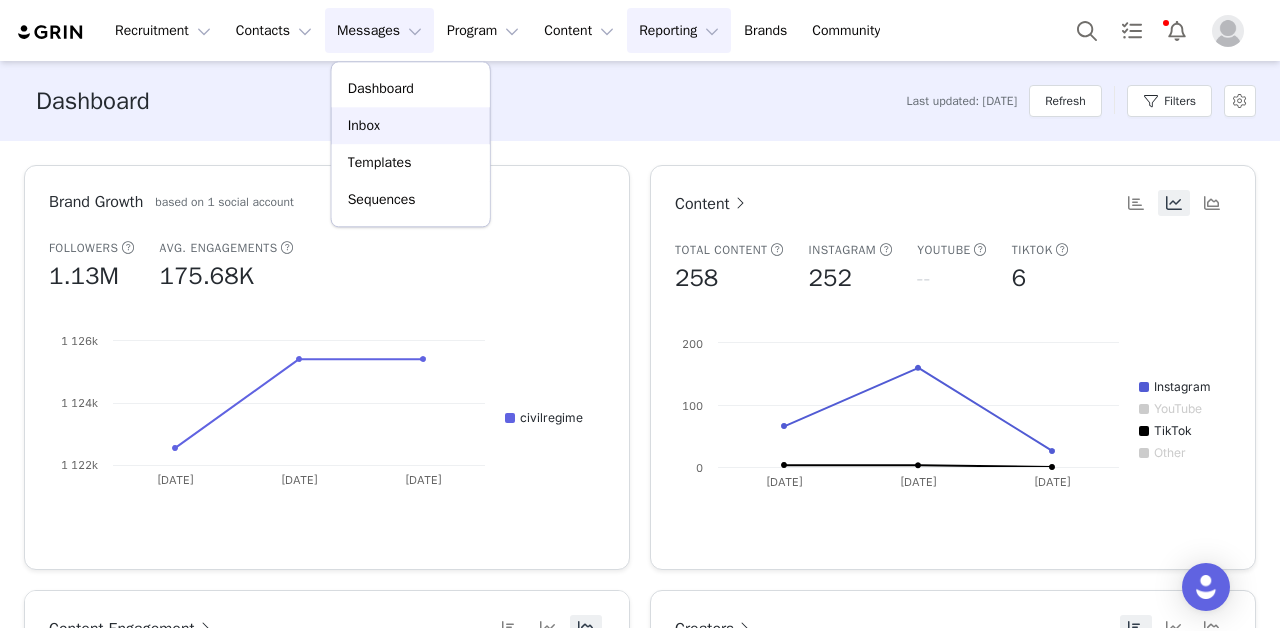 click on "Inbox" at bounding box center [411, 125] 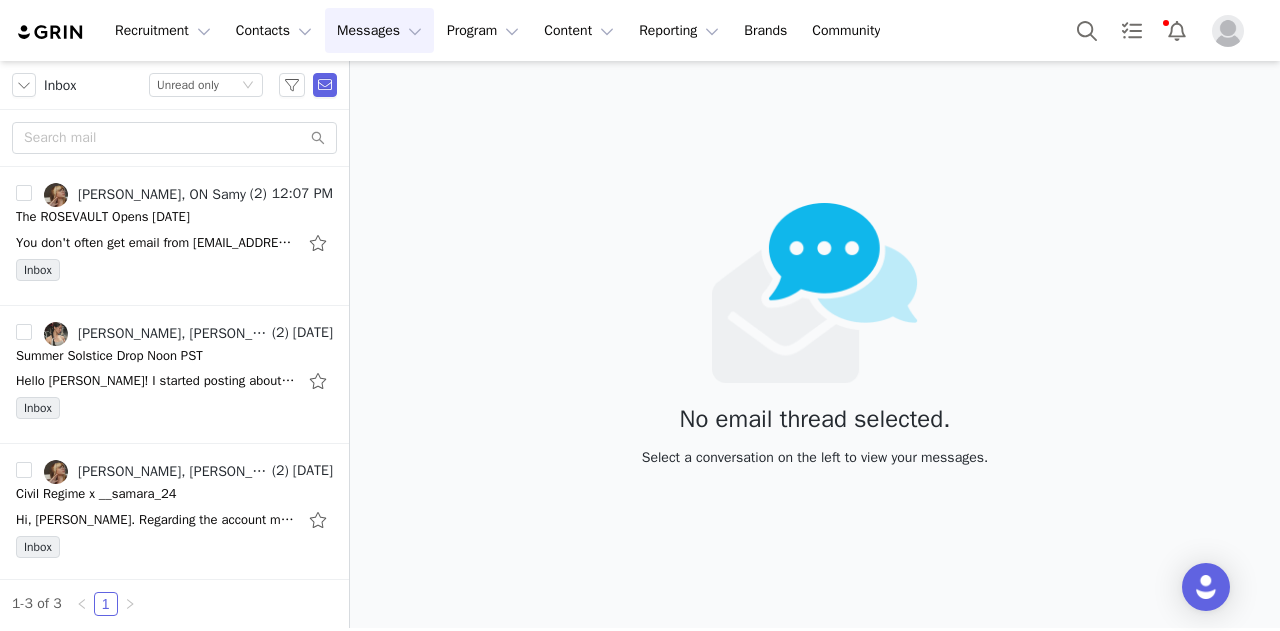 click on "You don't often get email from samarascm054@gmail.com. Learn why this is important
Hi Kameron,
you said "post your favorite pieces from past collections," but my package hasn't arrived yet.
I'd like to ask:
1. Do you need to approve any content" at bounding box center [156, 243] 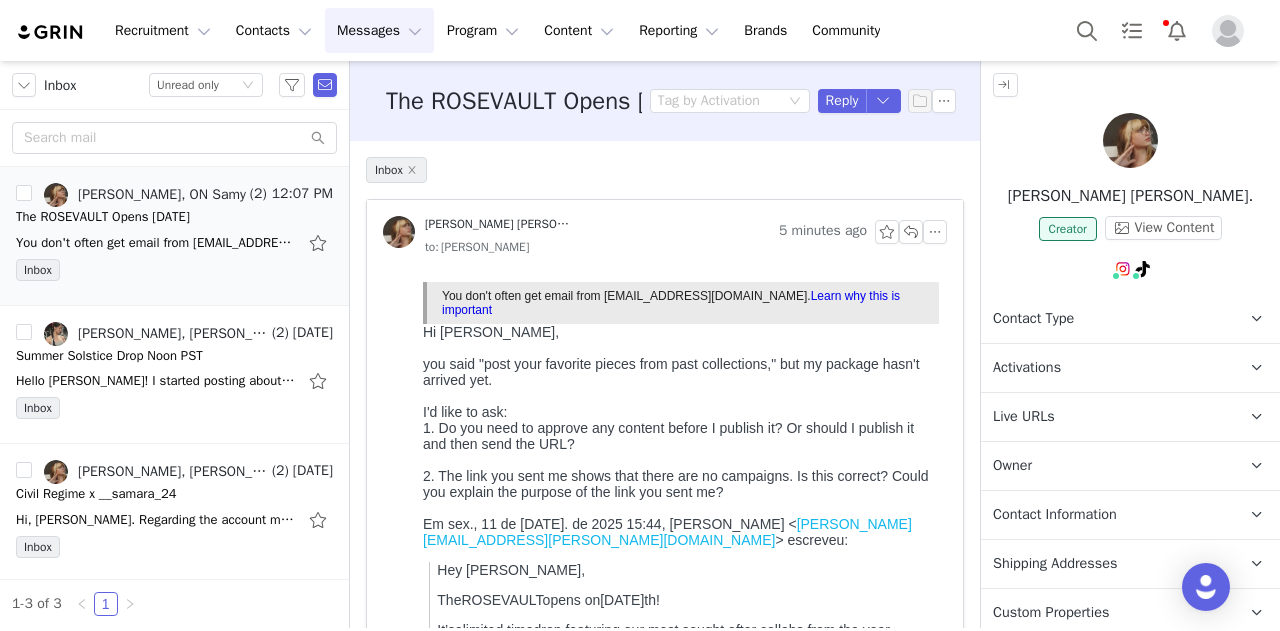 scroll, scrollTop: 13, scrollLeft: 0, axis: vertical 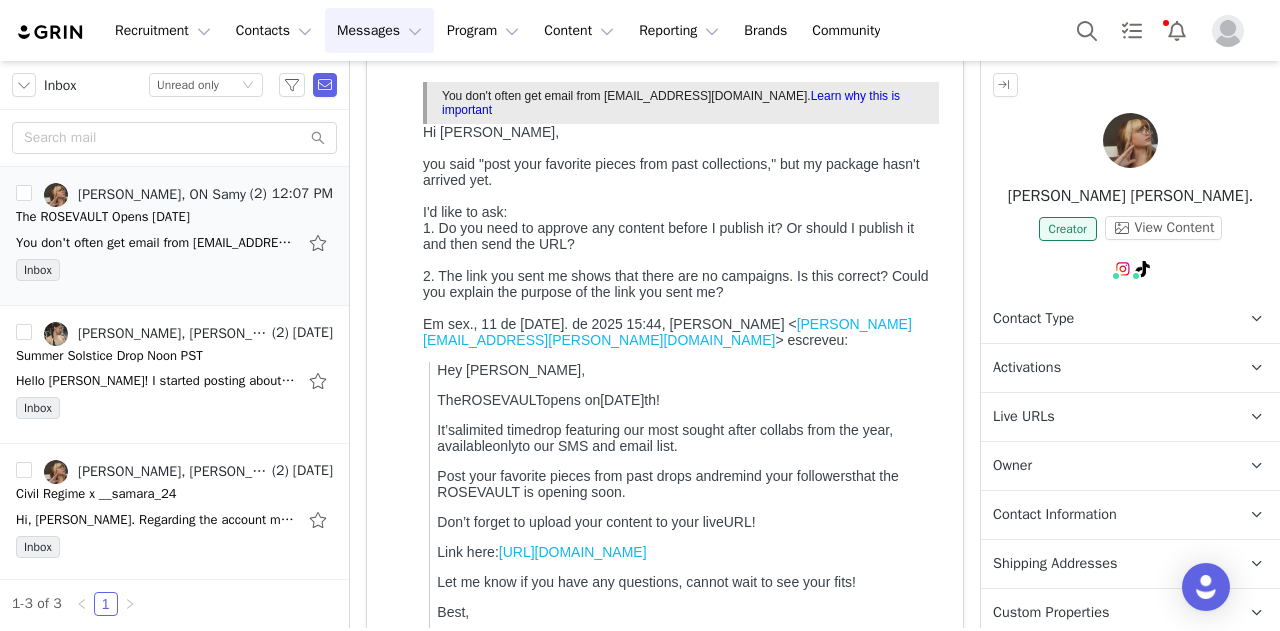 drag, startPoint x: 773, startPoint y: 334, endPoint x: 485, endPoint y: 249, distance: 300.28152 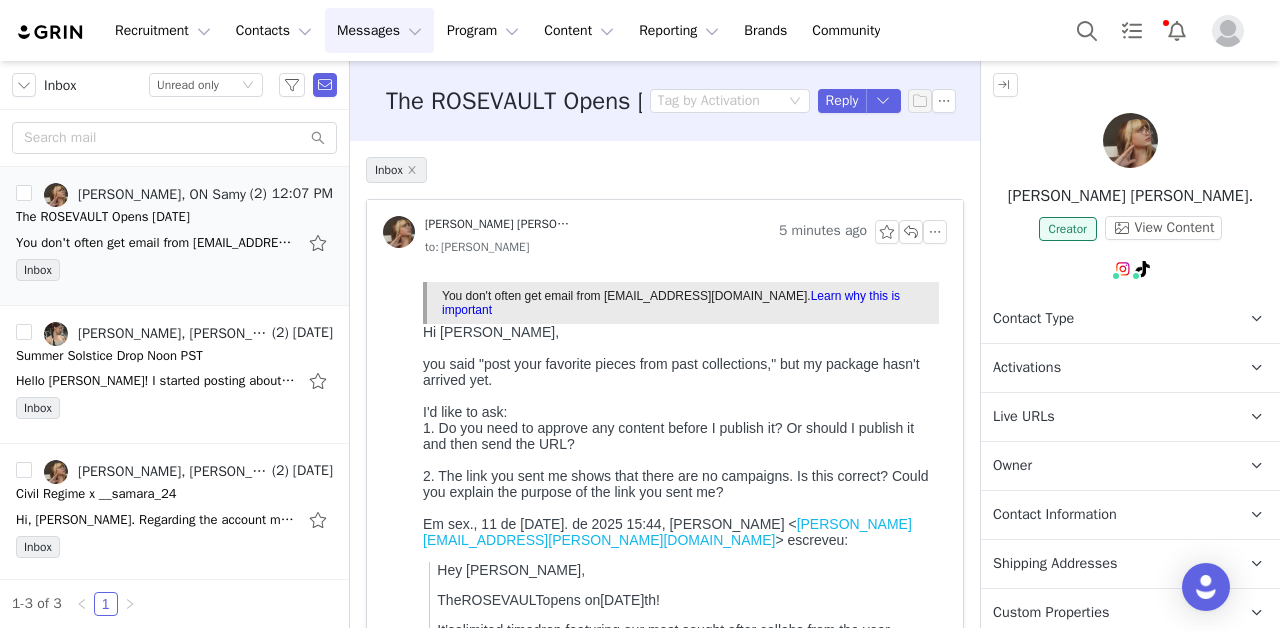 click on "I'd like to ask:" at bounding box center (681, 412) 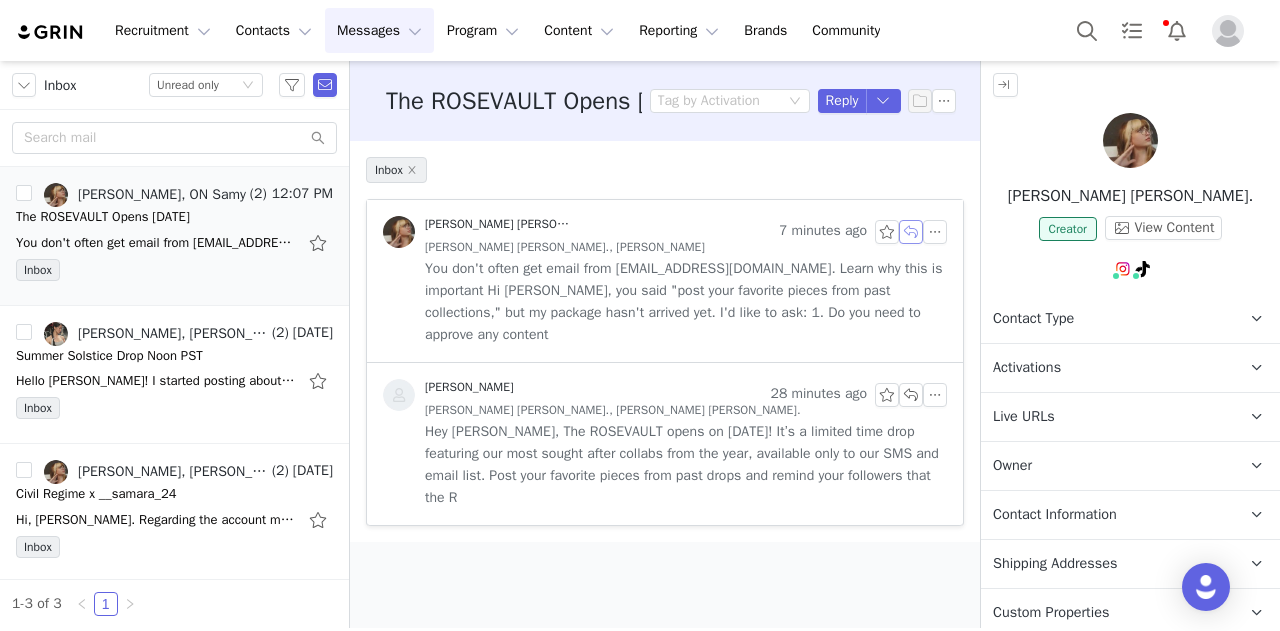 click at bounding box center [911, 232] 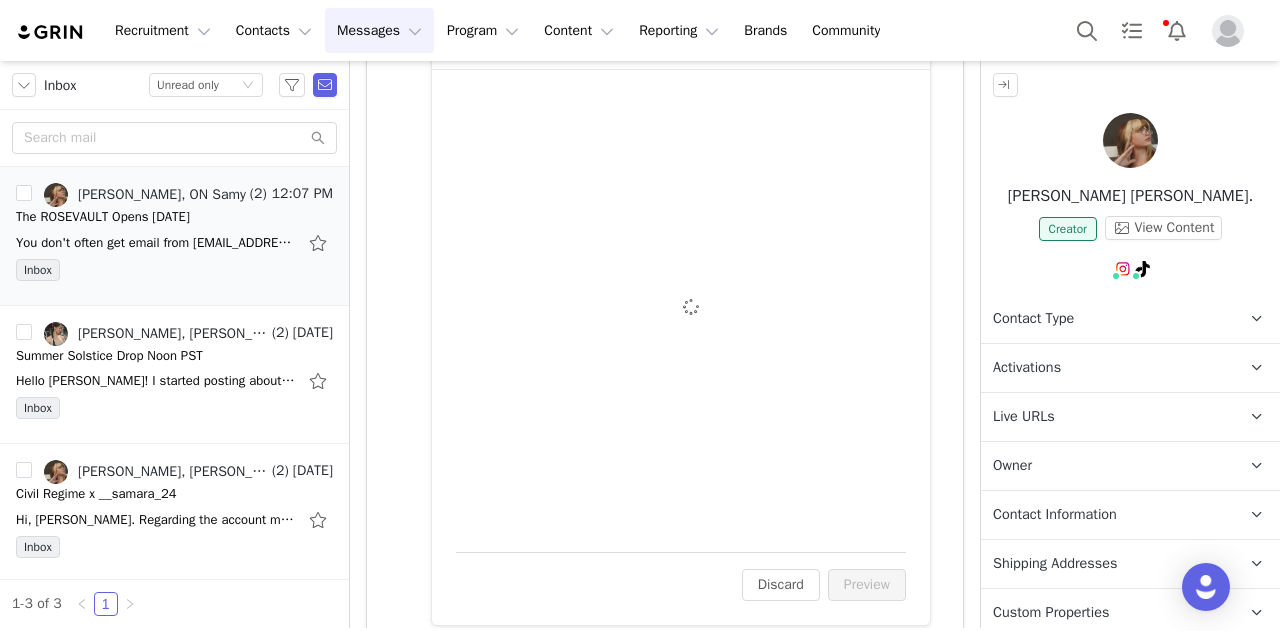 scroll, scrollTop: 1272, scrollLeft: 0, axis: vertical 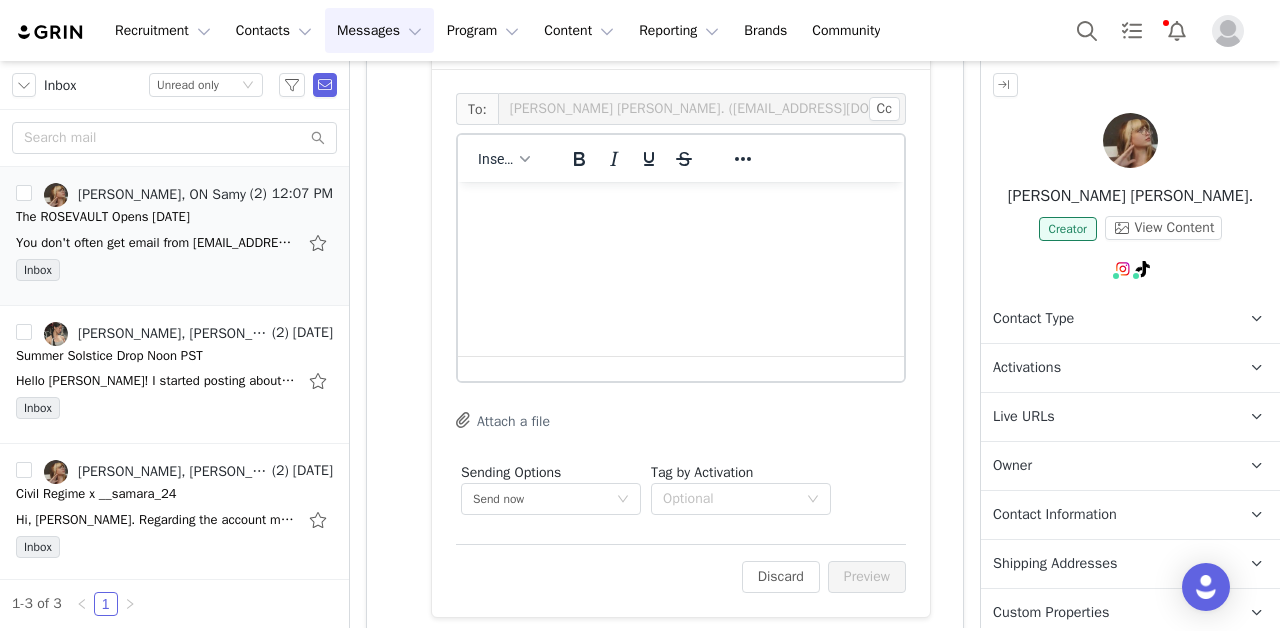 click at bounding box center (681, 209) 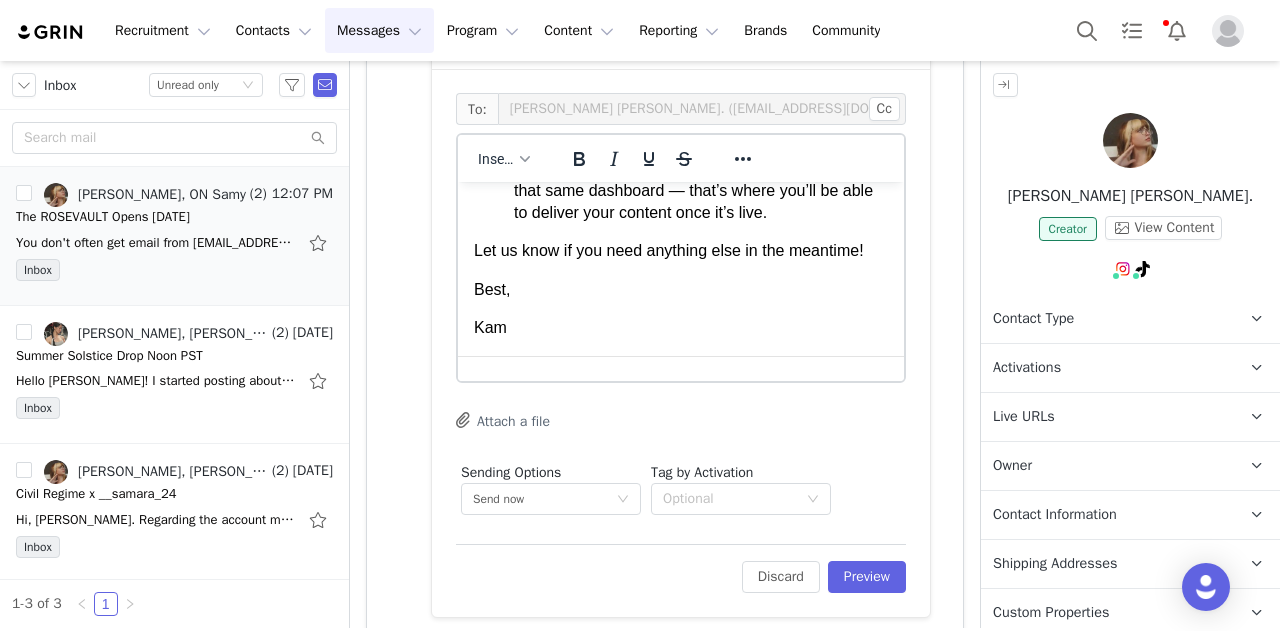 scroll, scrollTop: 0, scrollLeft: 0, axis: both 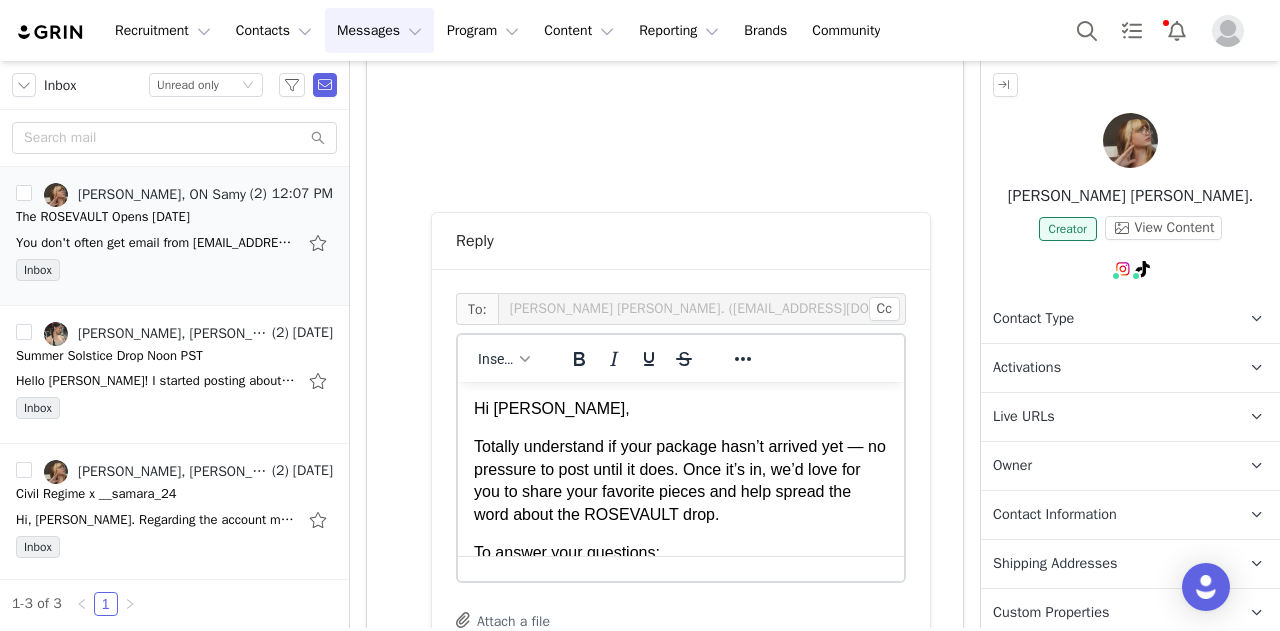 click on "Totally understand if your package hasn’t arrived yet — no pressure to post until it does. Once it’s in, we’d love for you to share your favorite pieces and help spread the word about the ROSEVAULT drop." at bounding box center (681, 481) 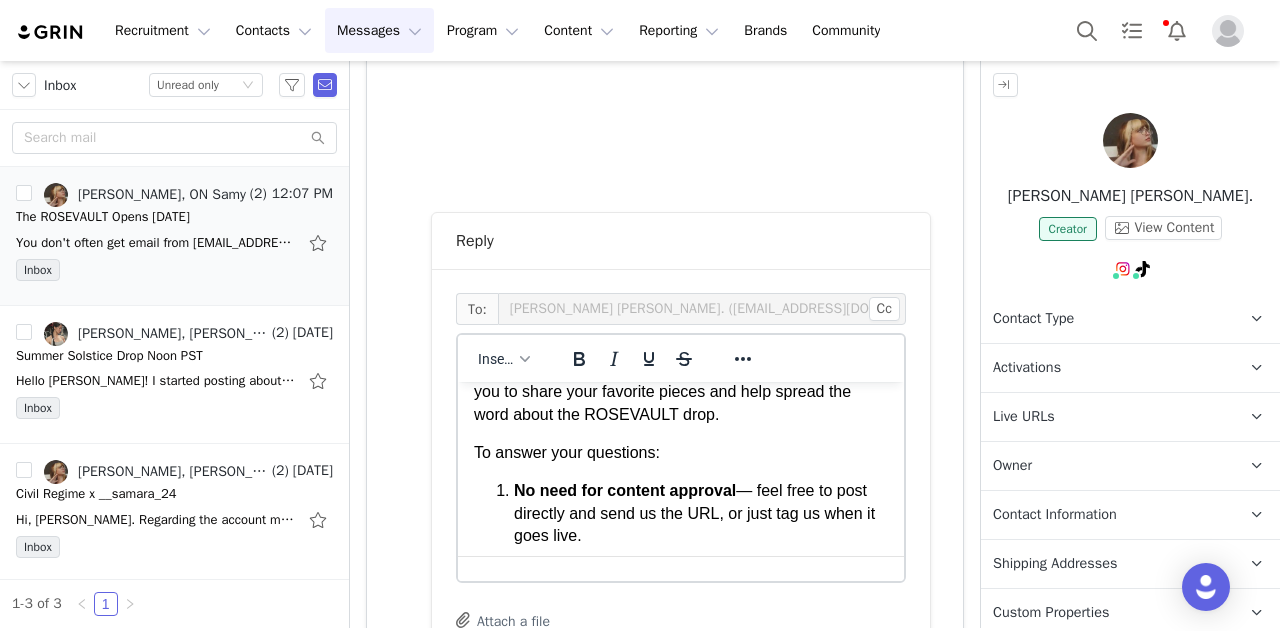 scroll, scrollTop: 200, scrollLeft: 0, axis: vertical 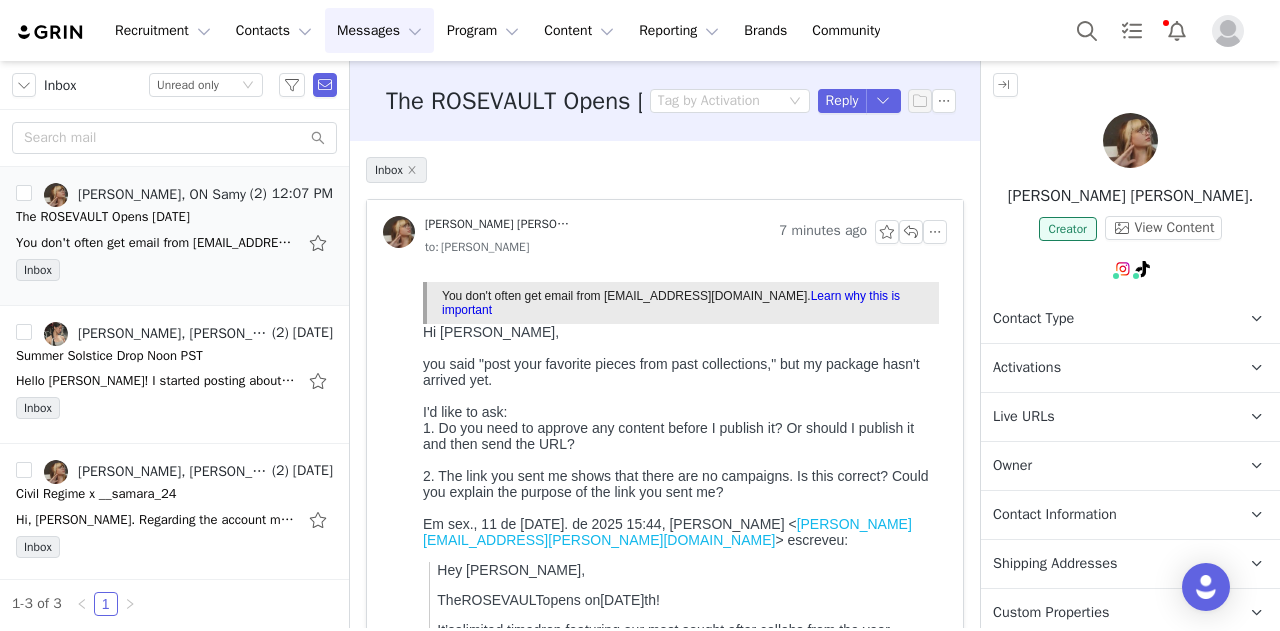 click on "1. Do you need to approve any content before I publish it? Or should I publish it and then send the URL?" at bounding box center [681, 436] 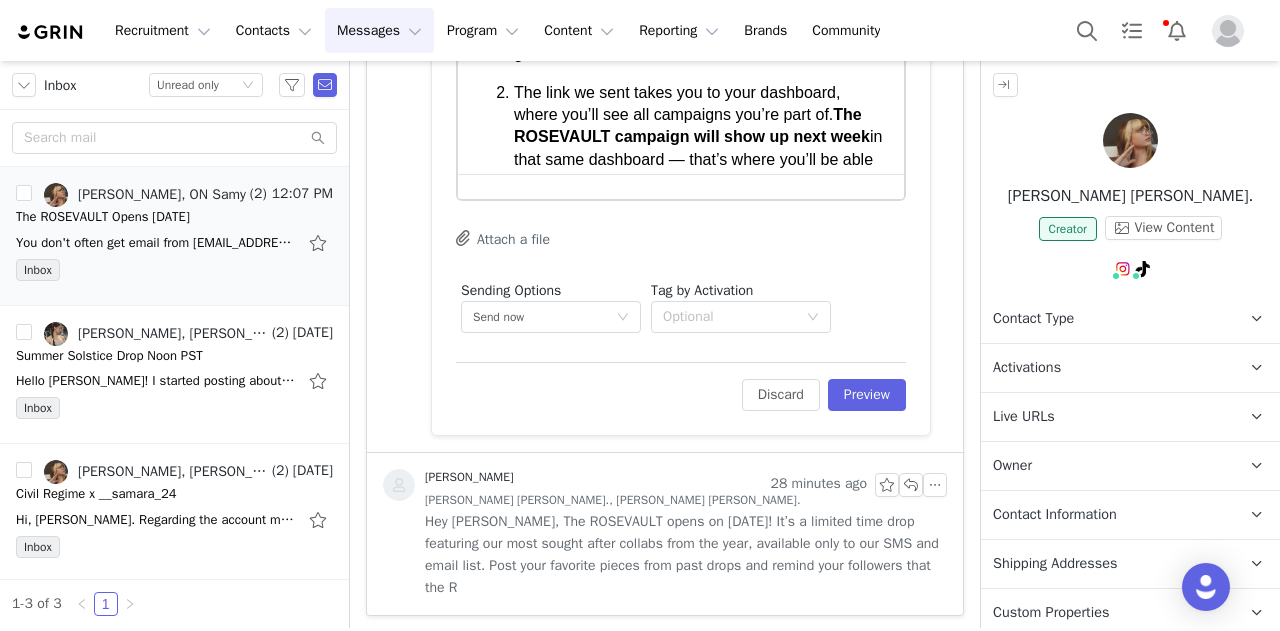 scroll, scrollTop: 1254, scrollLeft: 0, axis: vertical 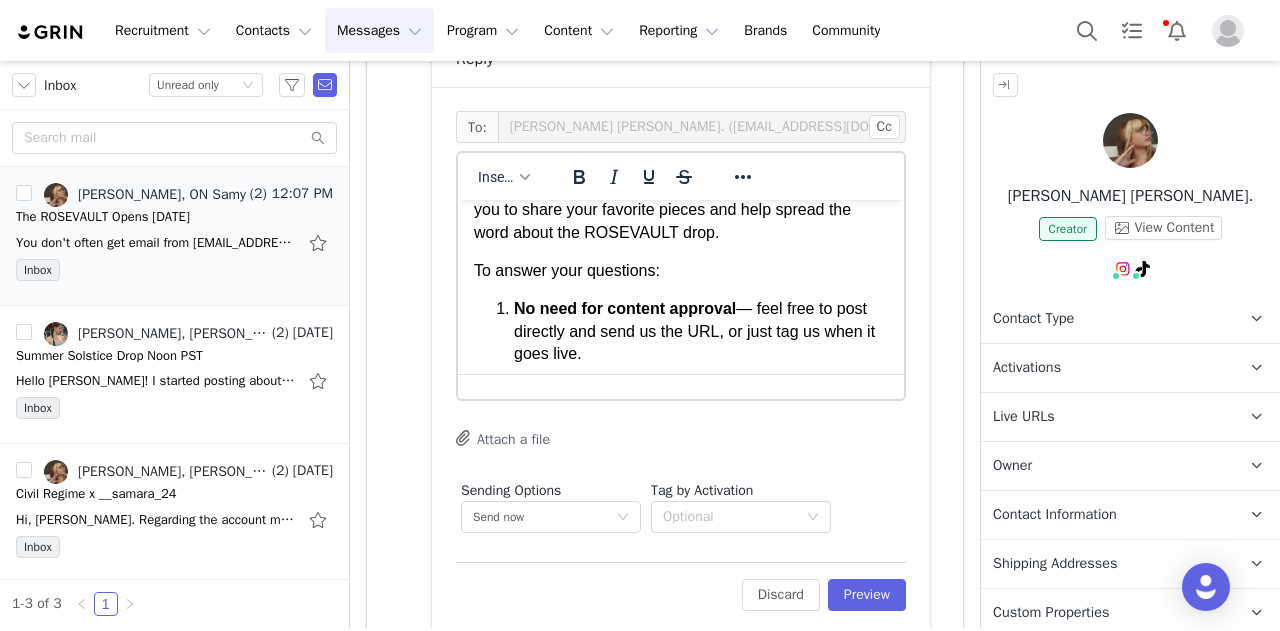 click on "No need for content approval  — feel free to post directly and send us the URL, or just tag us when it goes live." at bounding box center (701, 331) 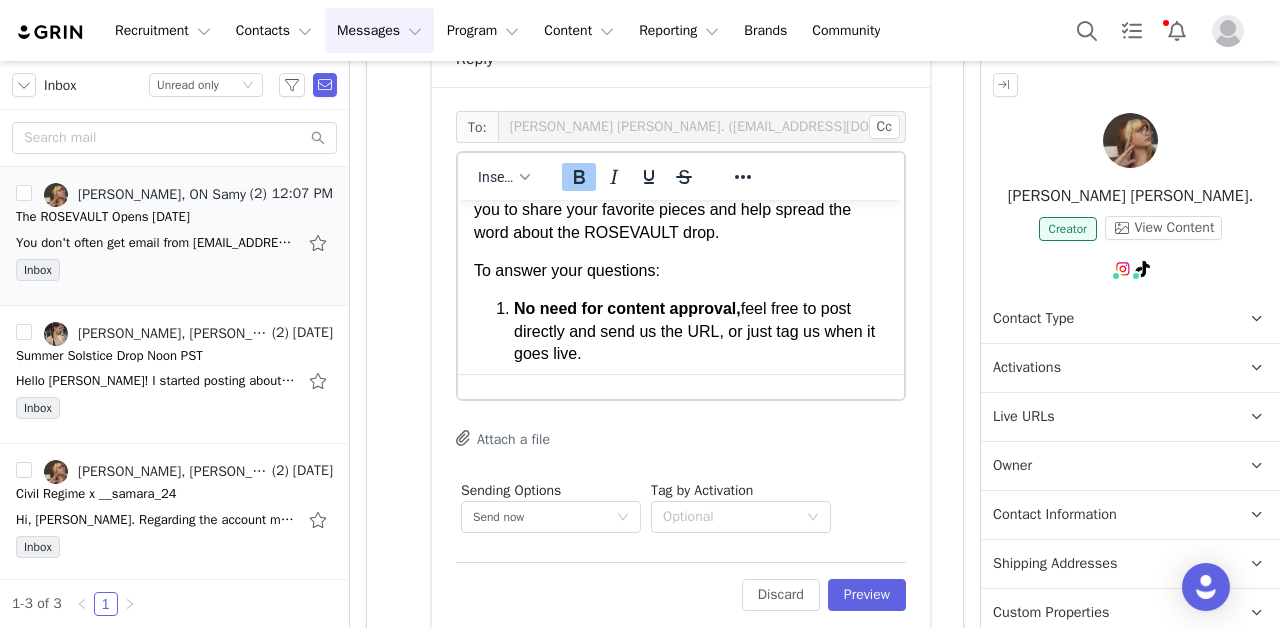 scroll, scrollTop: 200, scrollLeft: 0, axis: vertical 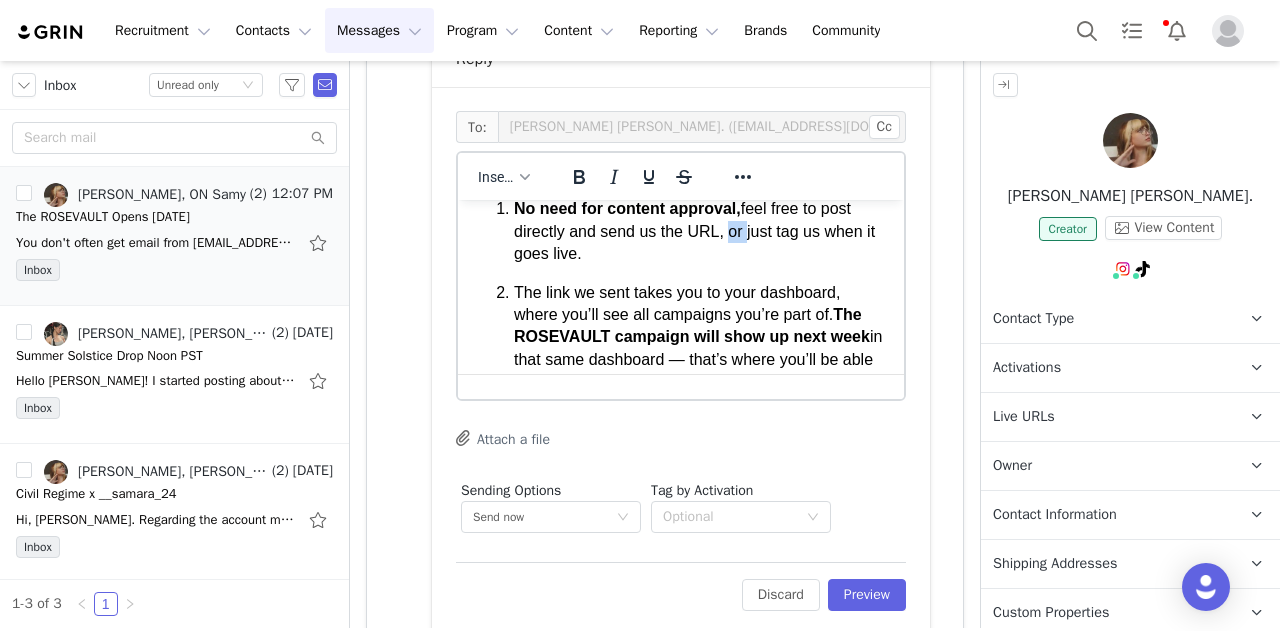 drag, startPoint x: 774, startPoint y: 233, endPoint x: 755, endPoint y: 240, distance: 20.248457 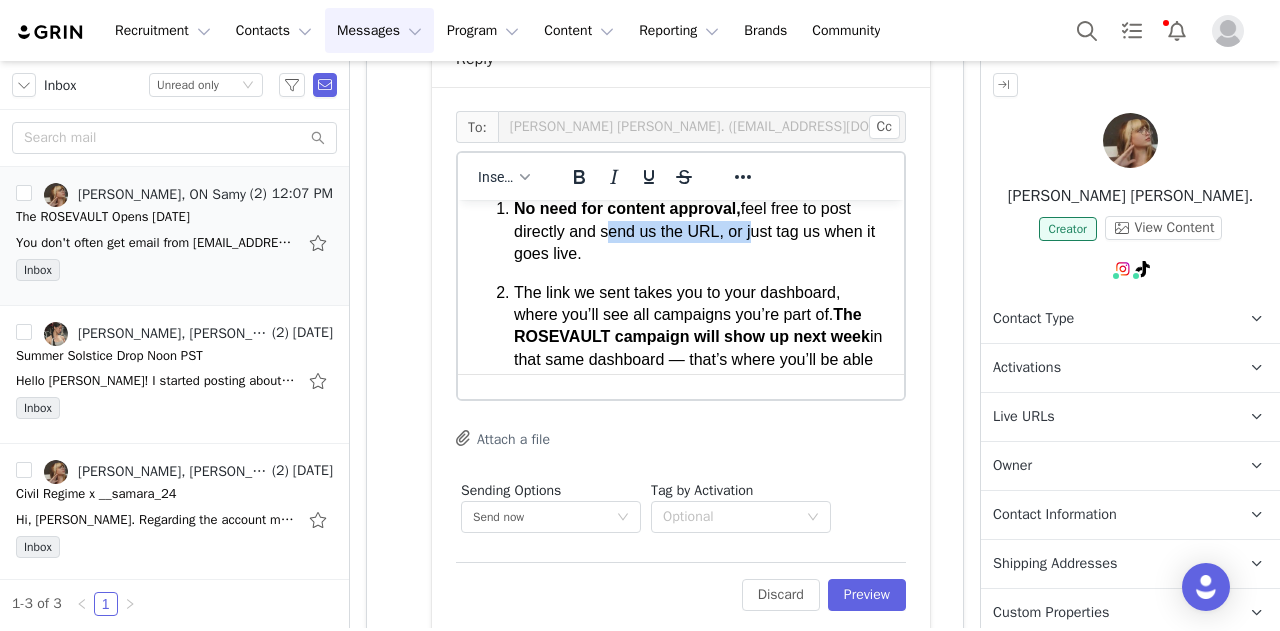 drag, startPoint x: 774, startPoint y: 234, endPoint x: 640, endPoint y: 240, distance: 134.13426 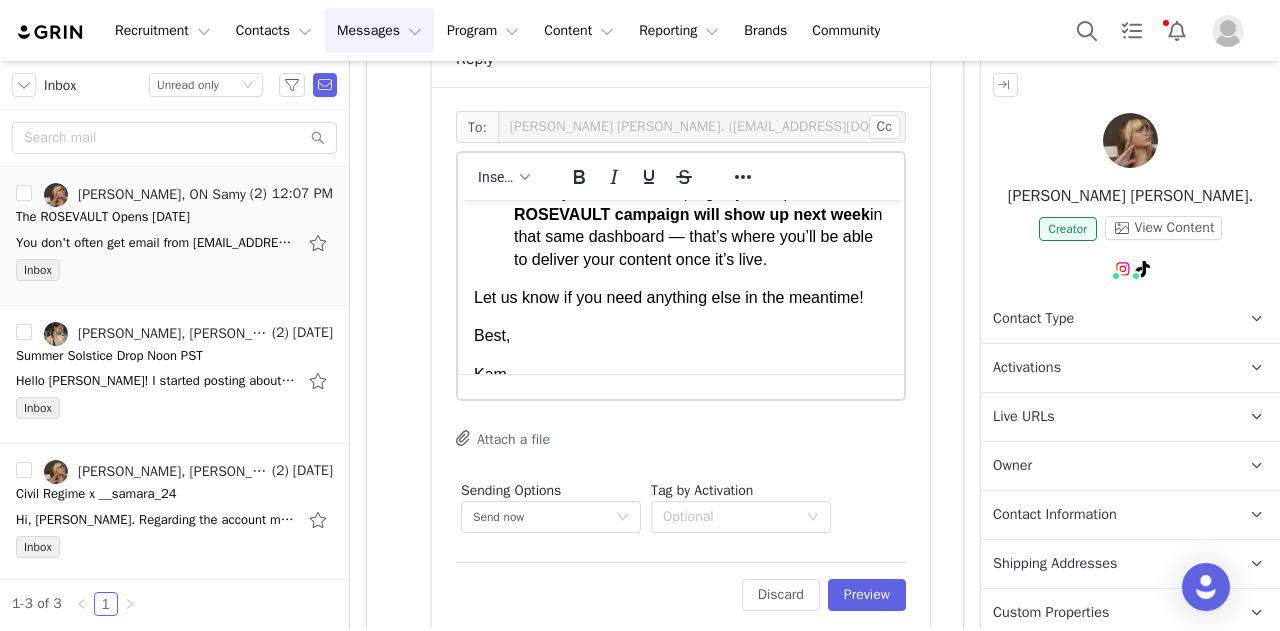 scroll, scrollTop: 200, scrollLeft: 0, axis: vertical 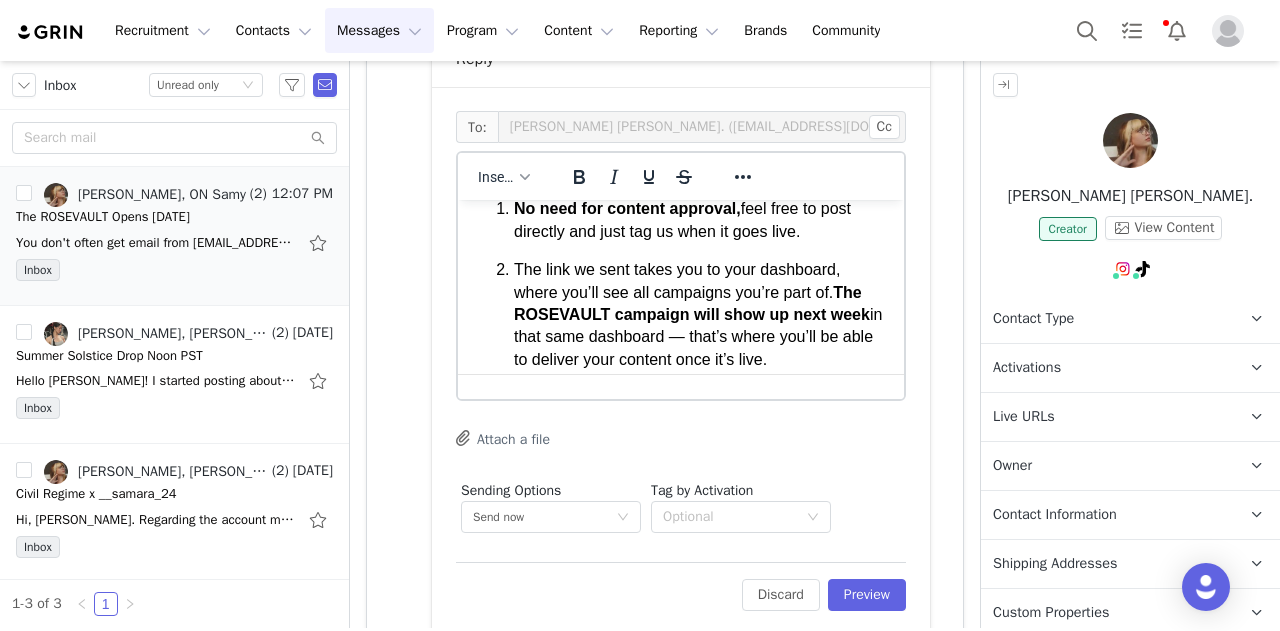 drag, startPoint x: 747, startPoint y: 334, endPoint x: 747, endPoint y: 346, distance: 12 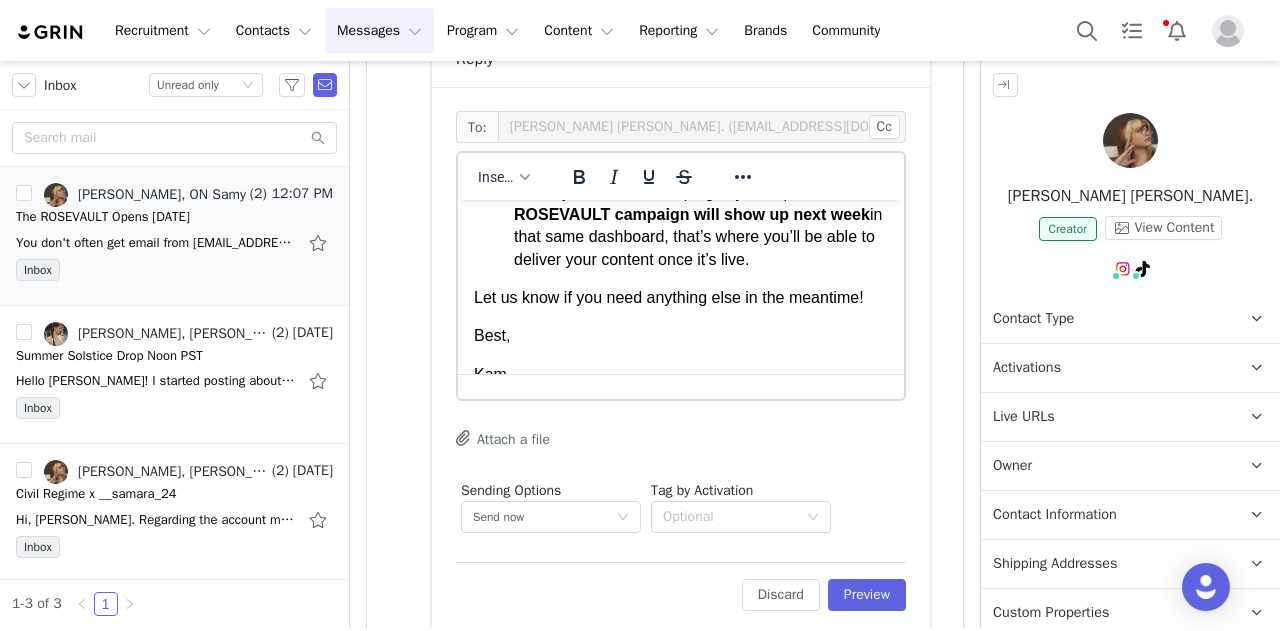 scroll, scrollTop: 373, scrollLeft: 0, axis: vertical 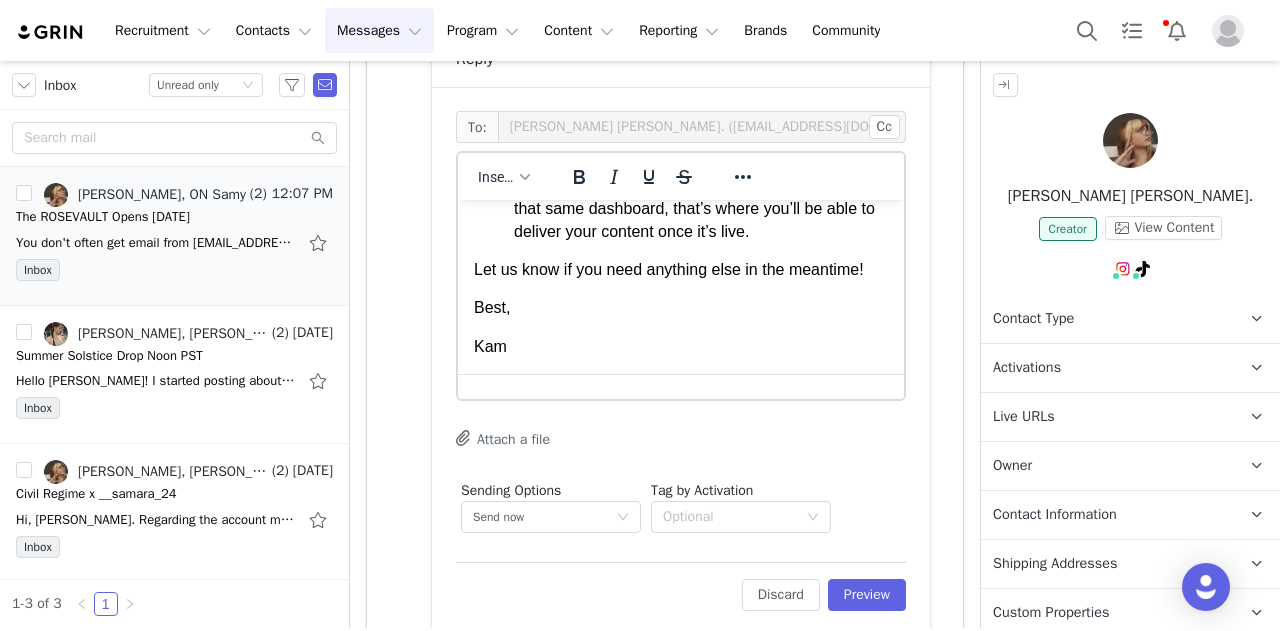 click on "Let us know if you need anything else in the meantime!" at bounding box center (681, 270) 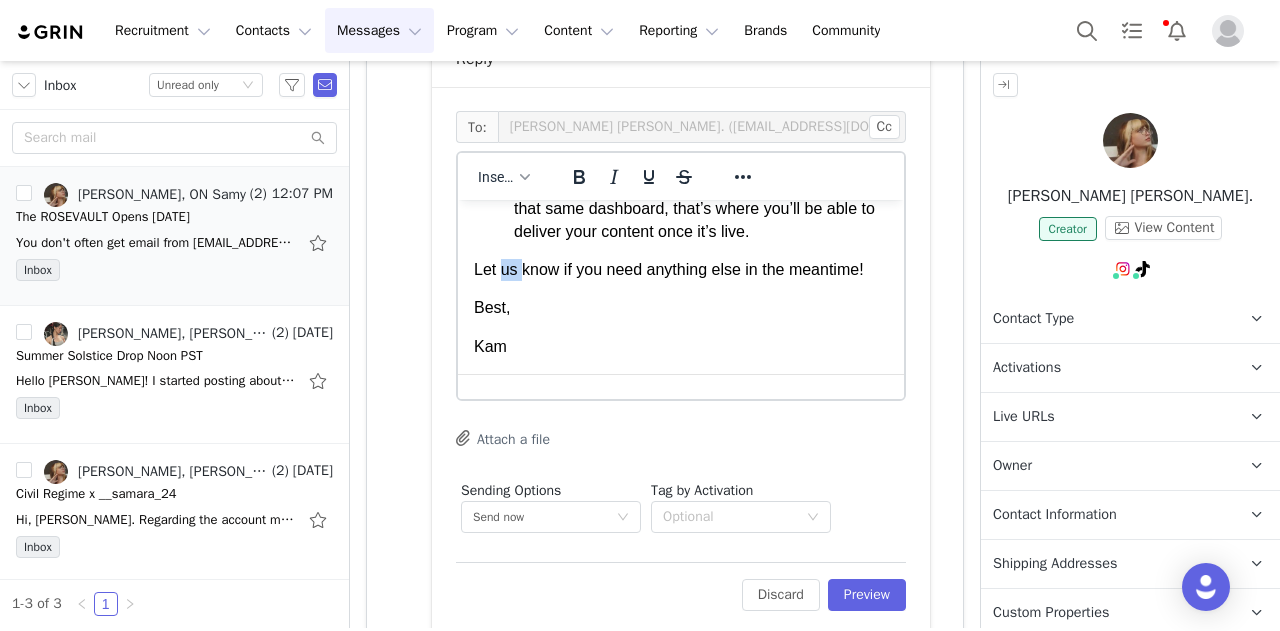 click on "Let us know if you need anything else in the meantime!" at bounding box center (681, 270) 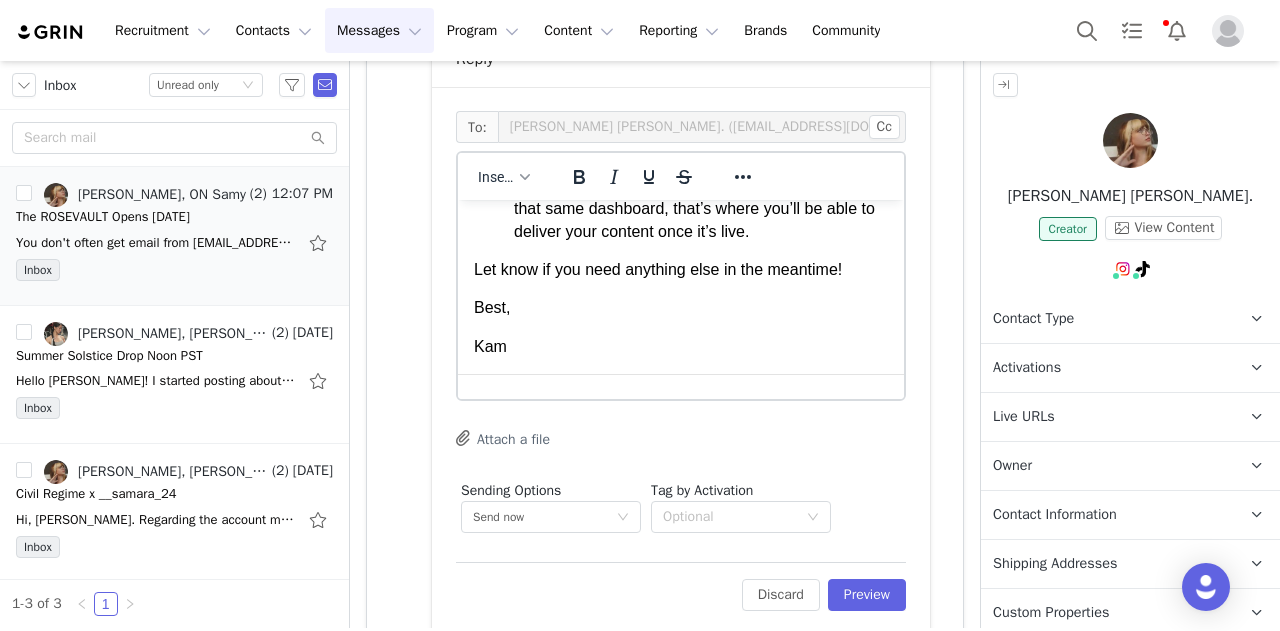 scroll, scrollTop: 373, scrollLeft: 0, axis: vertical 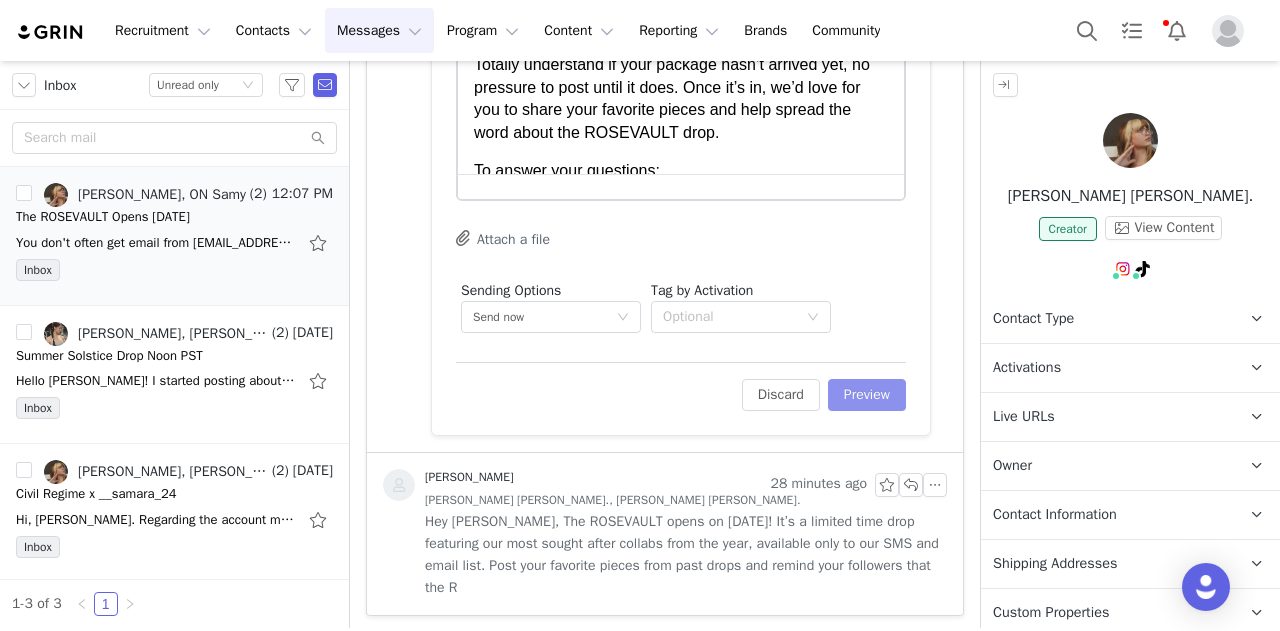 click on "Preview" at bounding box center [867, 395] 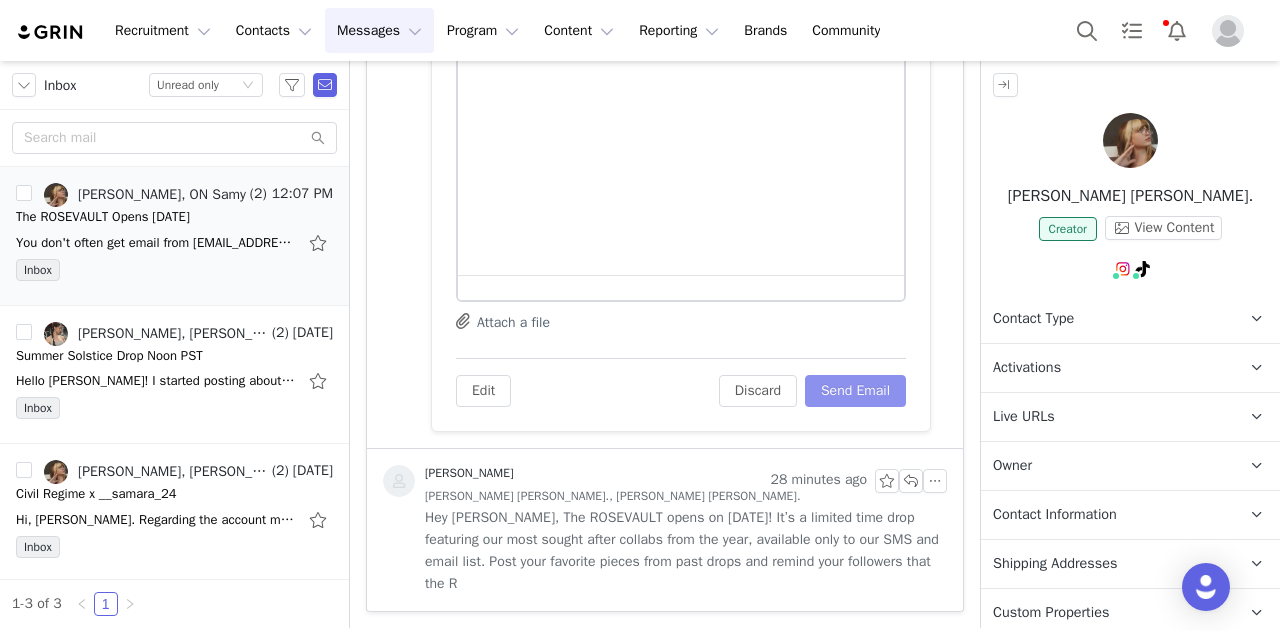 scroll, scrollTop: 1378, scrollLeft: 0, axis: vertical 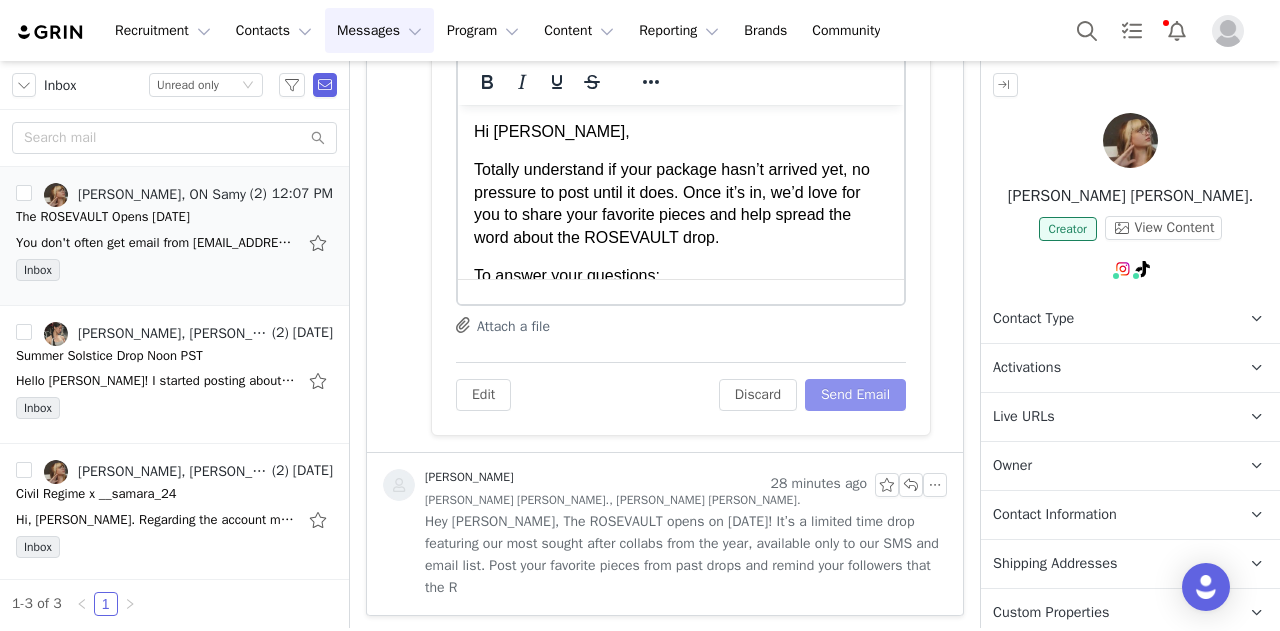 click on "Send Email" at bounding box center [855, 395] 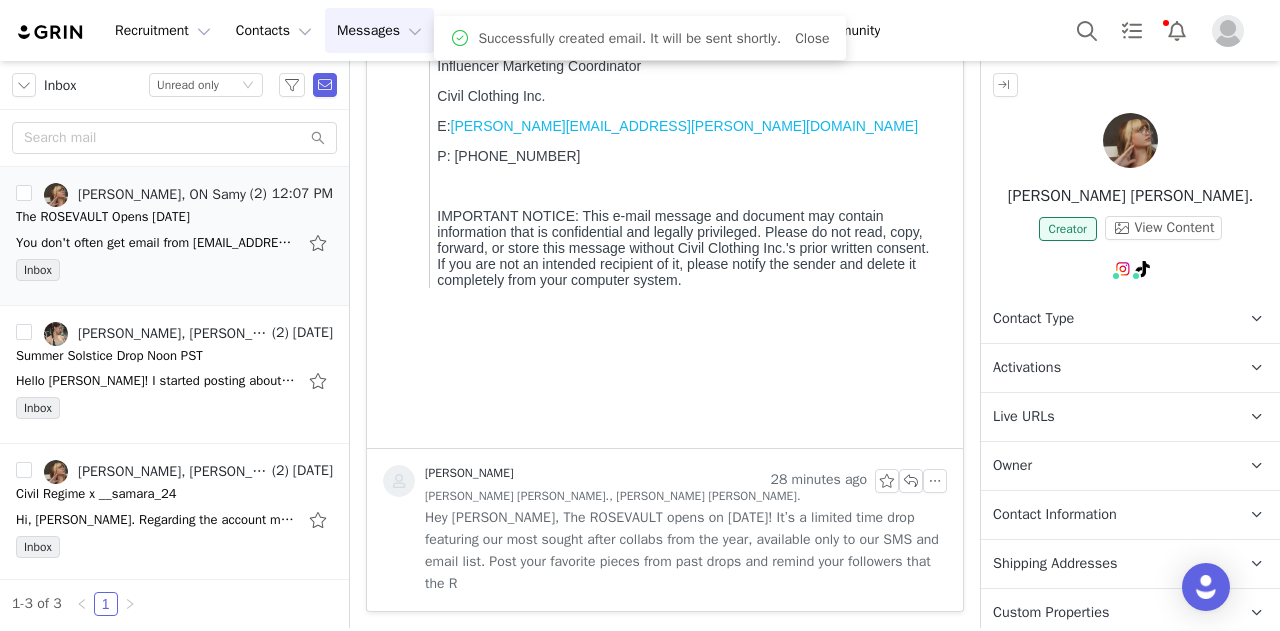 scroll, scrollTop: 804, scrollLeft: 0, axis: vertical 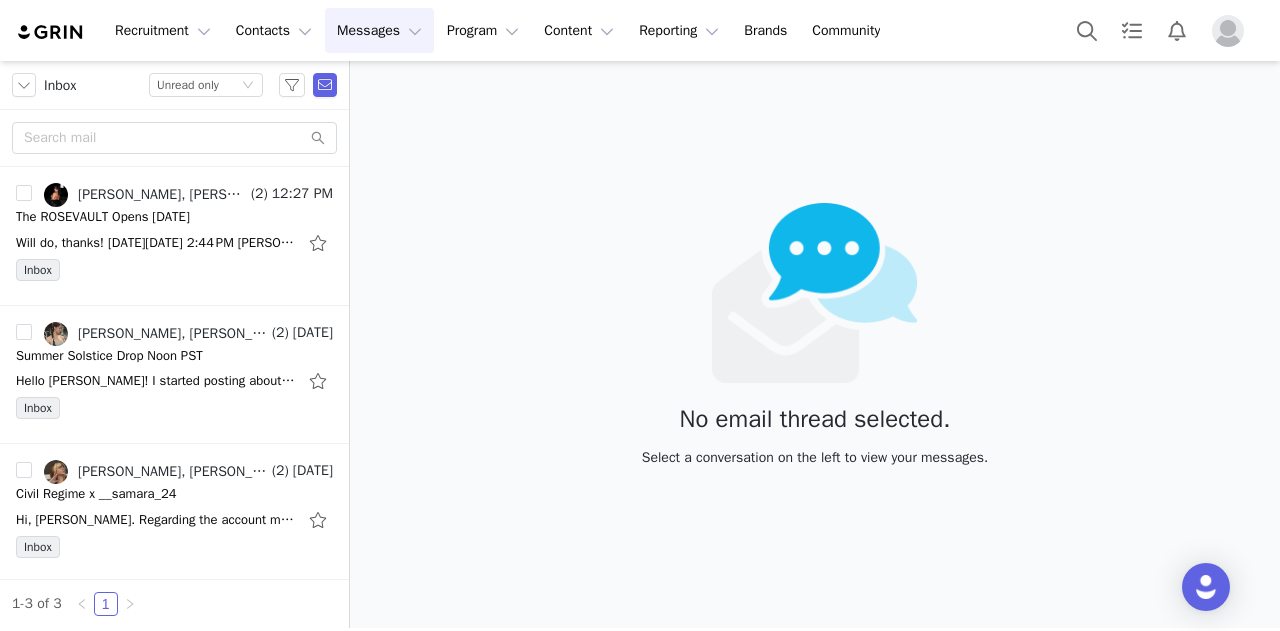 click on "Will do, thanks!
On Fri, Jul 11, 2025 at 2:44 PM Kameron Khorram <kameron.khorram@civilclothing.com> wrote:
Hey Geomaries,
The ROSEVAULT opens on July 18th!
It’s a limited time drop featuring our most sought after collabs from the year, availa" at bounding box center [156, 243] 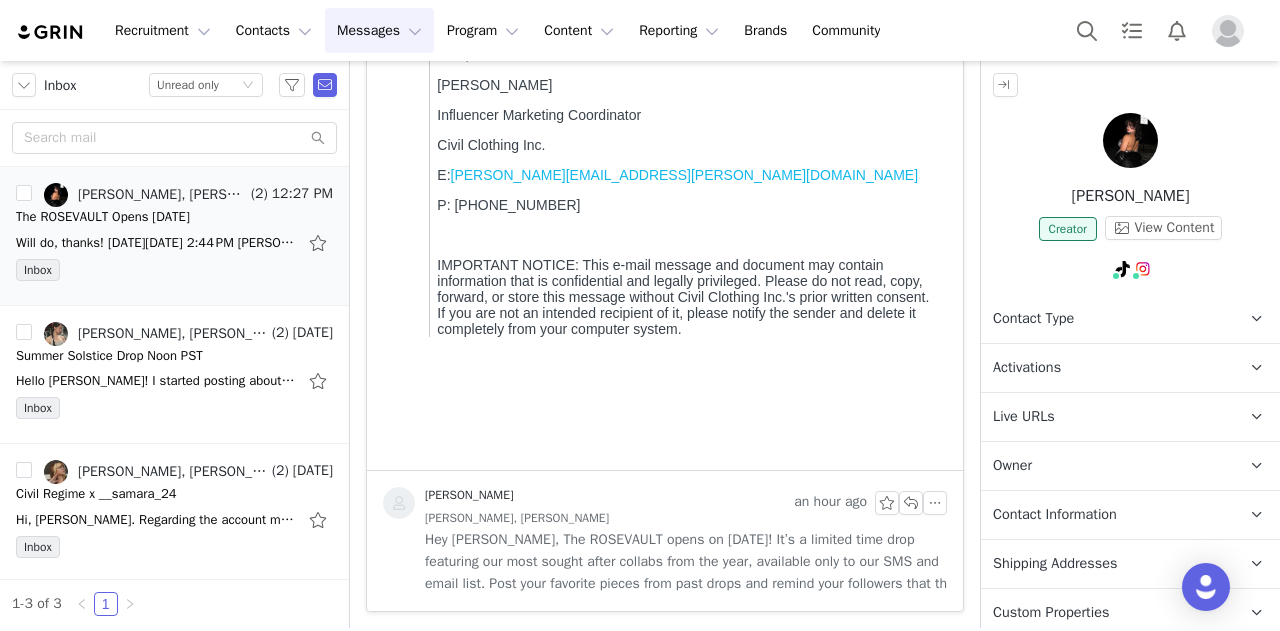 scroll, scrollTop: 0, scrollLeft: 0, axis: both 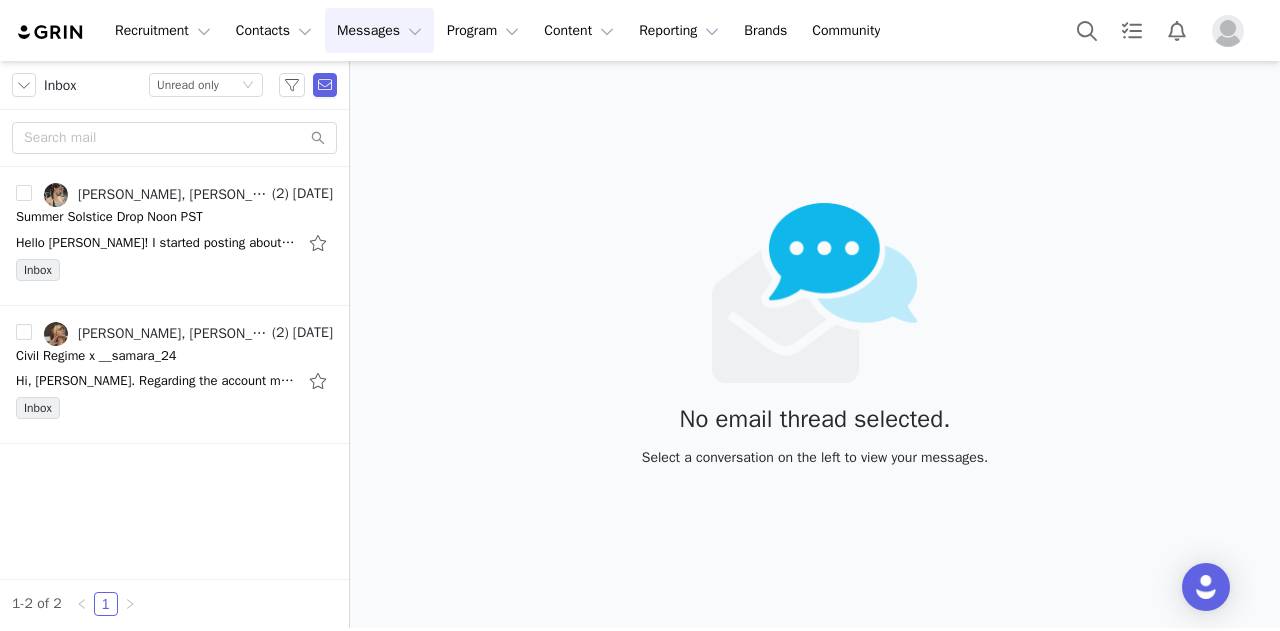 click on "Status Unread only" at bounding box center (197, 85) 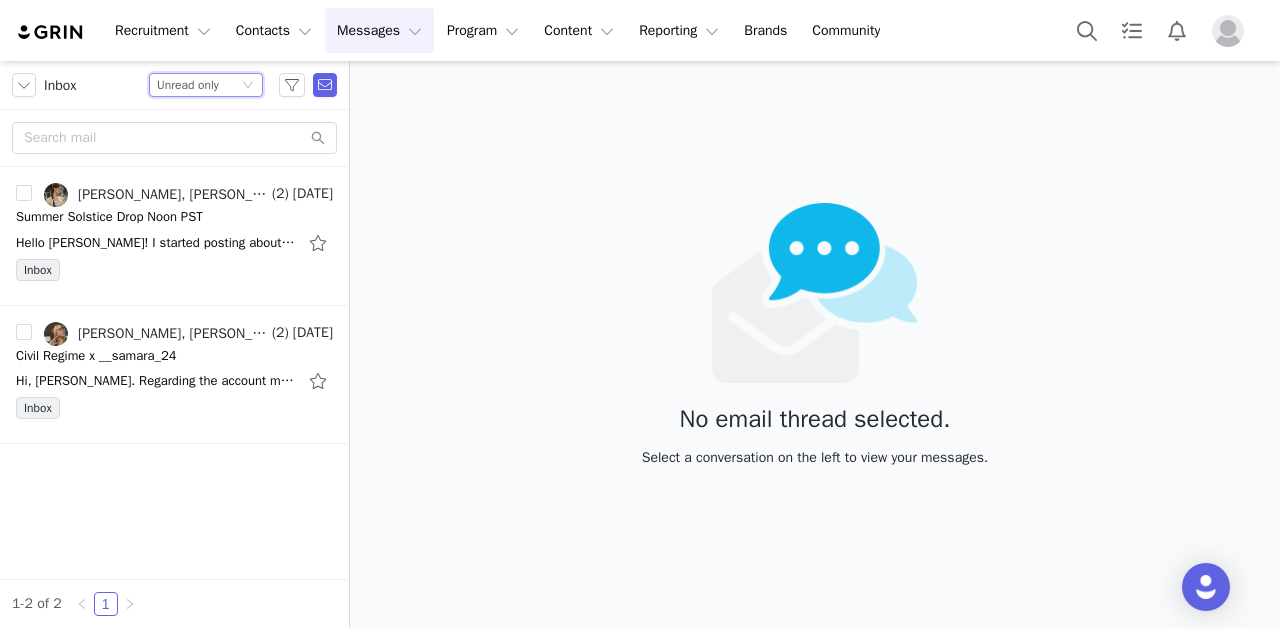 click on "Inbox     Status Unread only" at bounding box center (174, 85) 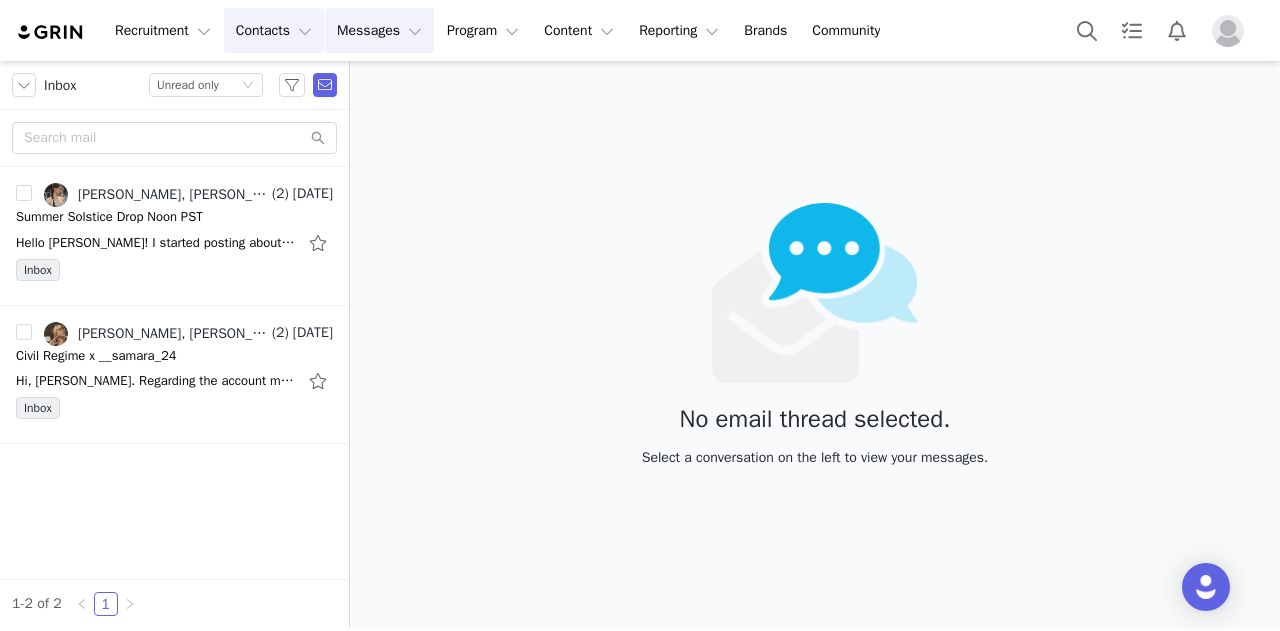 click on "Contacts Contacts" at bounding box center [274, 30] 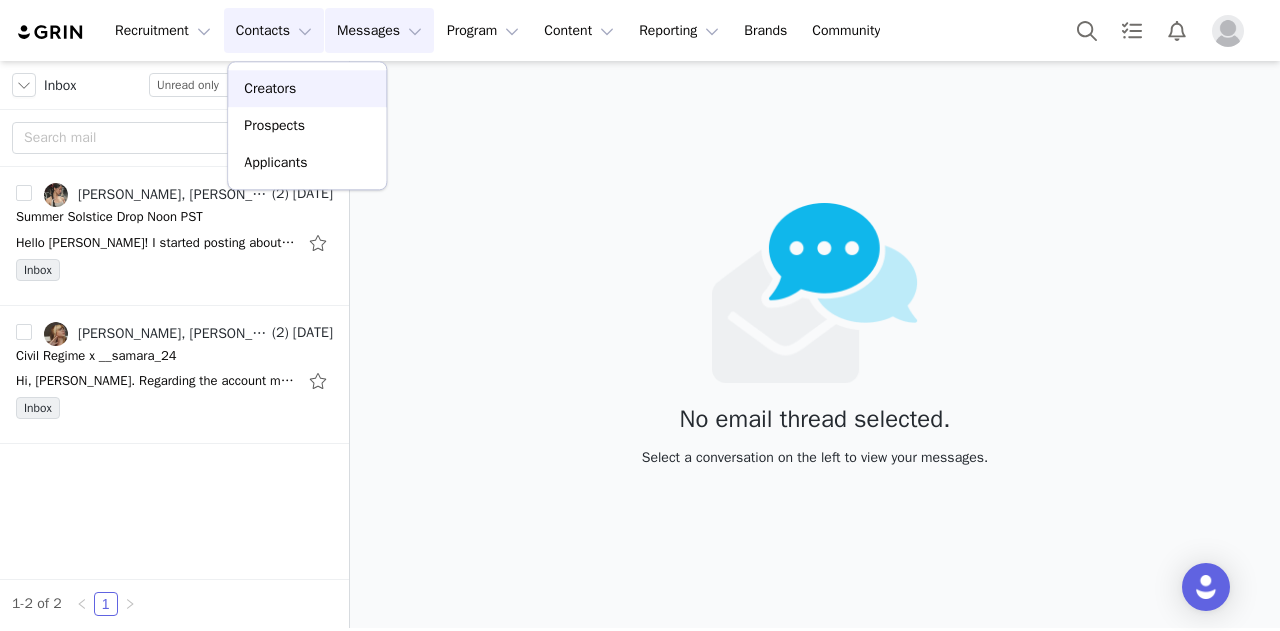 click on "Creators" at bounding box center [270, 88] 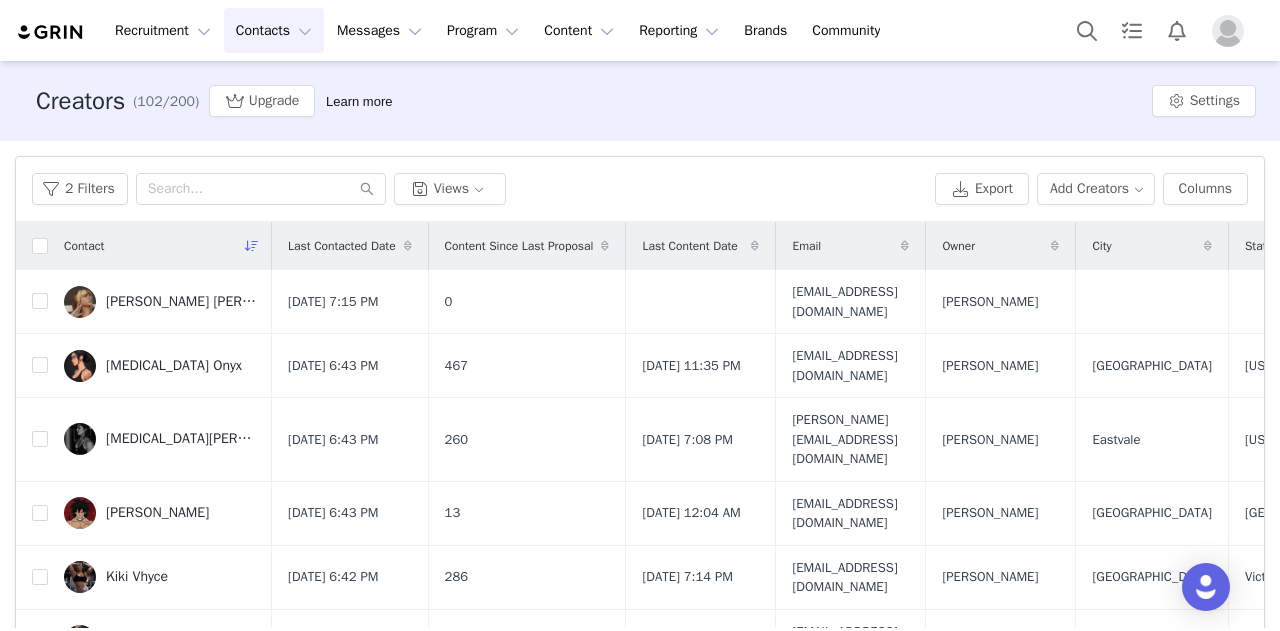 click on "[MEDICAL_DATA] Onyx" at bounding box center (174, 366) 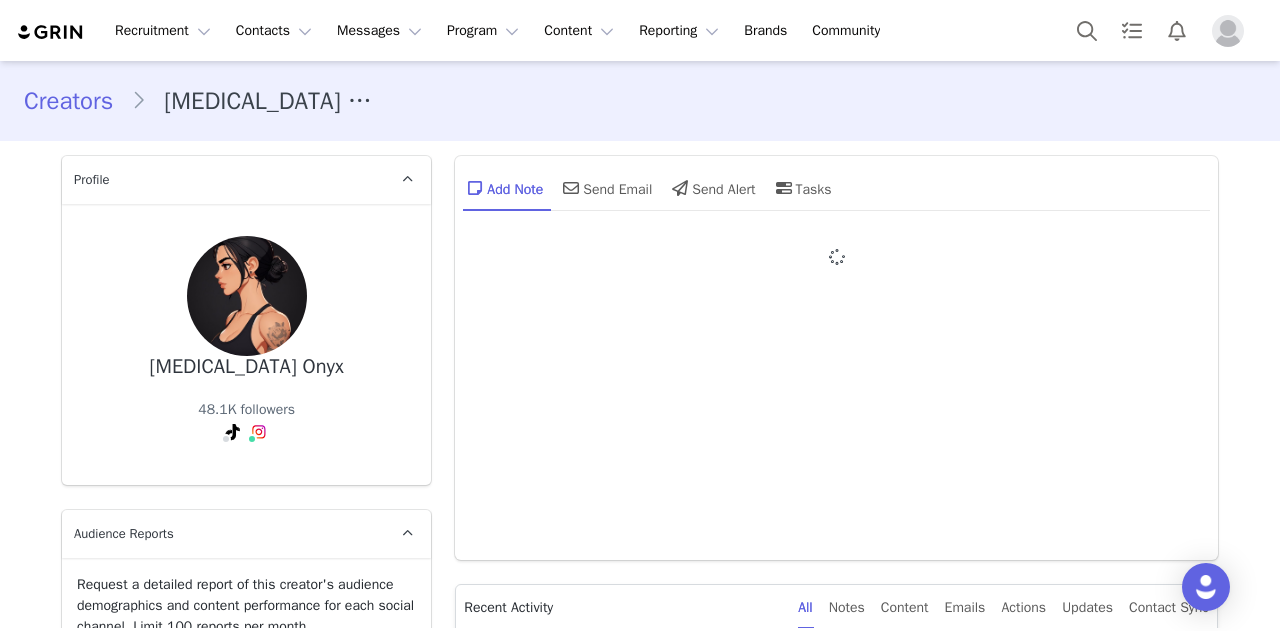 type on "+1 ([GEOGRAPHIC_DATA])" 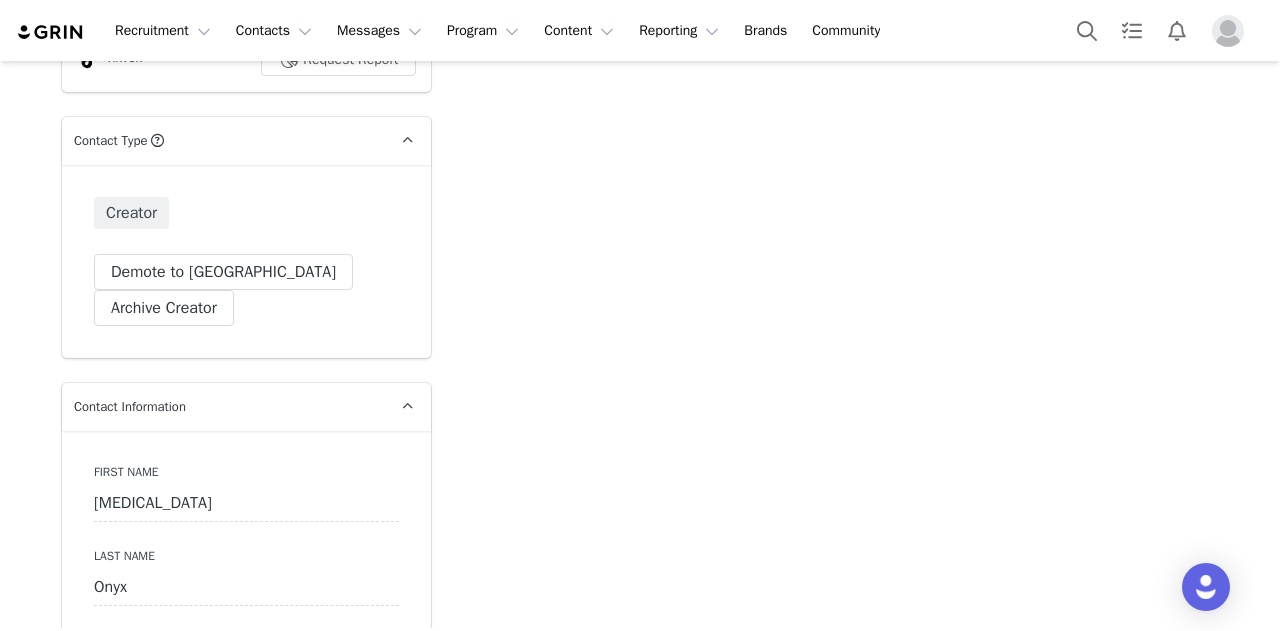 scroll, scrollTop: 1100, scrollLeft: 0, axis: vertical 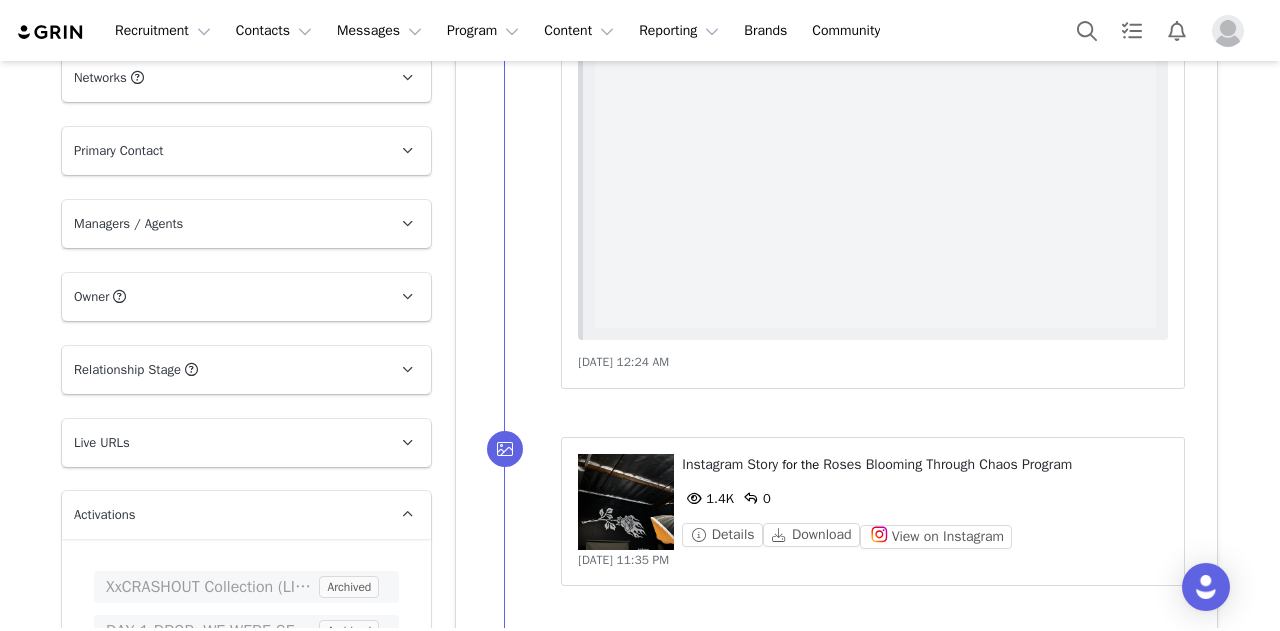click on "Live URLs" at bounding box center [222, 443] 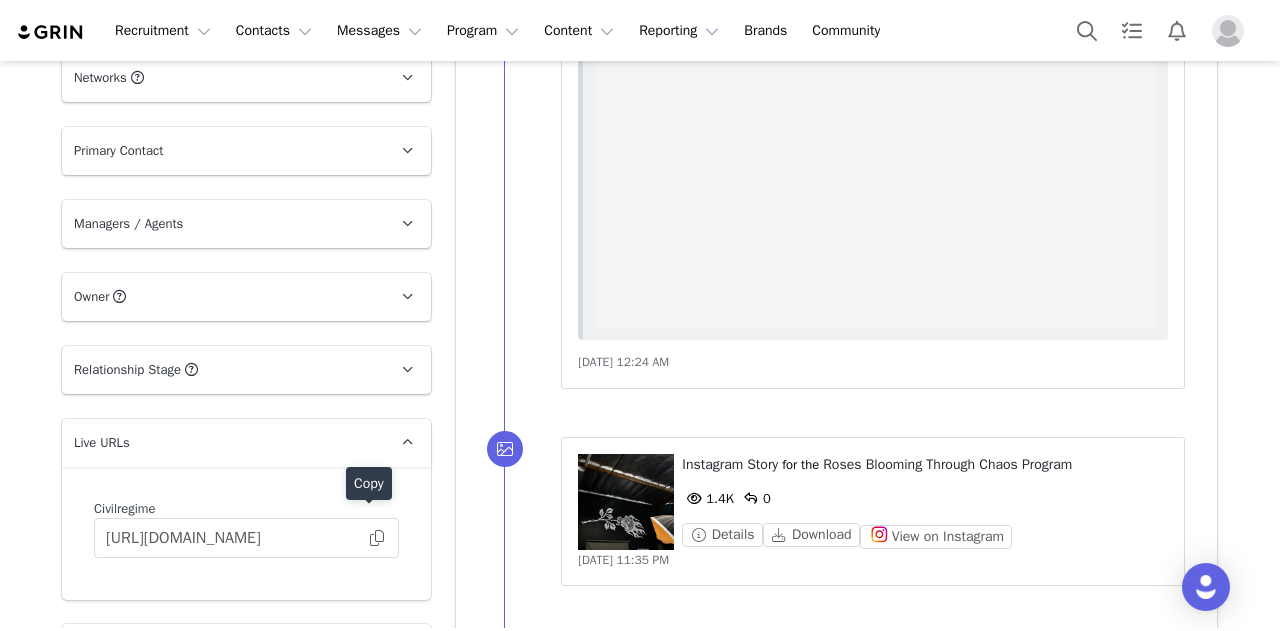 click at bounding box center (377, 538) 